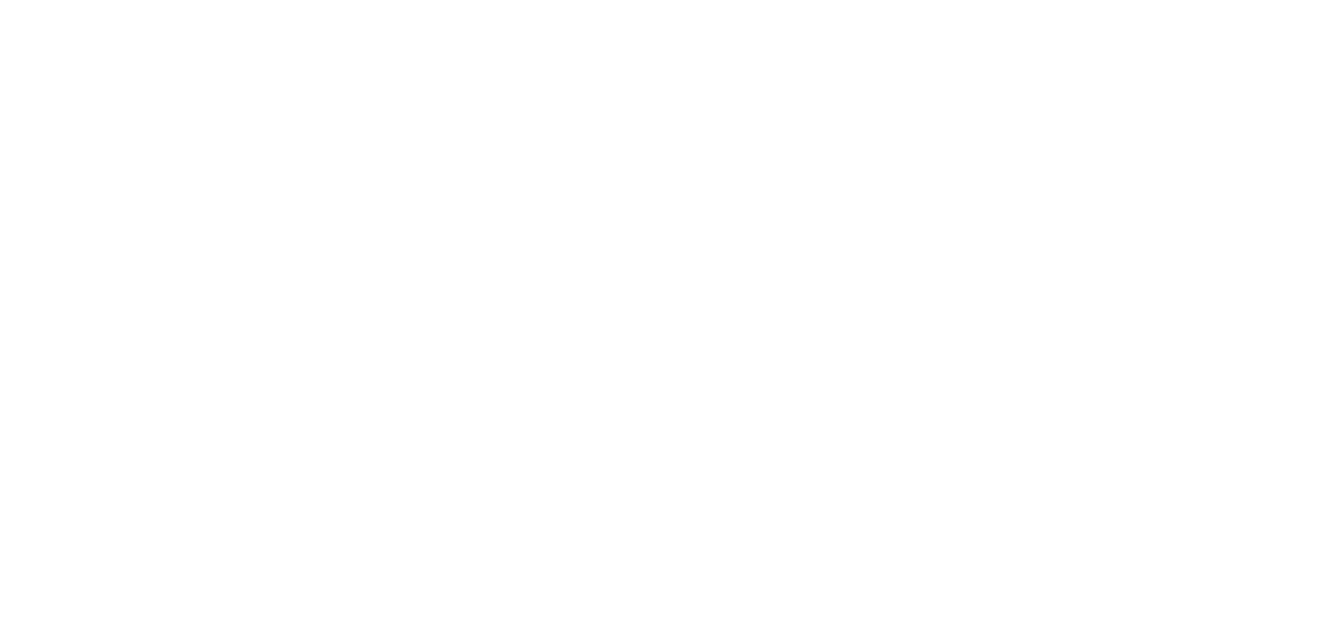 scroll, scrollTop: 0, scrollLeft: 0, axis: both 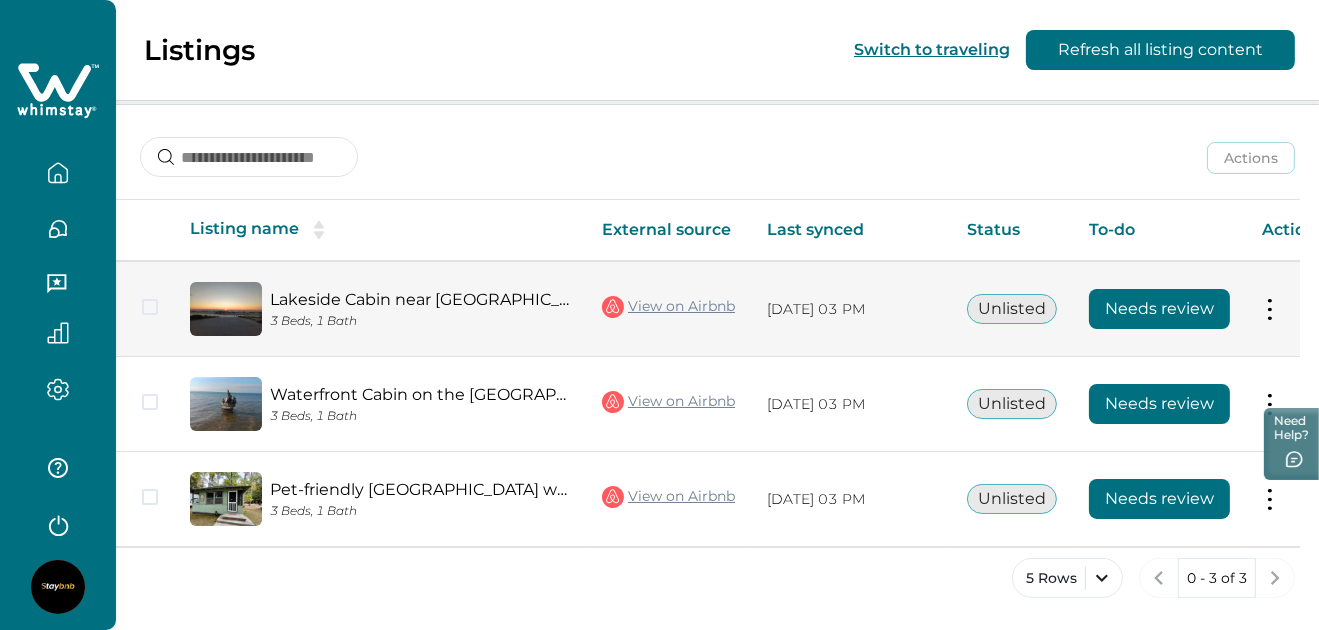 click on "Unlisted" at bounding box center [1012, 309] 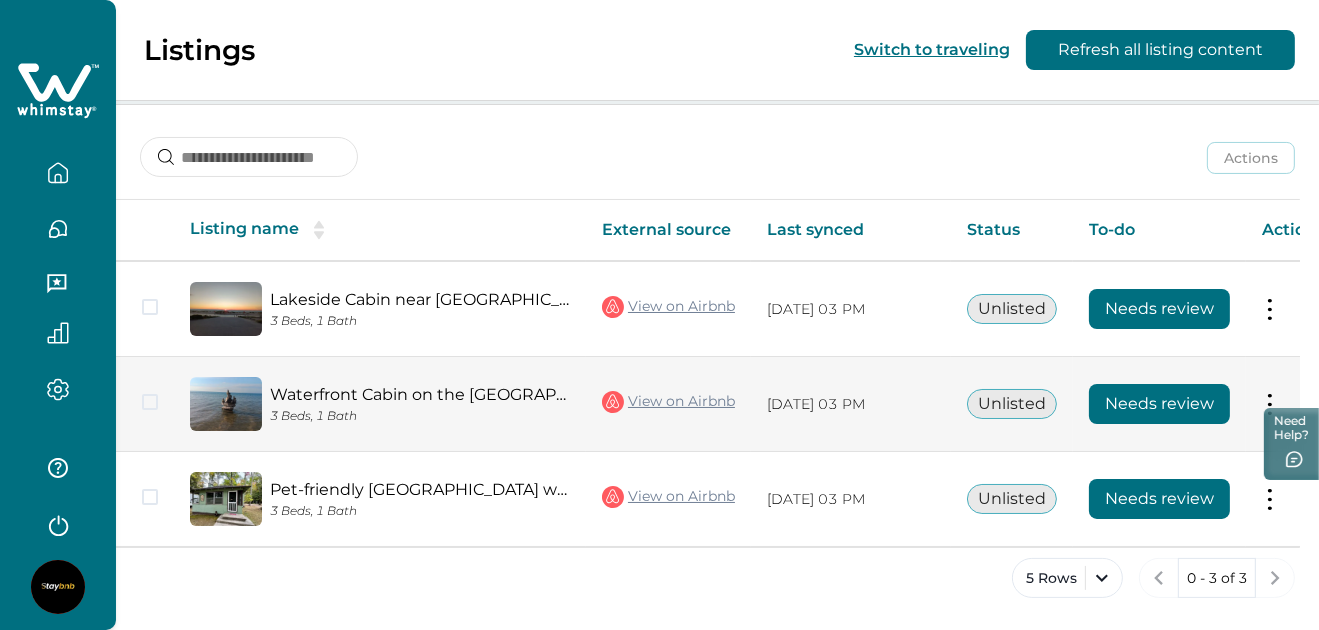 click on "Unlisted" at bounding box center [1012, 404] 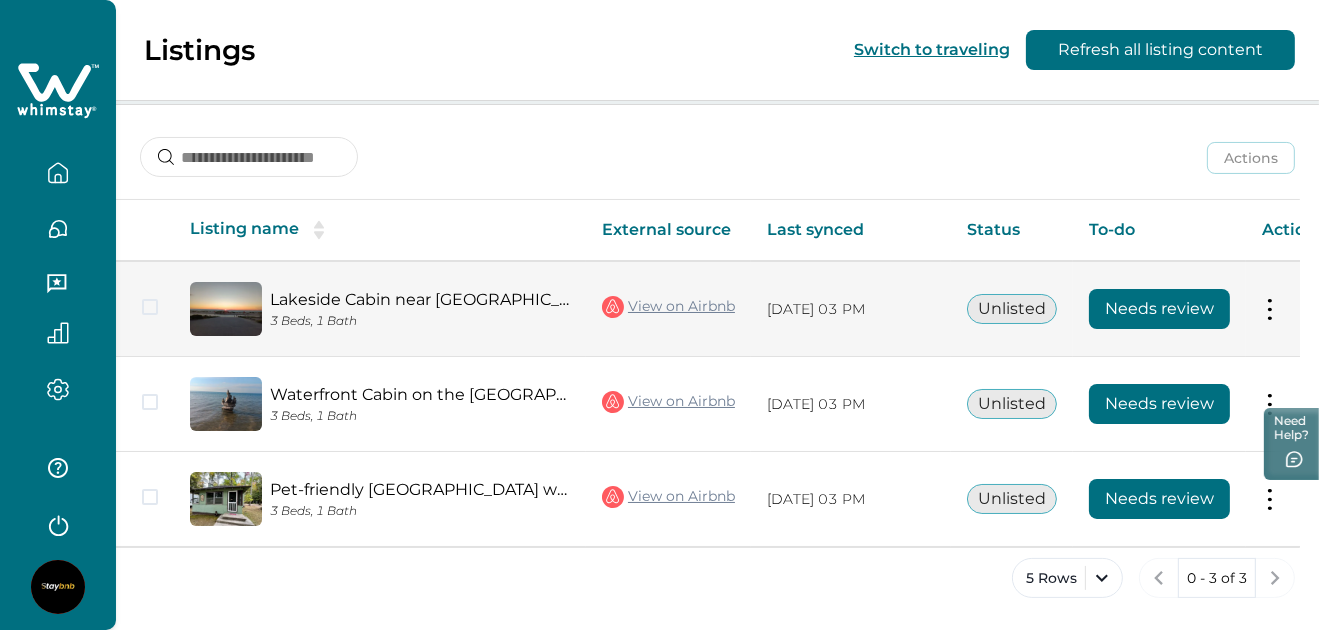 click on "Needs review" at bounding box center [1159, 309] 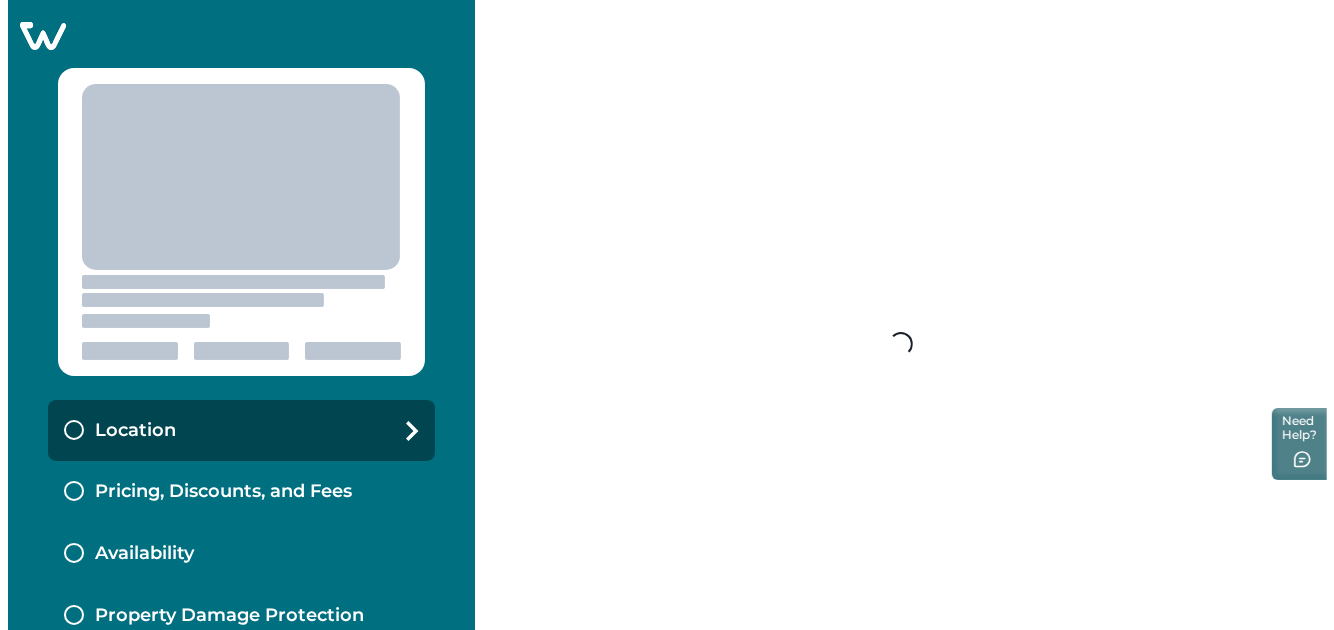 scroll, scrollTop: 0, scrollLeft: 0, axis: both 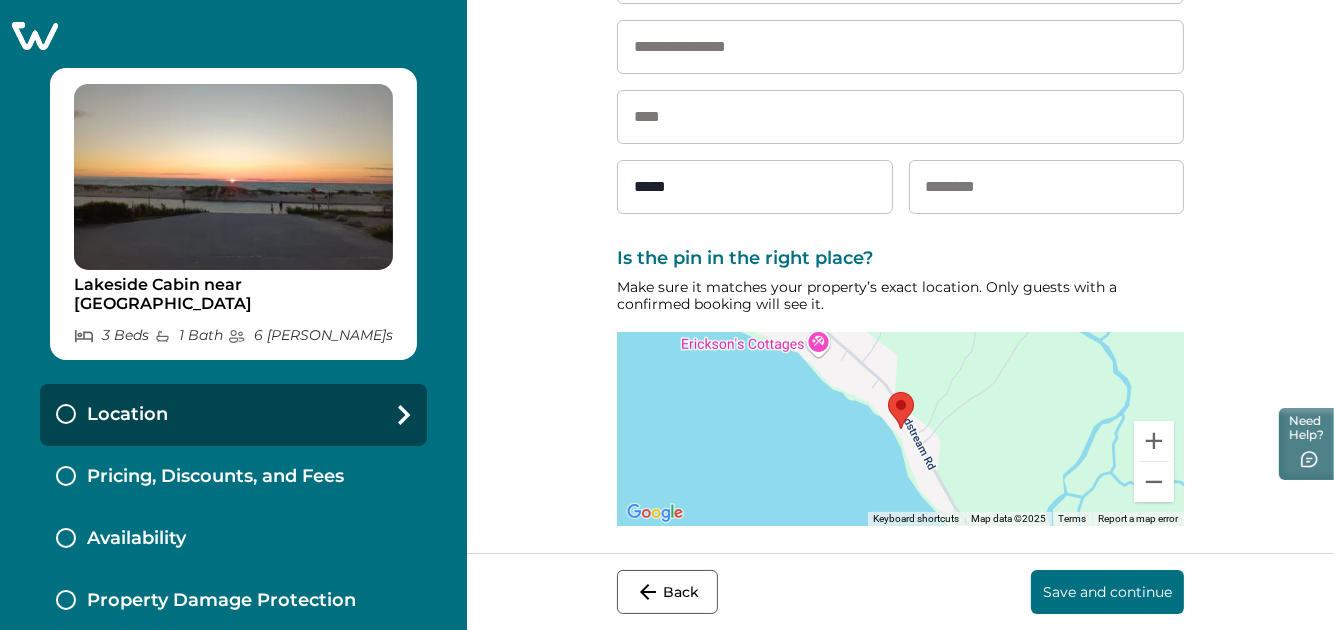click on "Back" at bounding box center [667, 592] 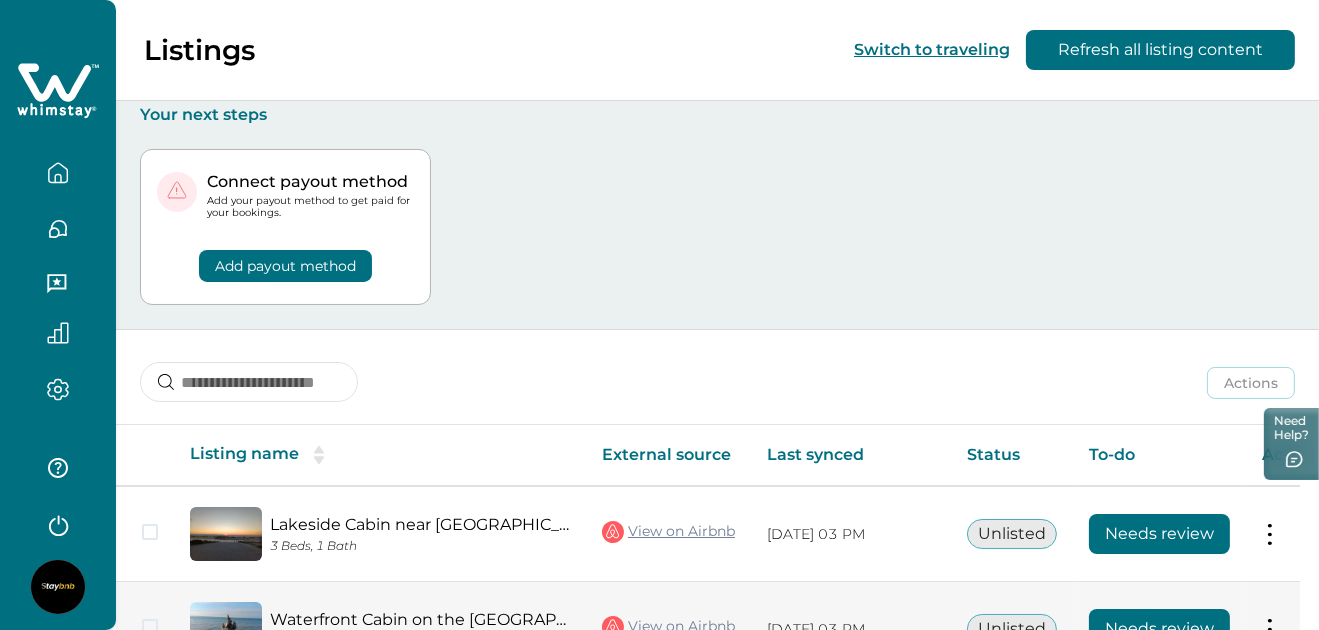 scroll, scrollTop: 235, scrollLeft: 0, axis: vertical 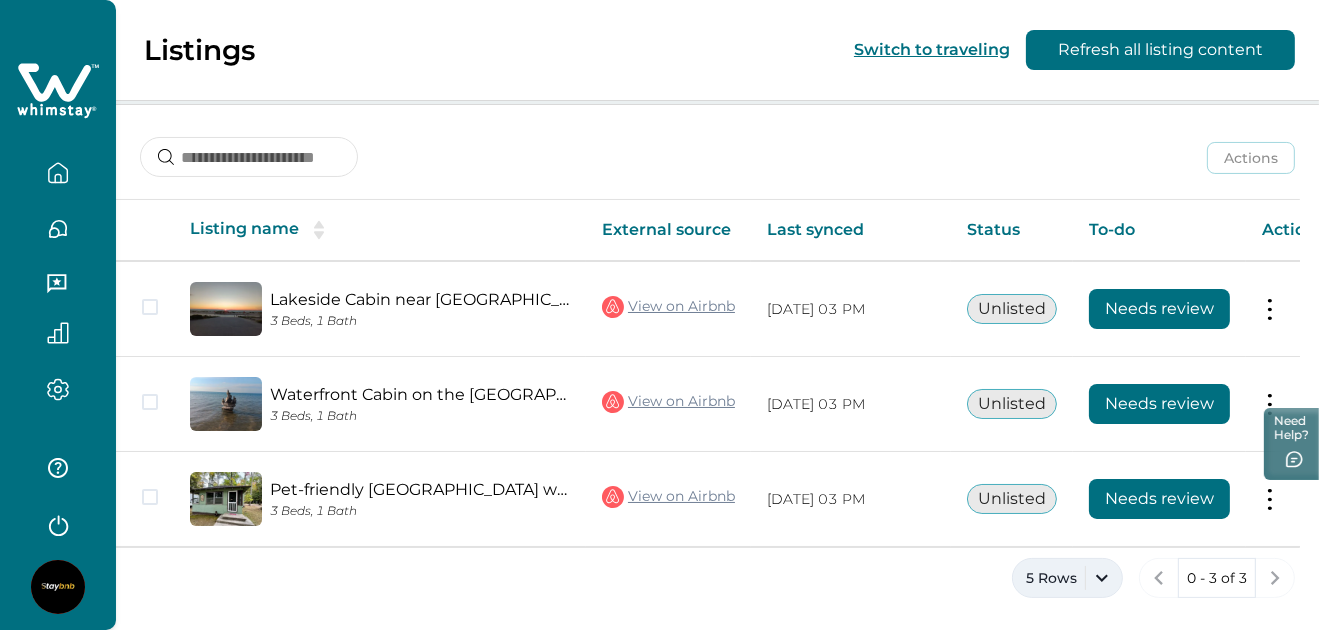 click on "5 Rows" at bounding box center (1067, 578) 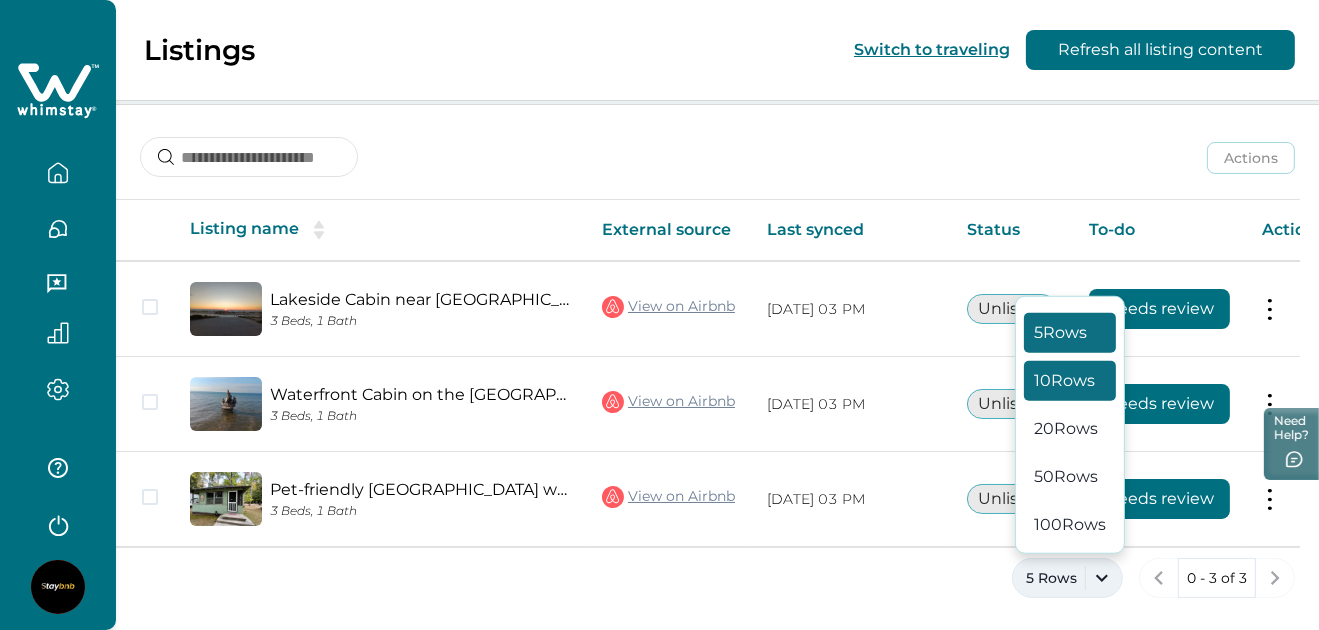 click on "10  Rows" at bounding box center (1070, 381) 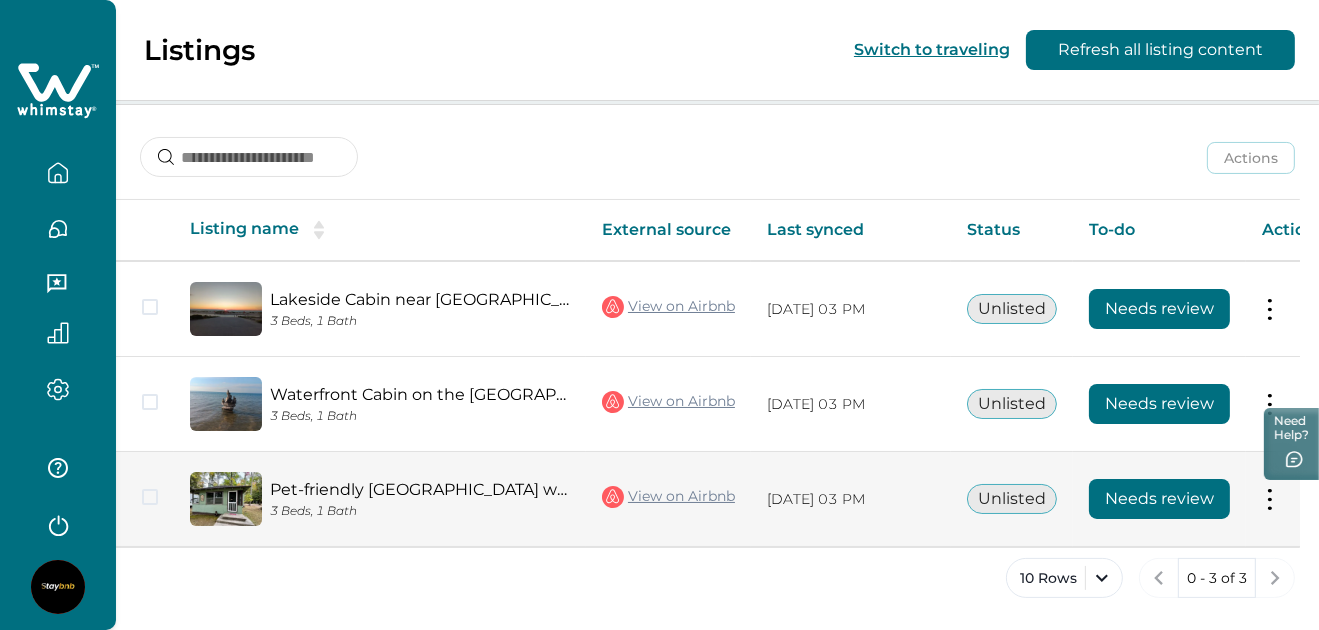 scroll, scrollTop: 0, scrollLeft: 0, axis: both 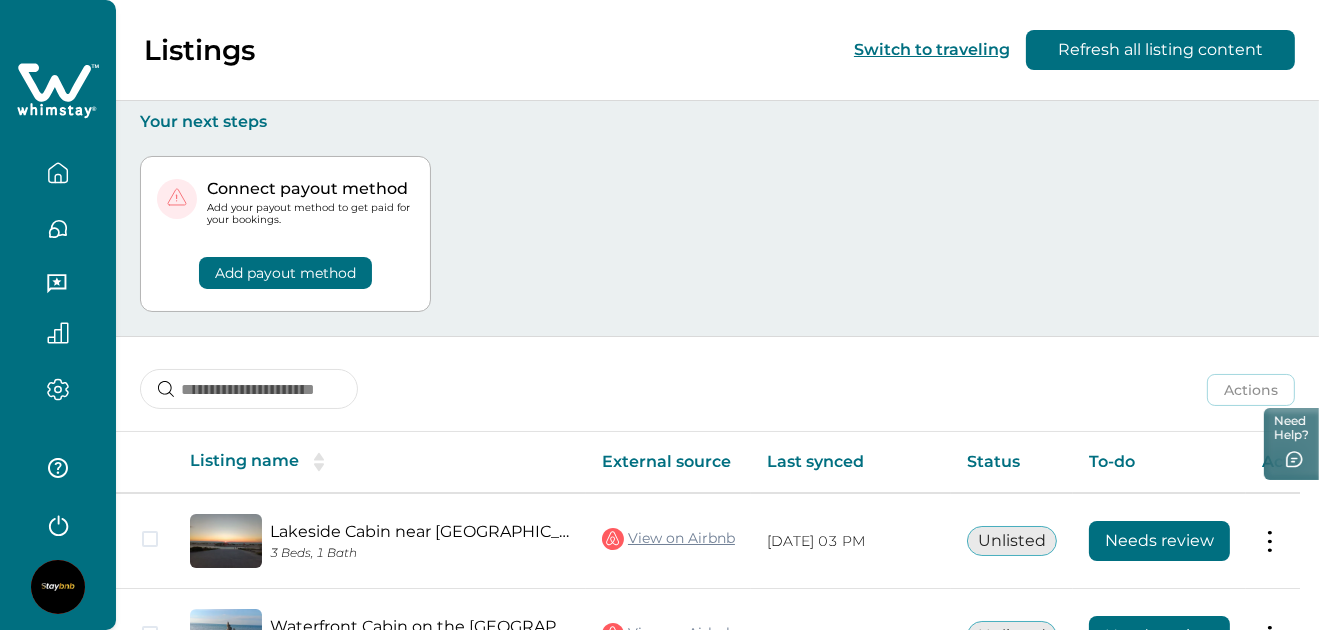 click on "Connect payout method Add your payout method to get paid for your bookings. Add payout method" at bounding box center (717, 234) 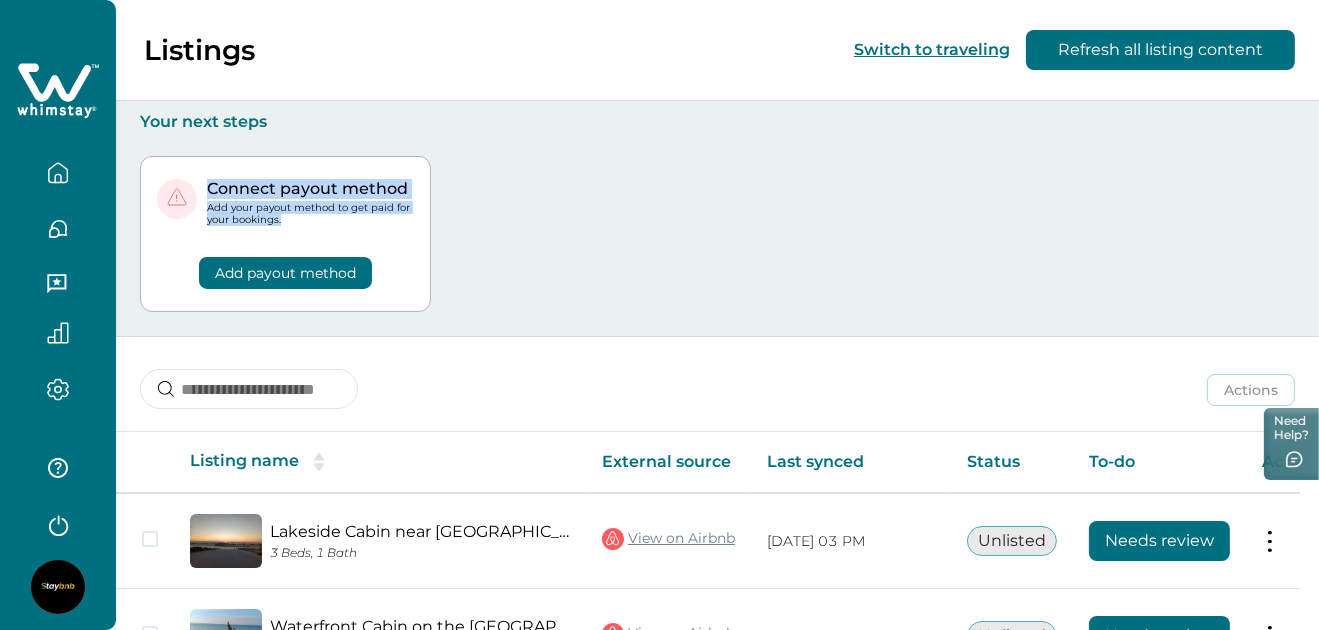 drag, startPoint x: 206, startPoint y: 183, endPoint x: 317, endPoint y: 221, distance: 117.32433 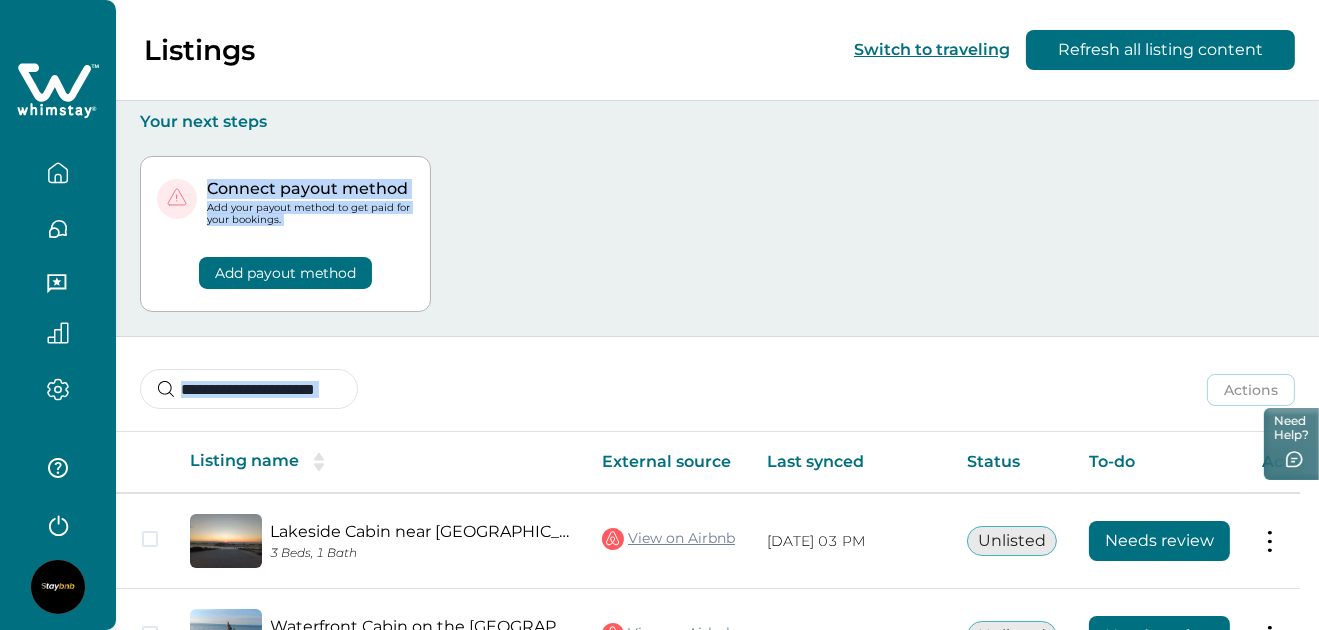 drag, startPoint x: 205, startPoint y: 183, endPoint x: 283, endPoint y: 231, distance: 91.58602 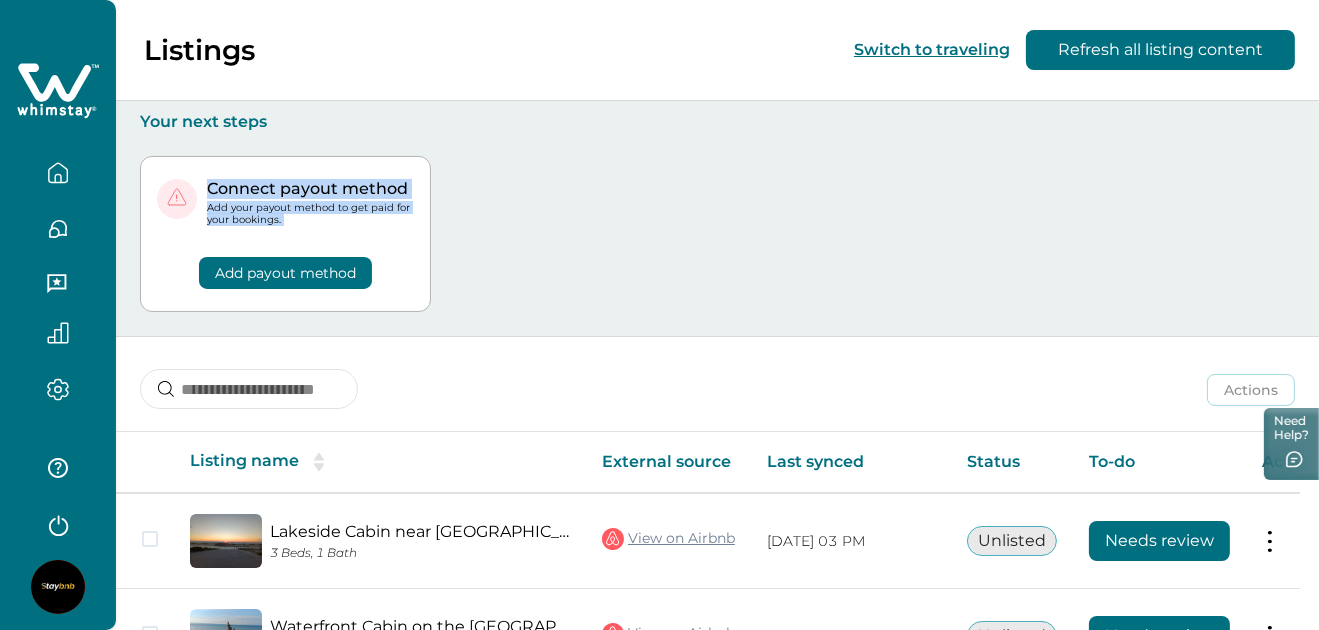 drag, startPoint x: 292, startPoint y: 223, endPoint x: 212, endPoint y: 176, distance: 92.7847 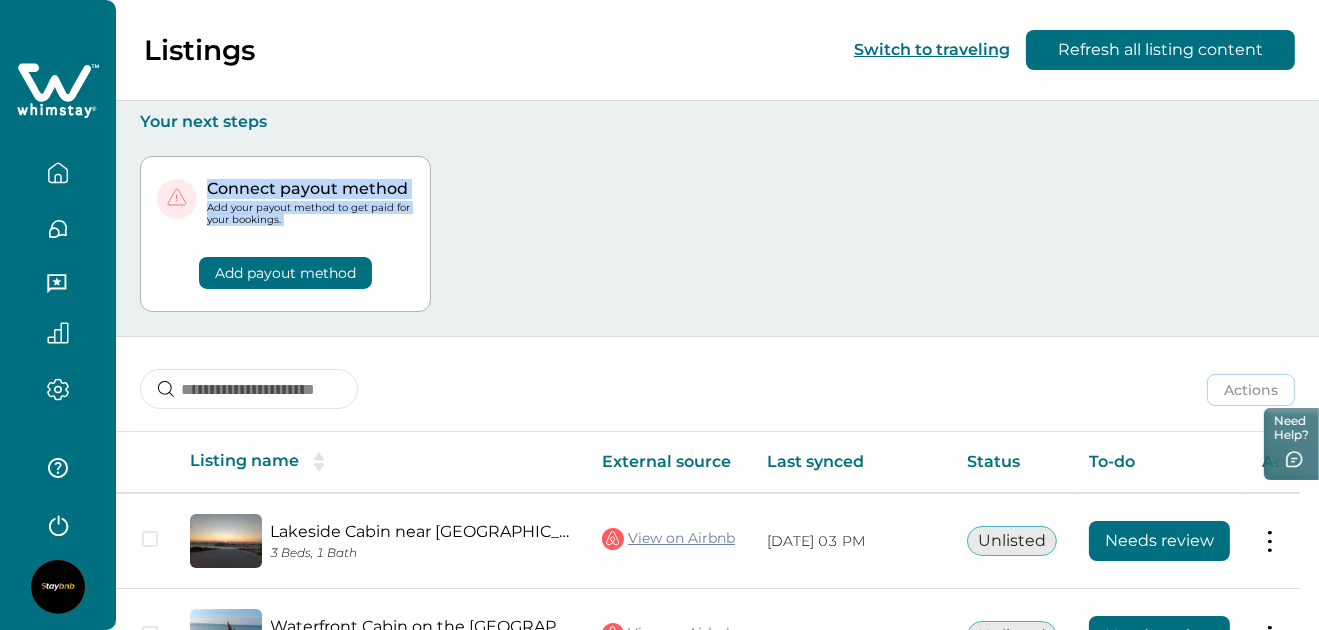click on "Connect payout method Add your payout method to get paid for your bookings. Add payout method" at bounding box center (285, 234) 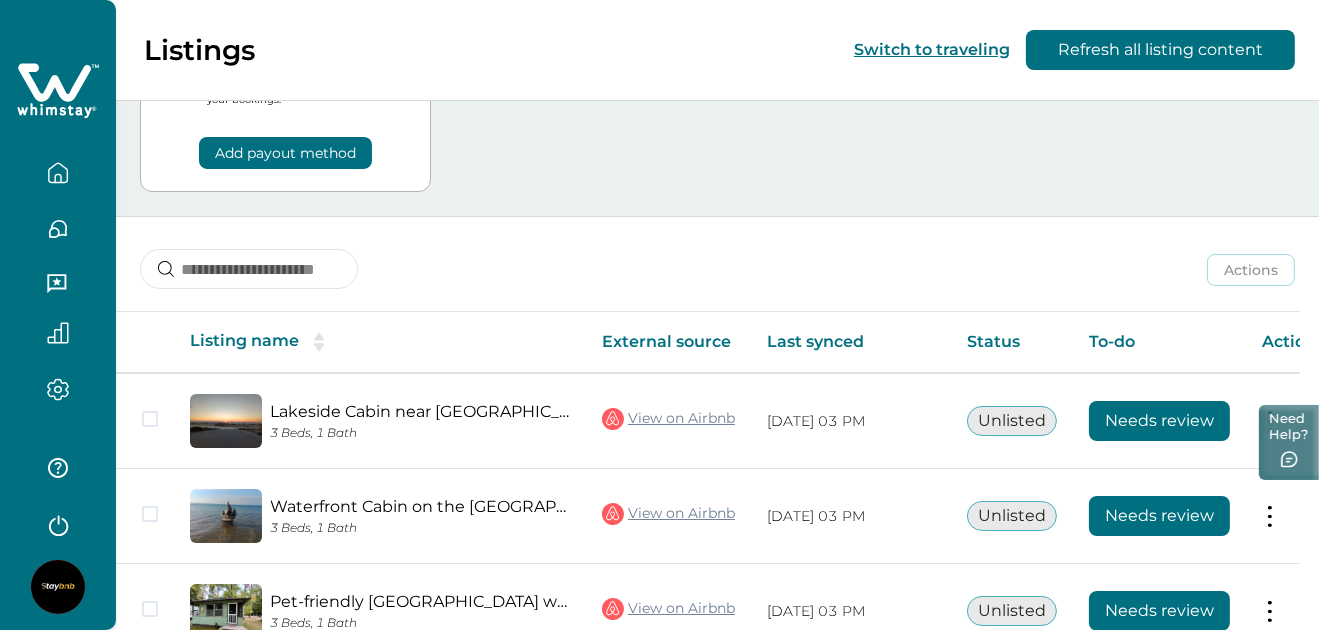scroll, scrollTop: 0, scrollLeft: 0, axis: both 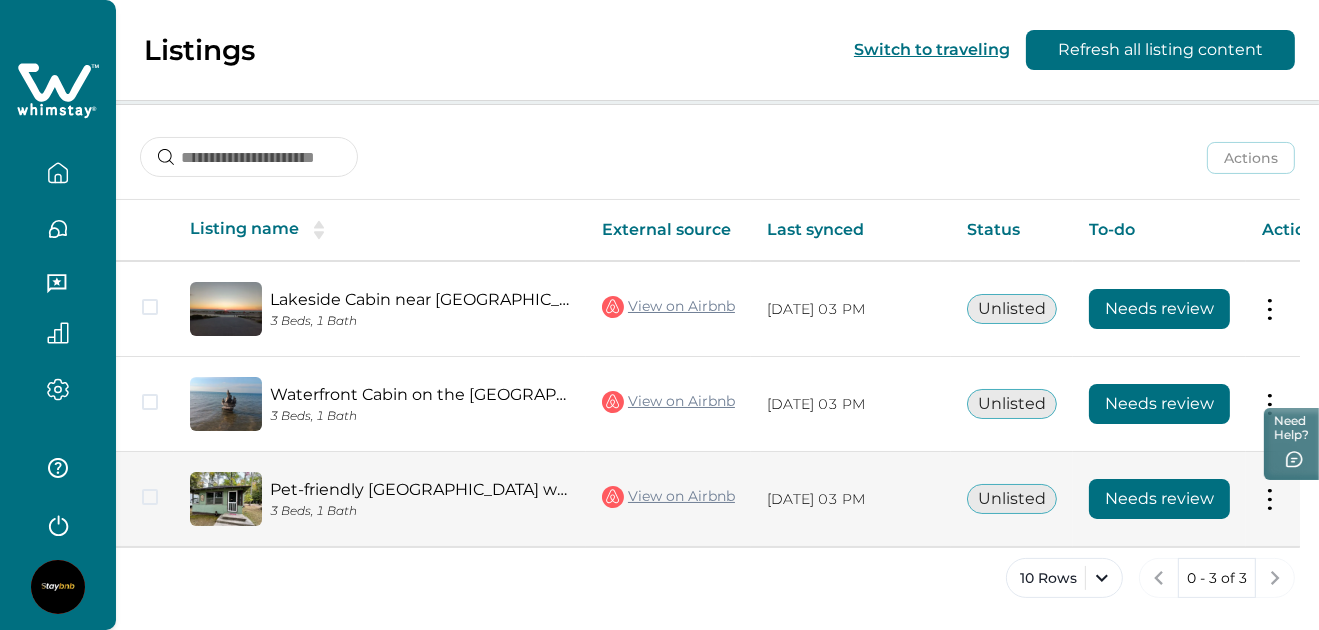 click on "Needs review" at bounding box center (1159, 499) 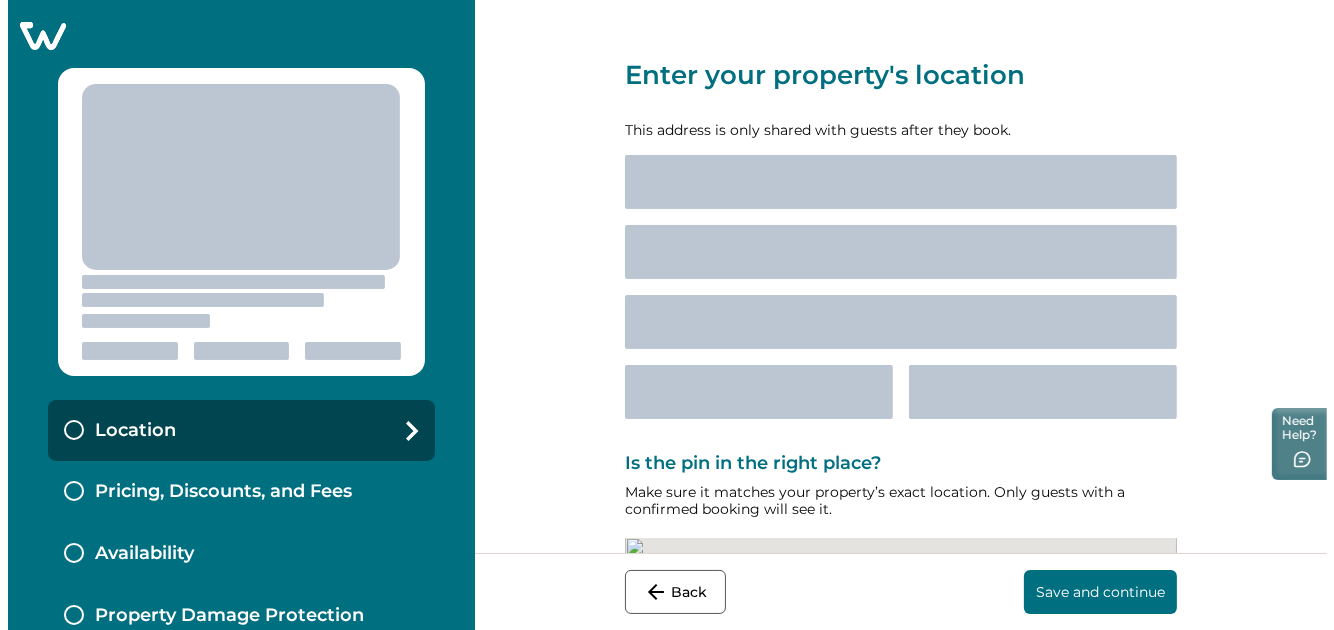 scroll, scrollTop: 0, scrollLeft: 0, axis: both 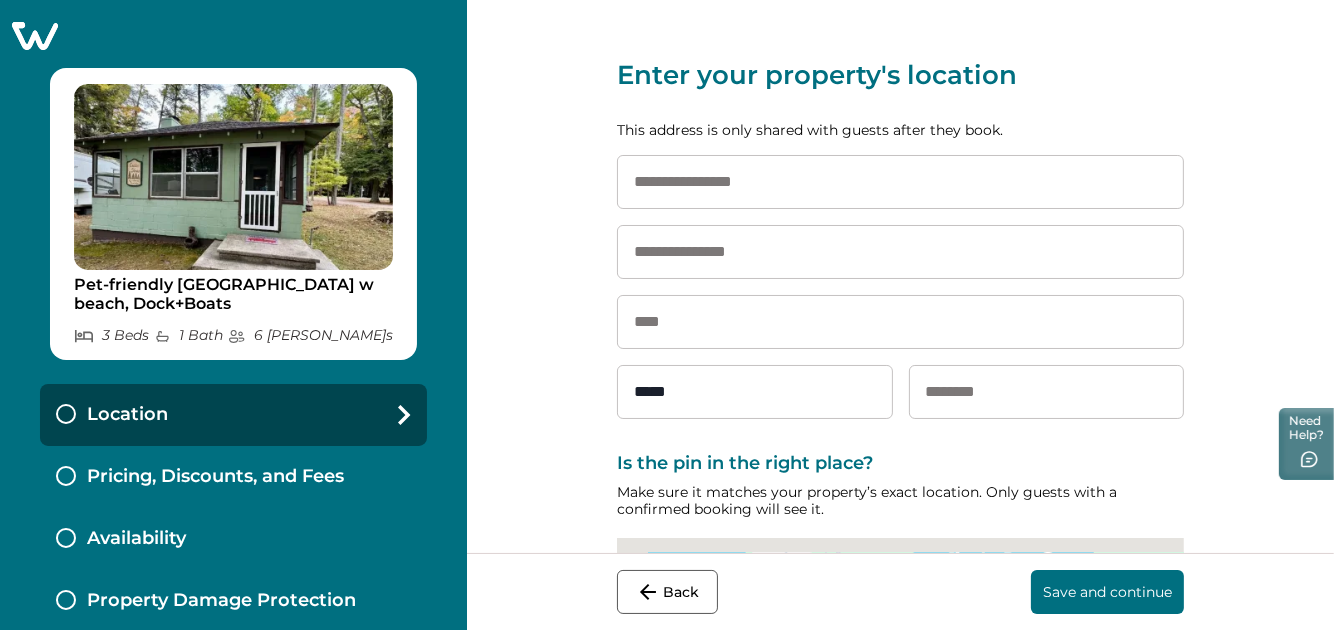 click at bounding box center (900, 182) 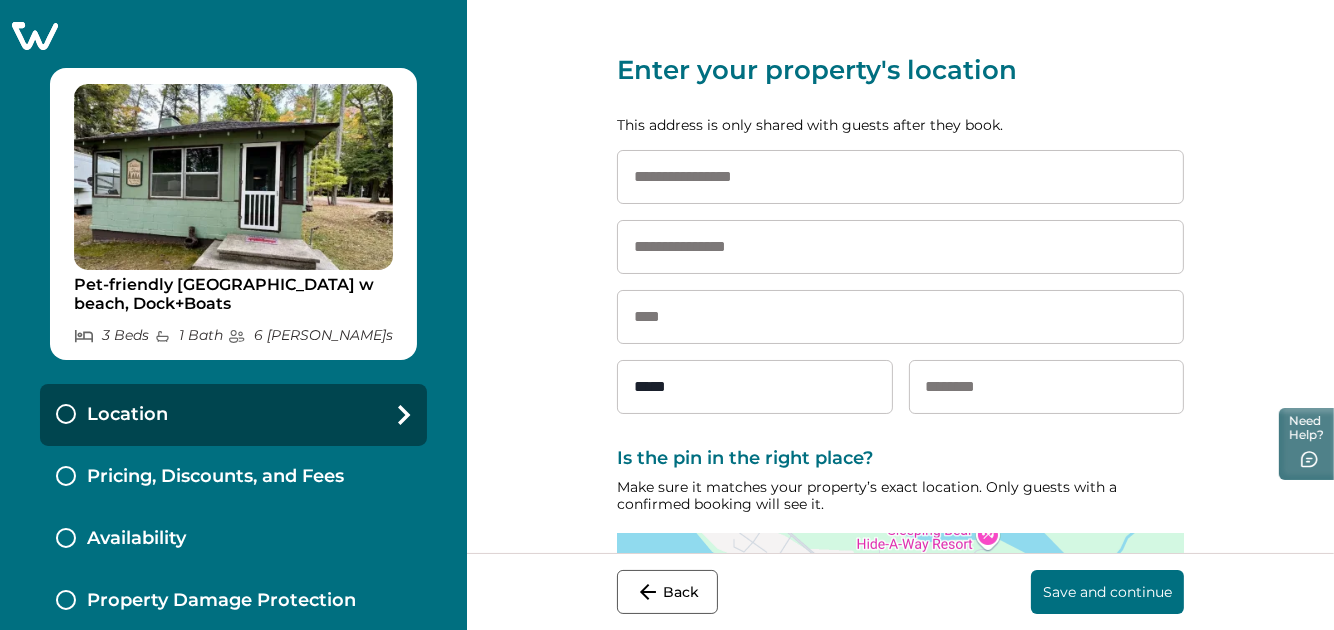 scroll, scrollTop: 0, scrollLeft: 0, axis: both 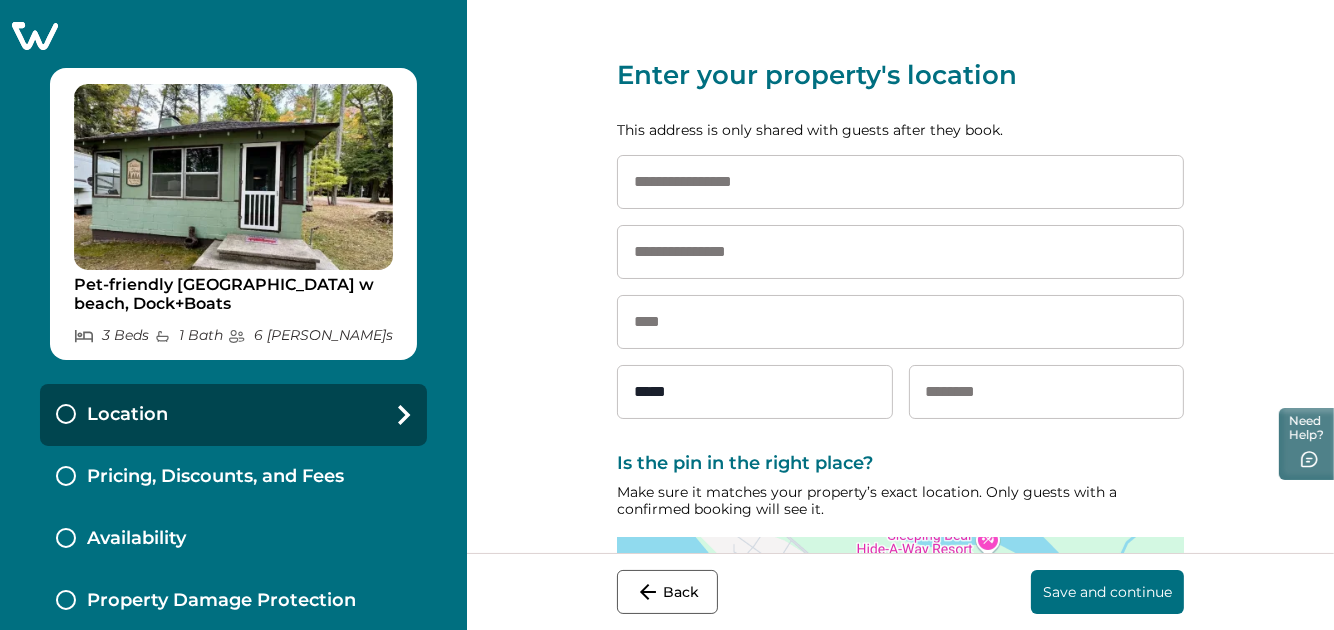 click at bounding box center [900, 182] 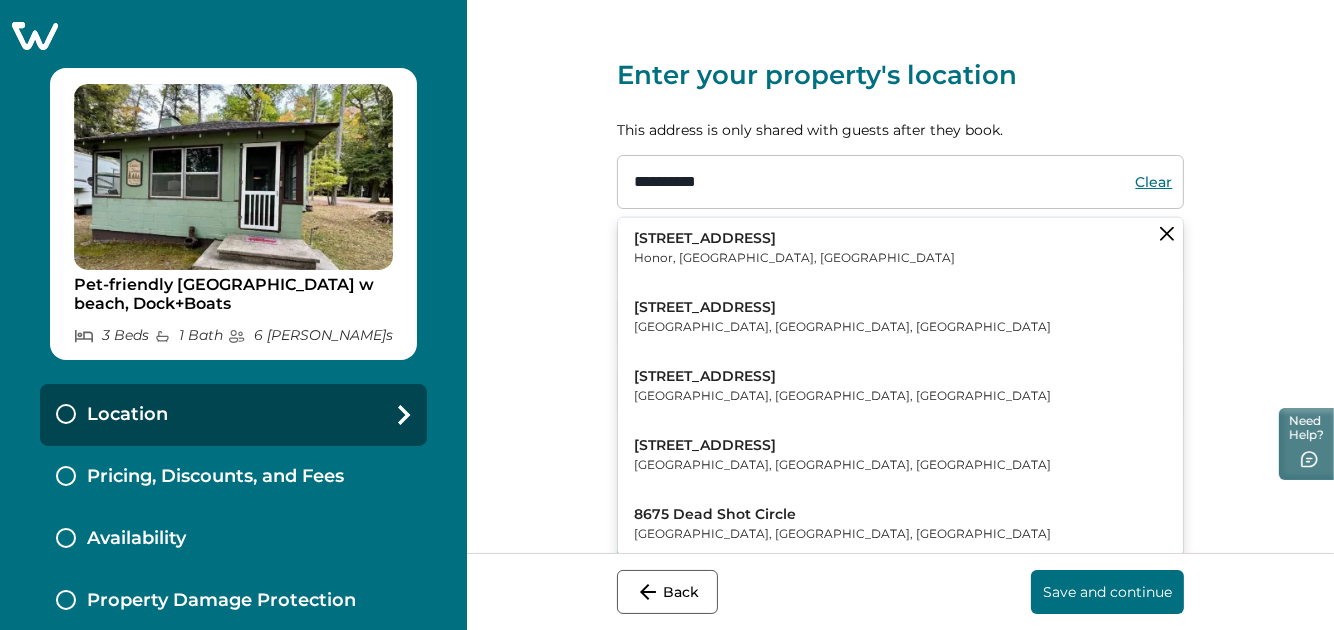 click on "[STREET_ADDRESS]" at bounding box center (794, 238) 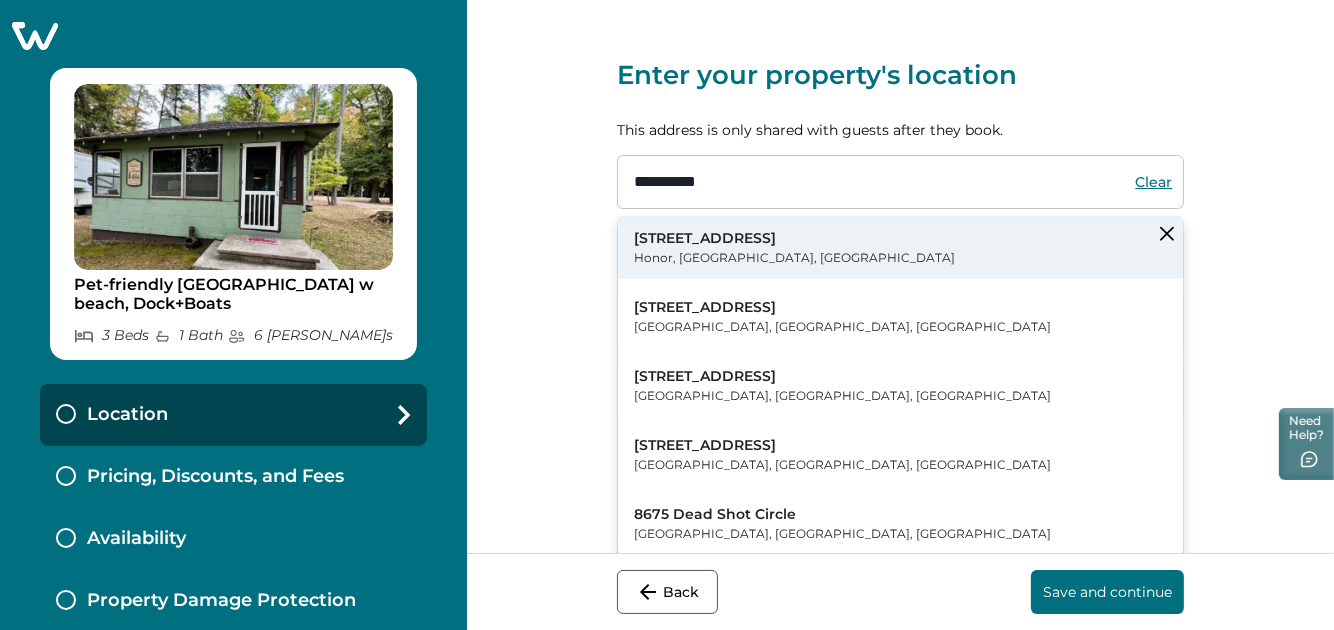 type on "**********" 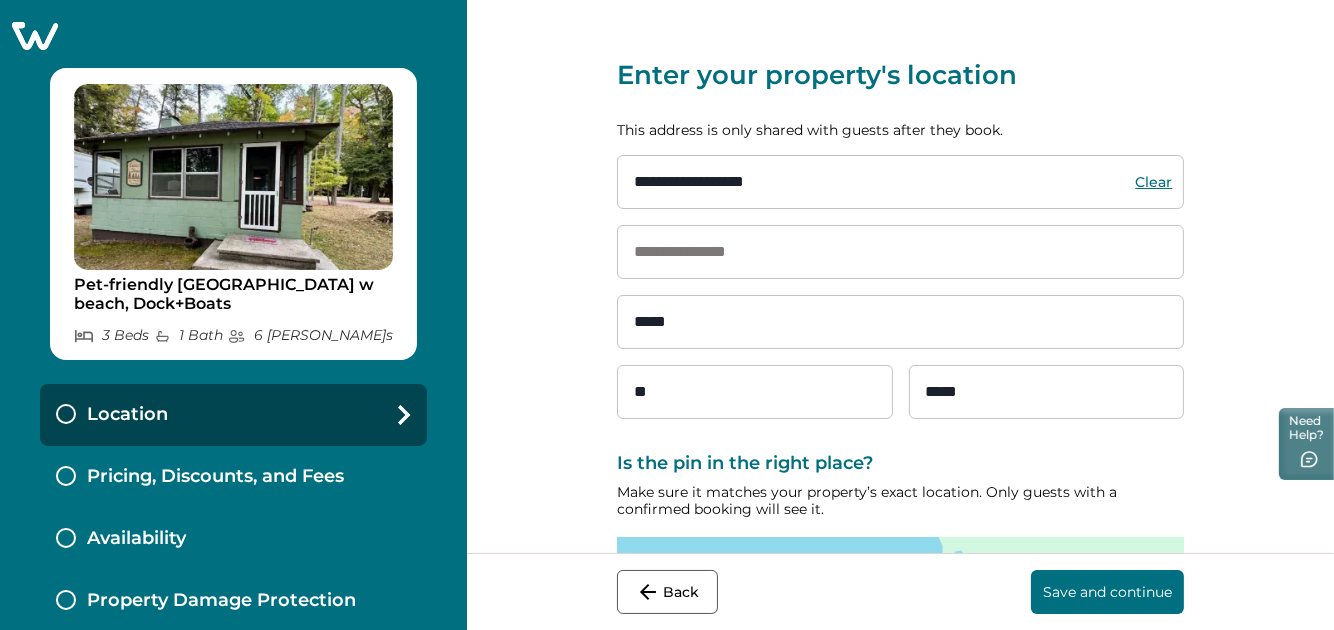 scroll, scrollTop: 0, scrollLeft: 0, axis: both 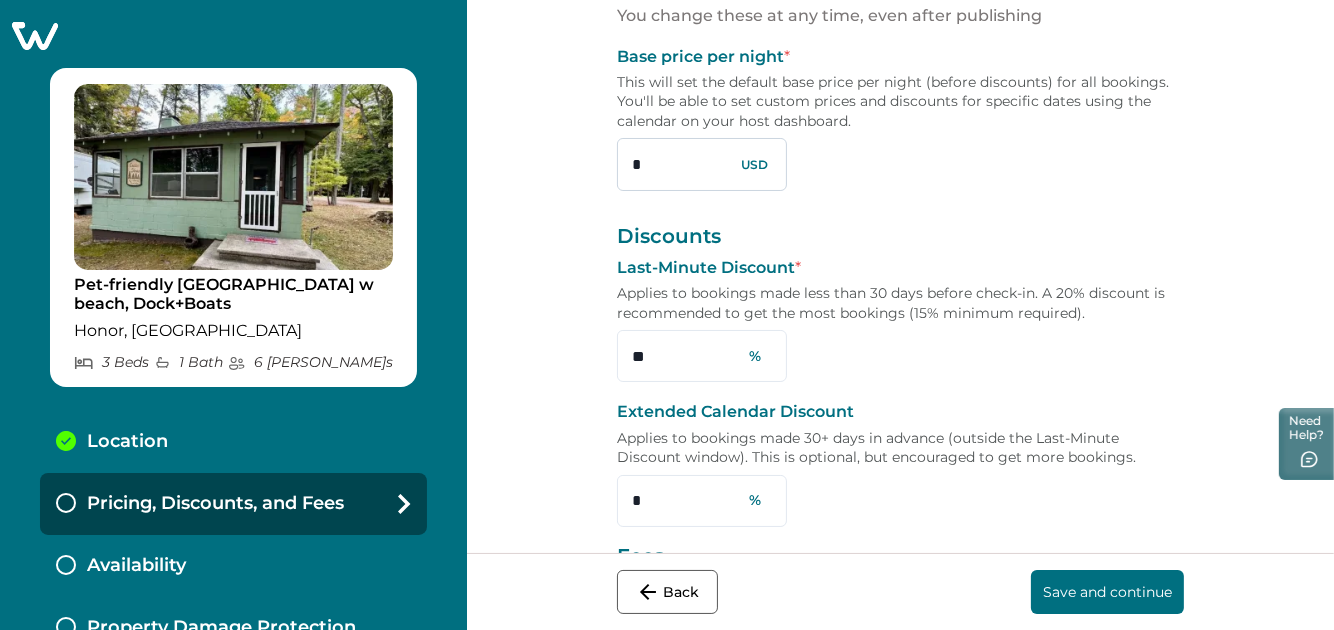 click on "*" at bounding box center [702, 164] 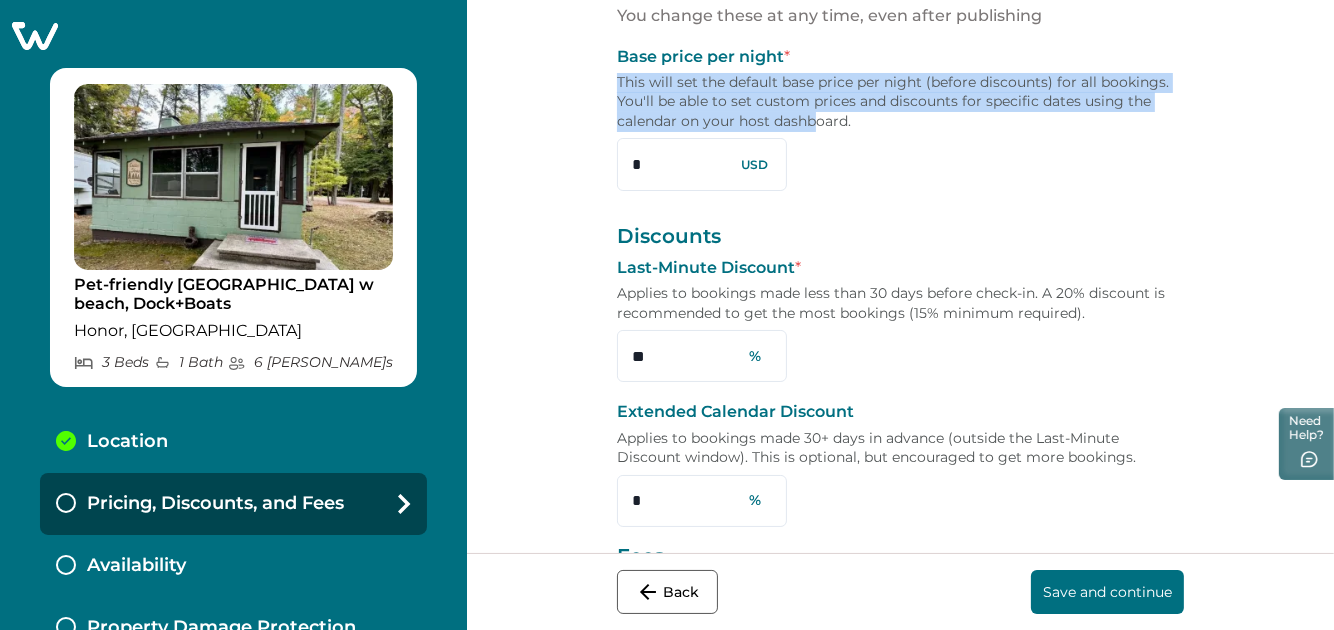 drag, startPoint x: 608, startPoint y: 89, endPoint x: 837, endPoint y: 128, distance: 232.29723 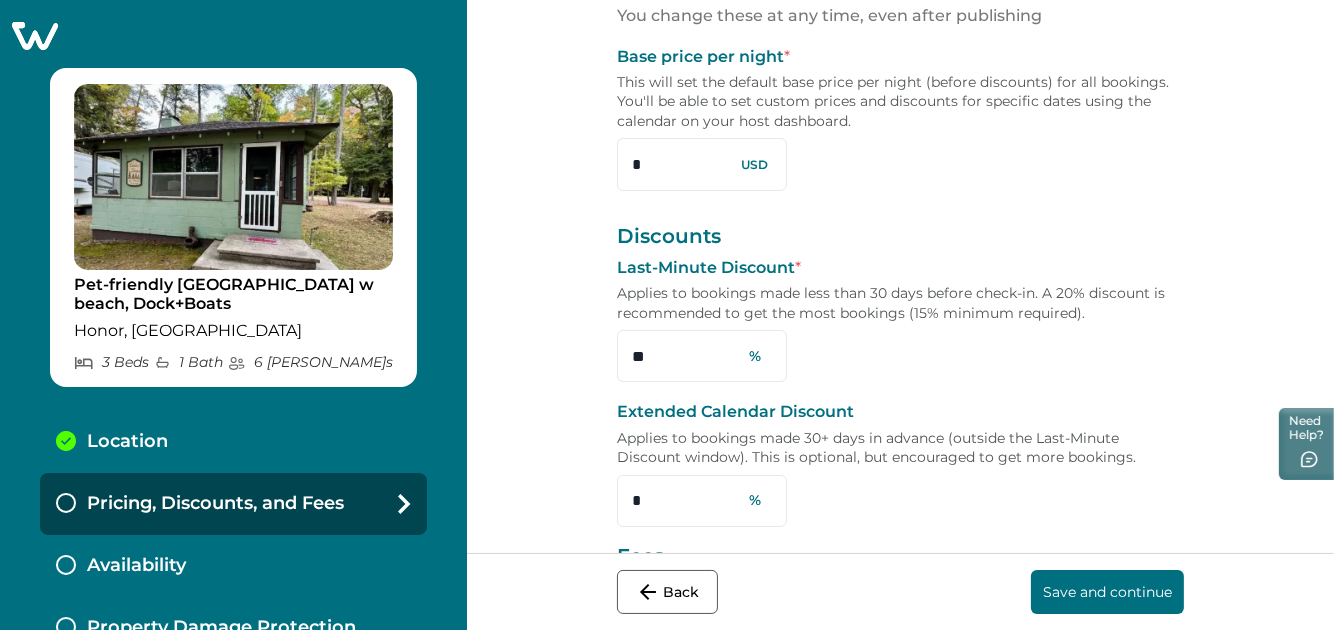 click on "This will set the default base price per night (before discounts) for all bookings. You'll be able
to set custom prices and discounts for specific dates using the calendar on your host dashboard." at bounding box center (900, 102) 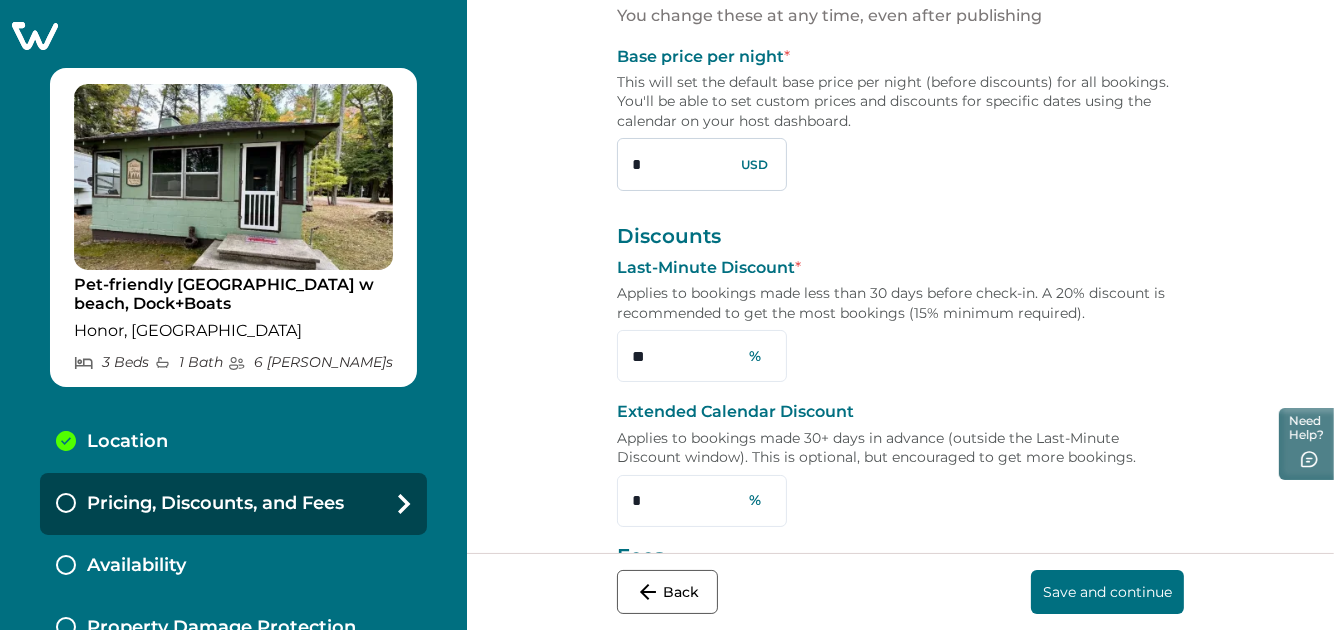 click on "*" at bounding box center (702, 164) 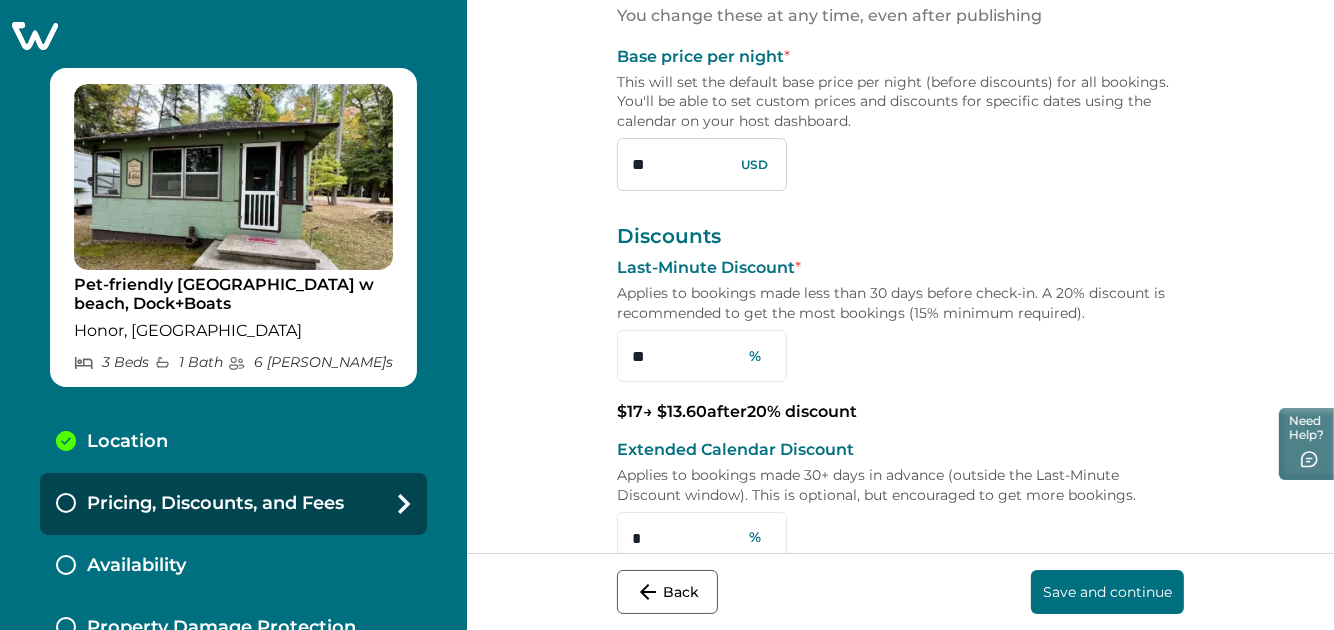 type on "*" 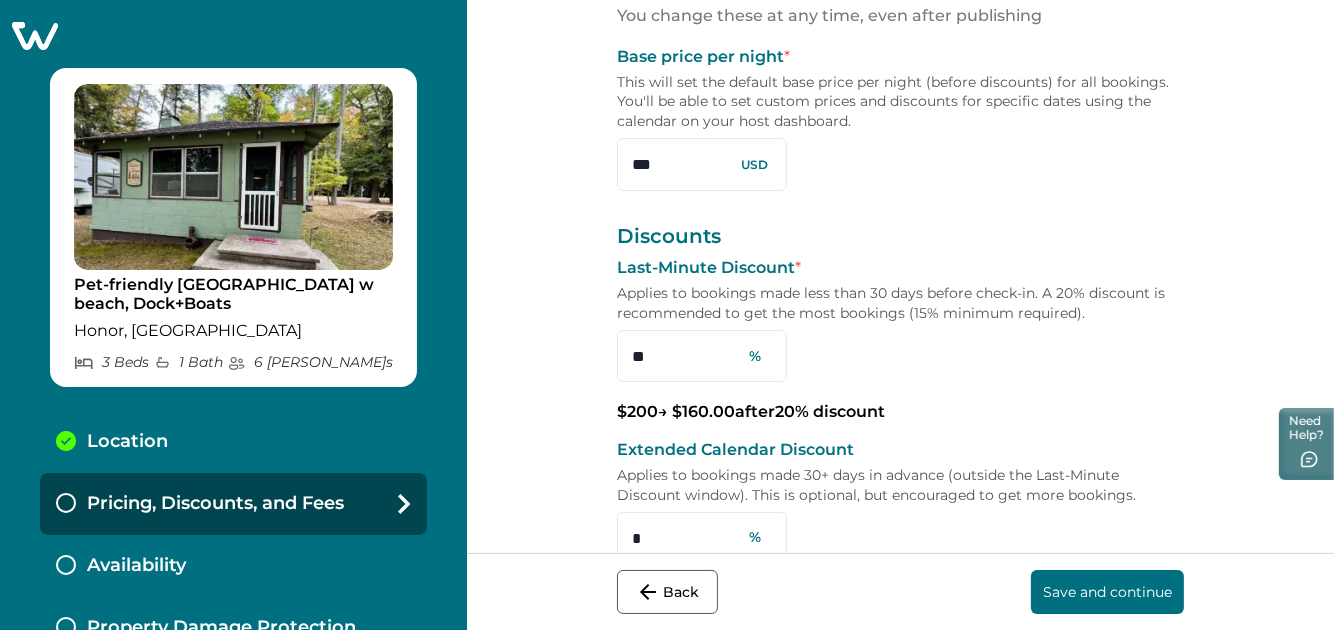 type on "***" 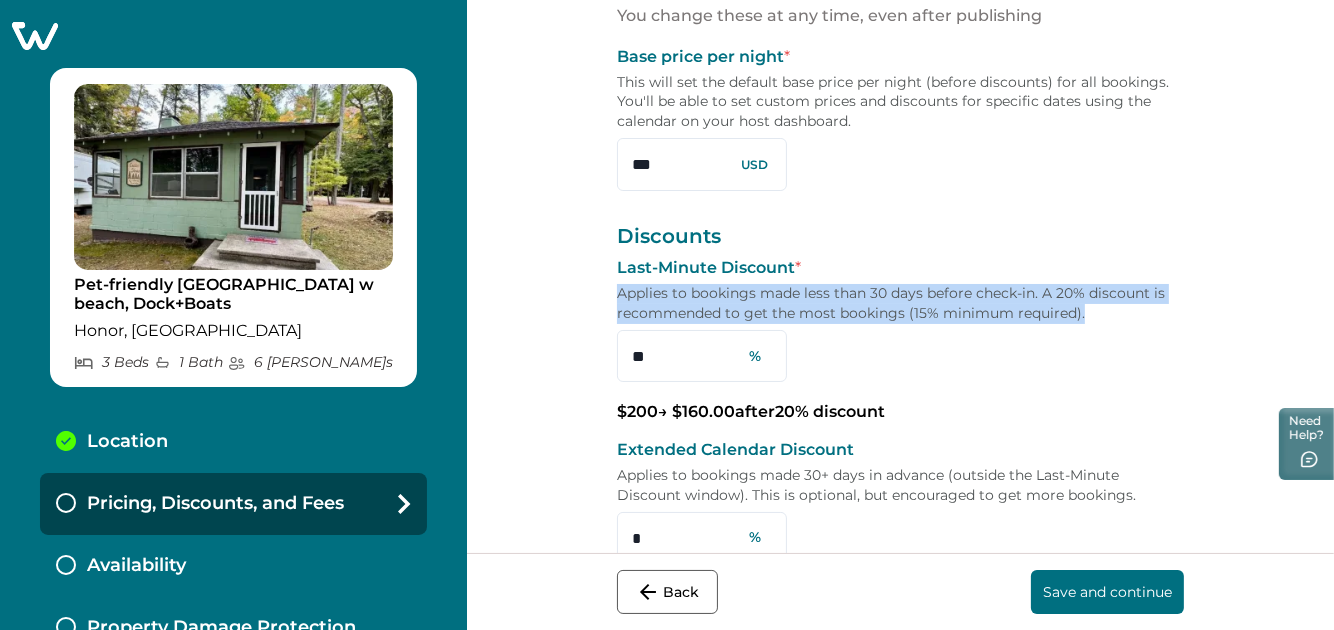 drag, startPoint x: 590, startPoint y: 292, endPoint x: 1109, endPoint y: 316, distance: 519.5546 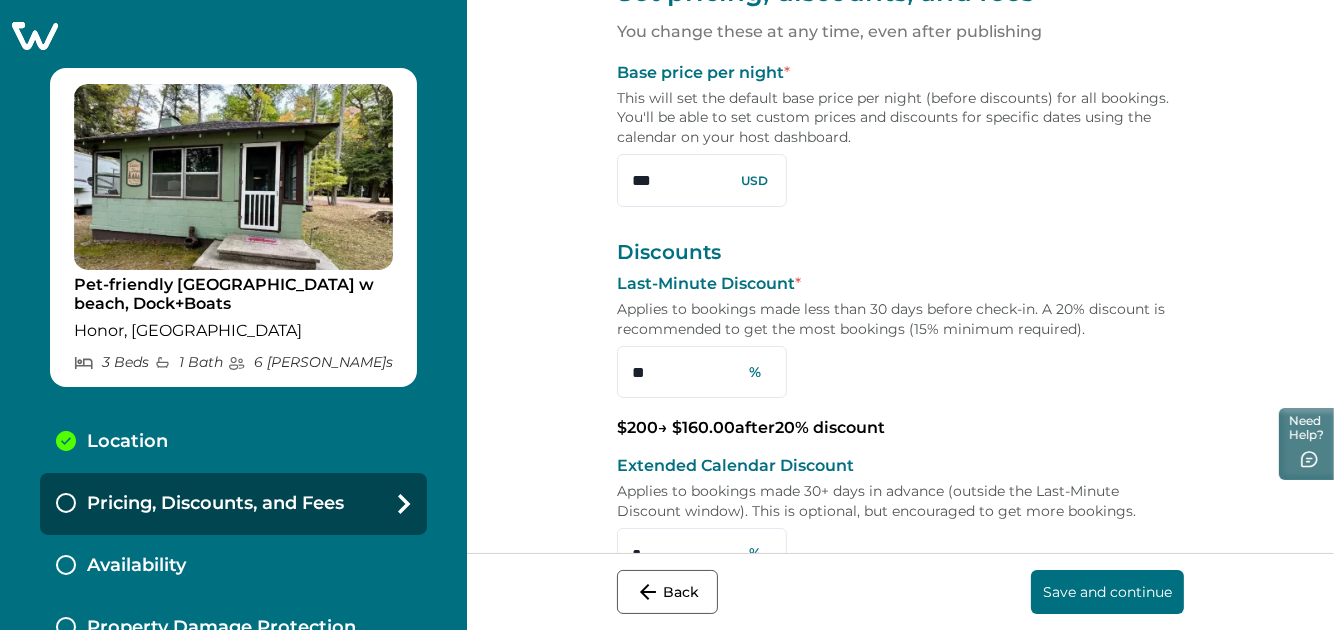 scroll, scrollTop: 0, scrollLeft: 0, axis: both 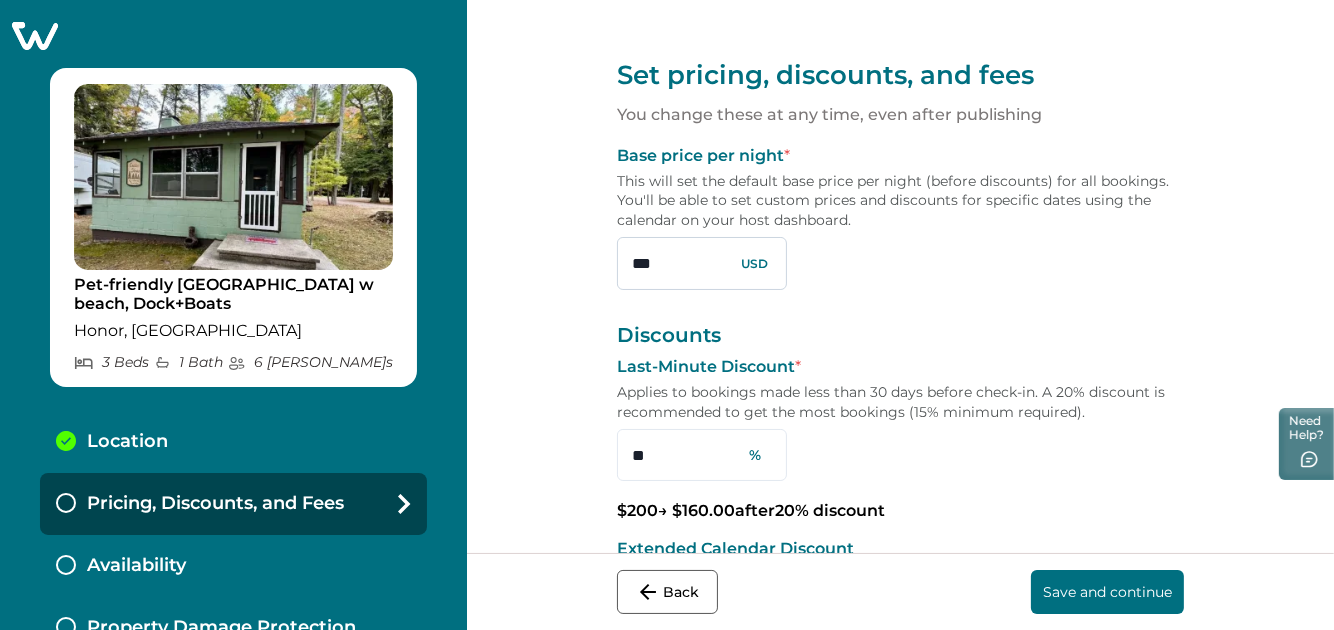 click on "***" at bounding box center [702, 263] 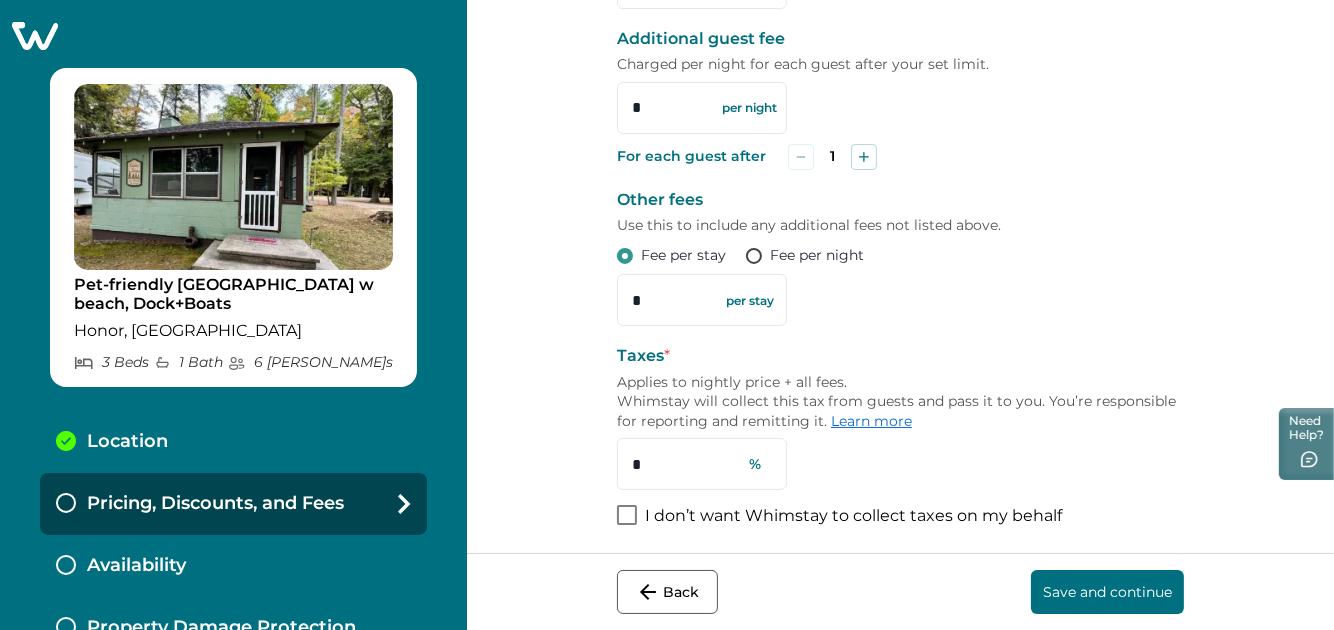 scroll, scrollTop: 914, scrollLeft: 0, axis: vertical 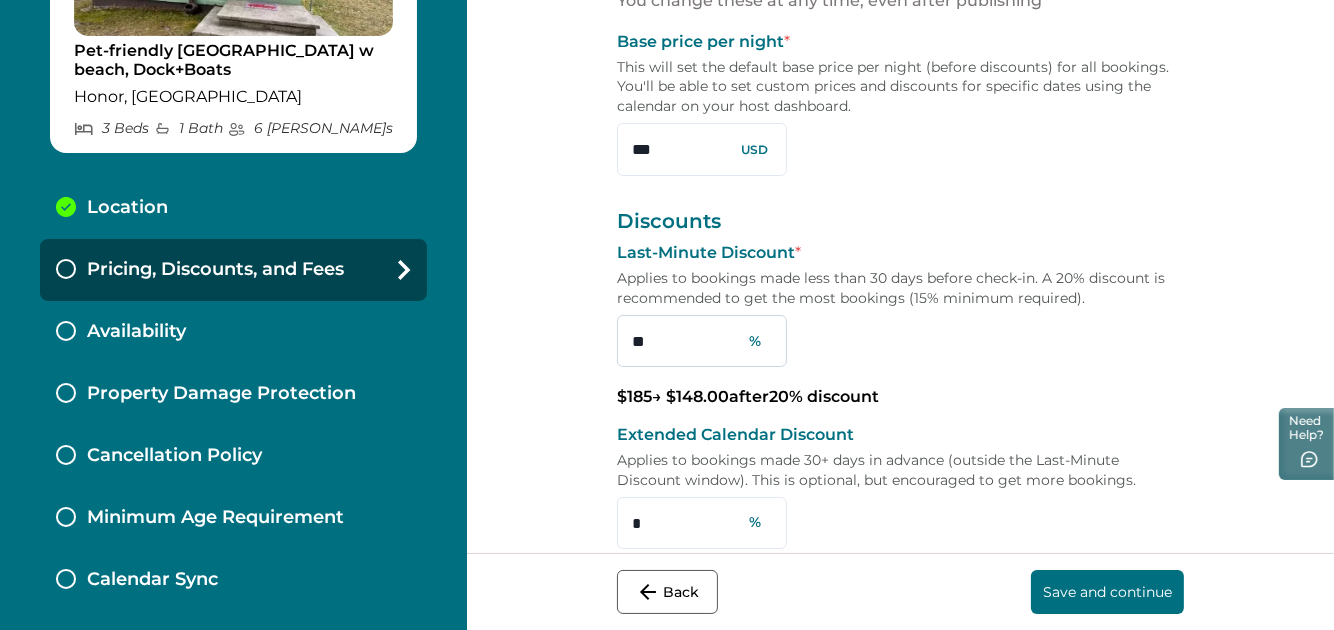 type on "***" 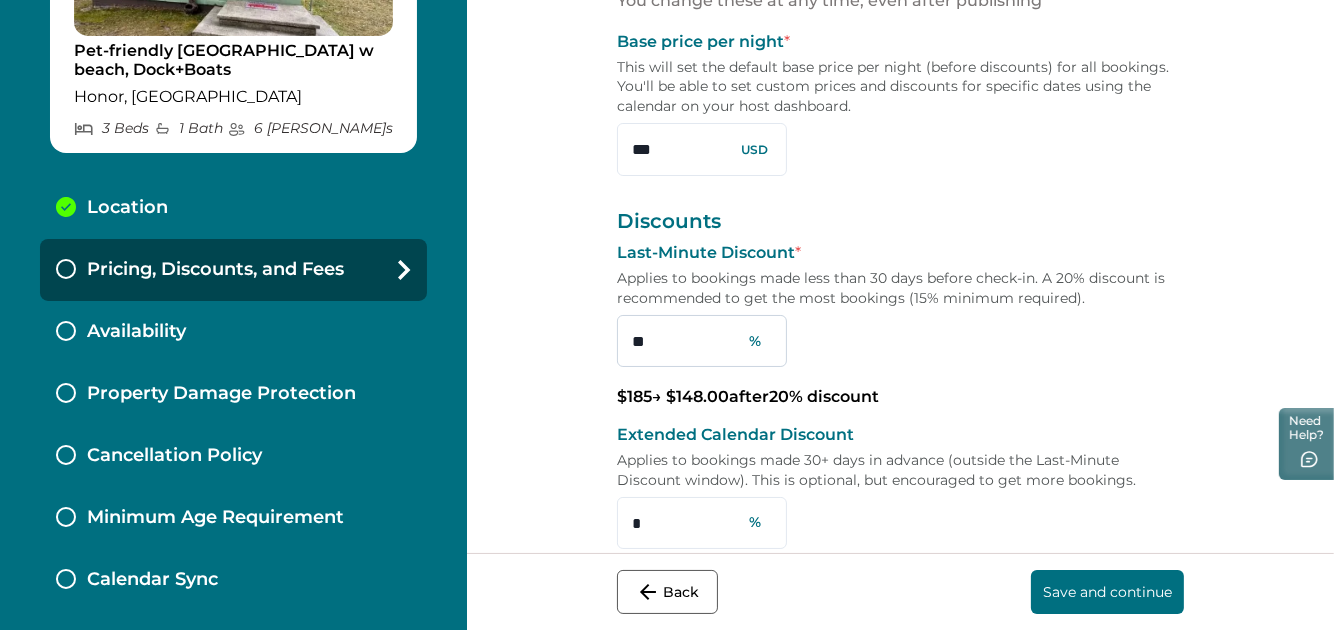 click on "**" at bounding box center [702, 341] 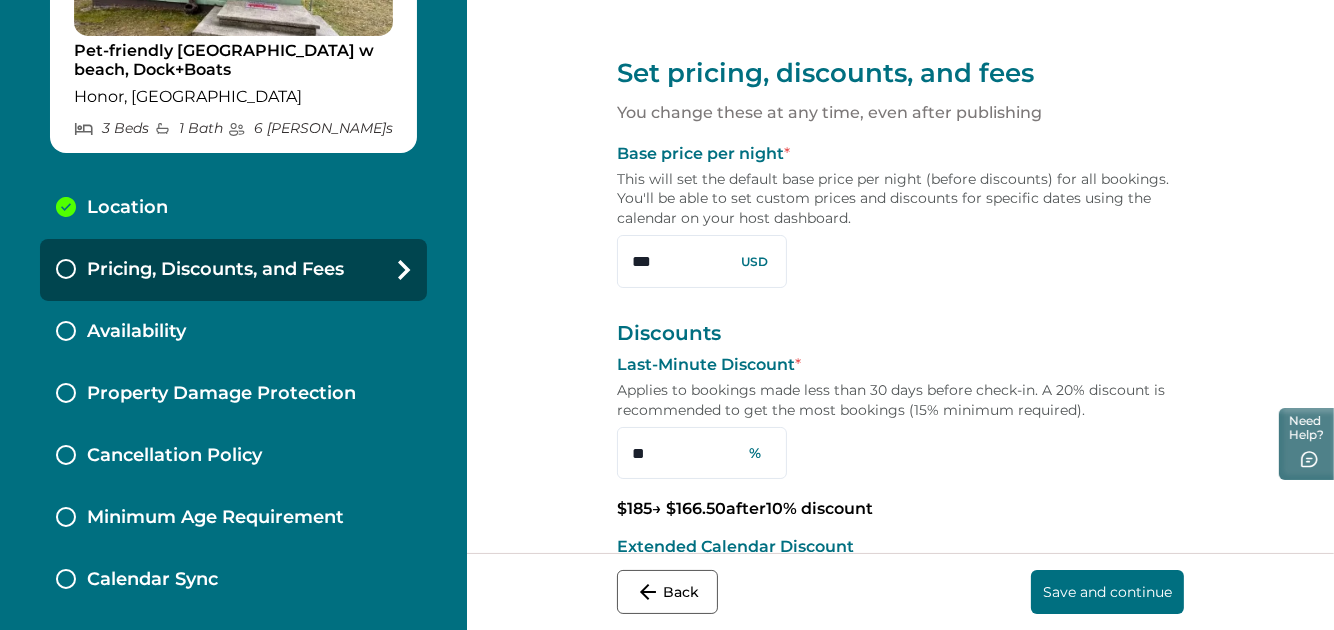 scroll, scrollTop: 0, scrollLeft: 0, axis: both 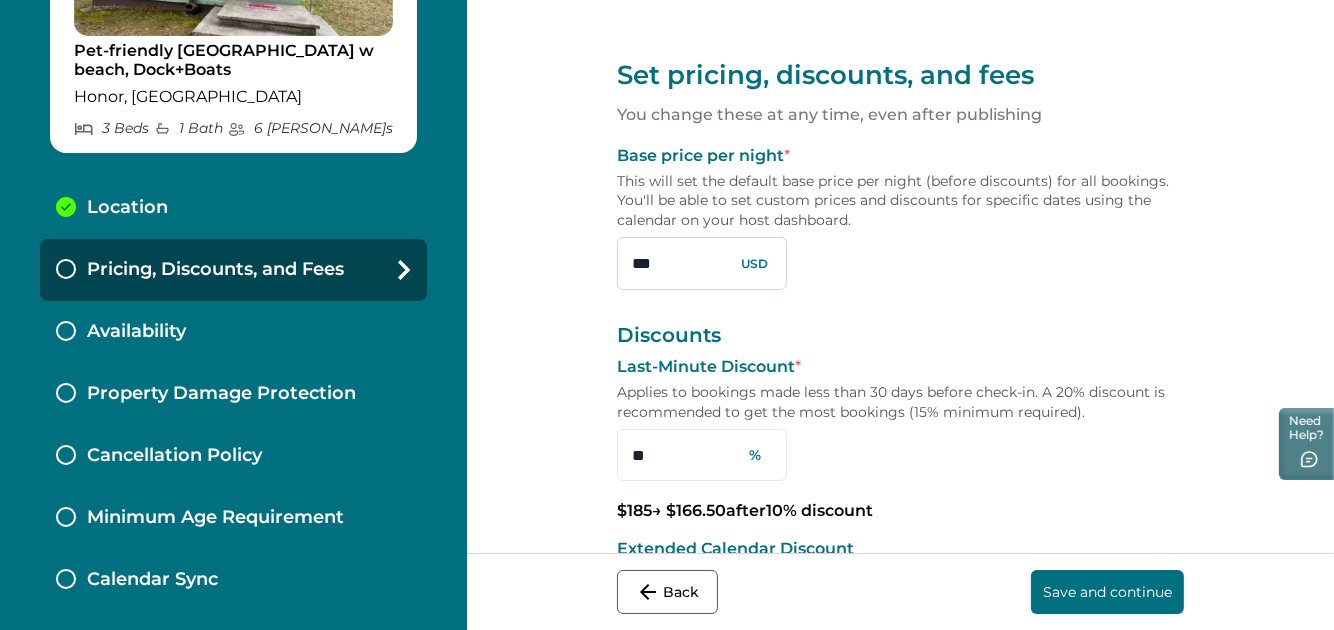 type on "**" 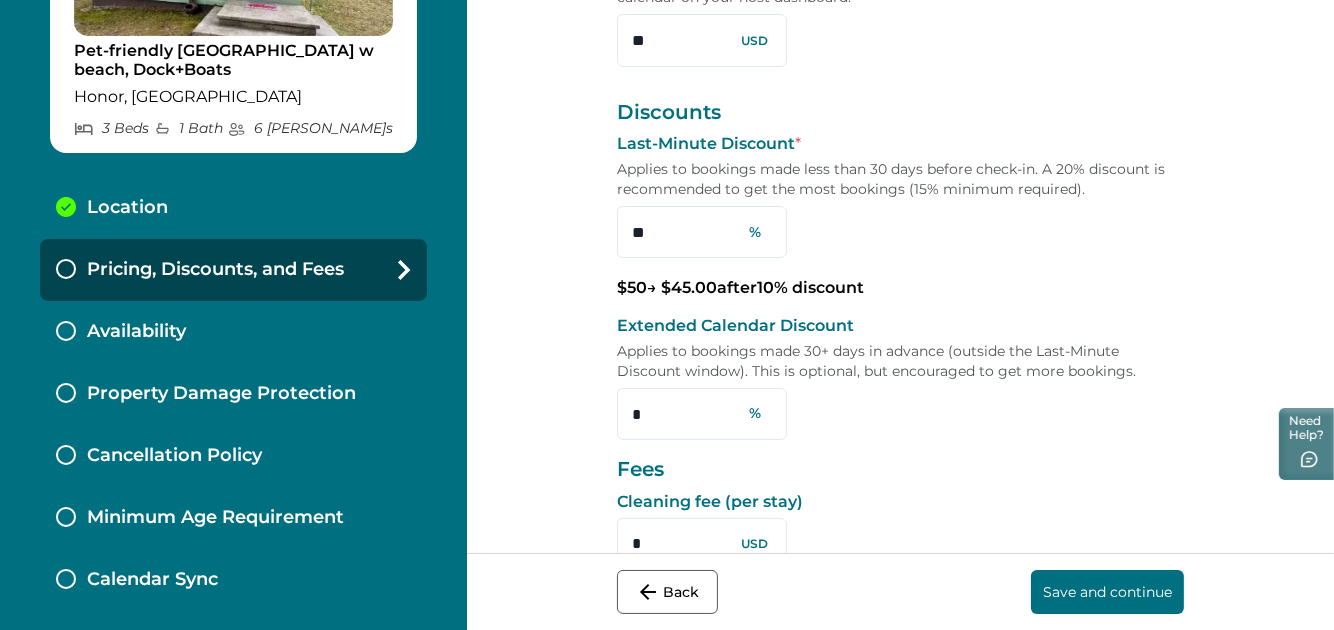 scroll, scrollTop: 99, scrollLeft: 0, axis: vertical 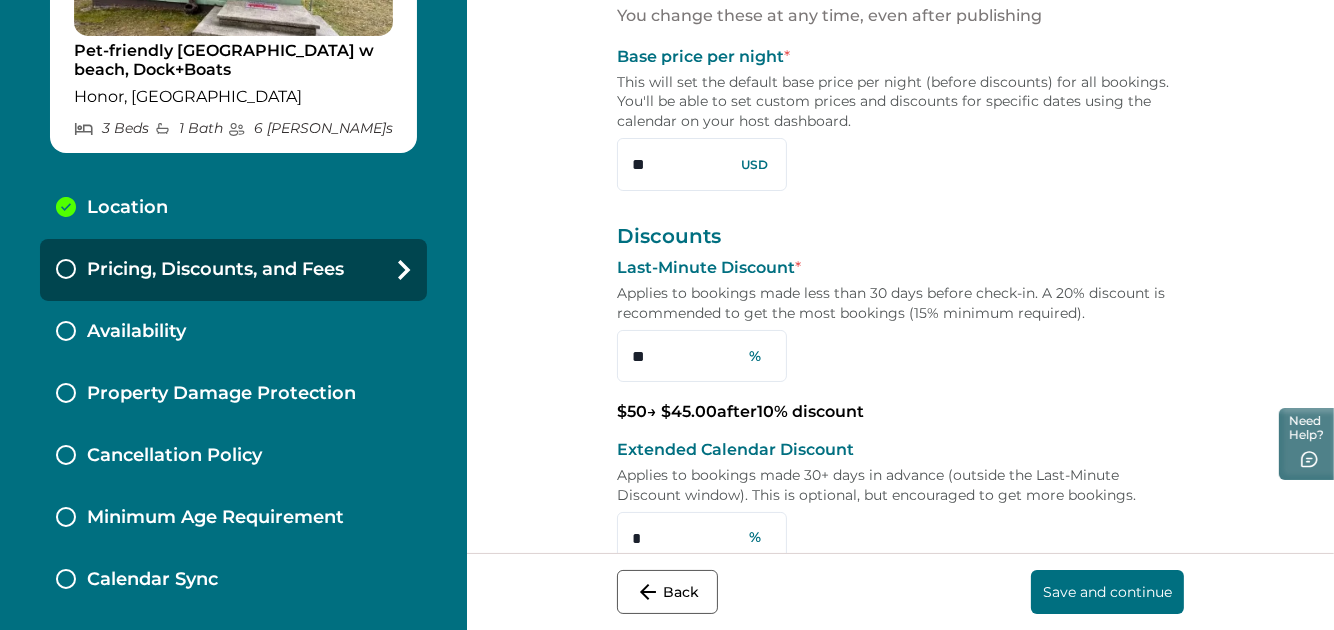 type on "*" 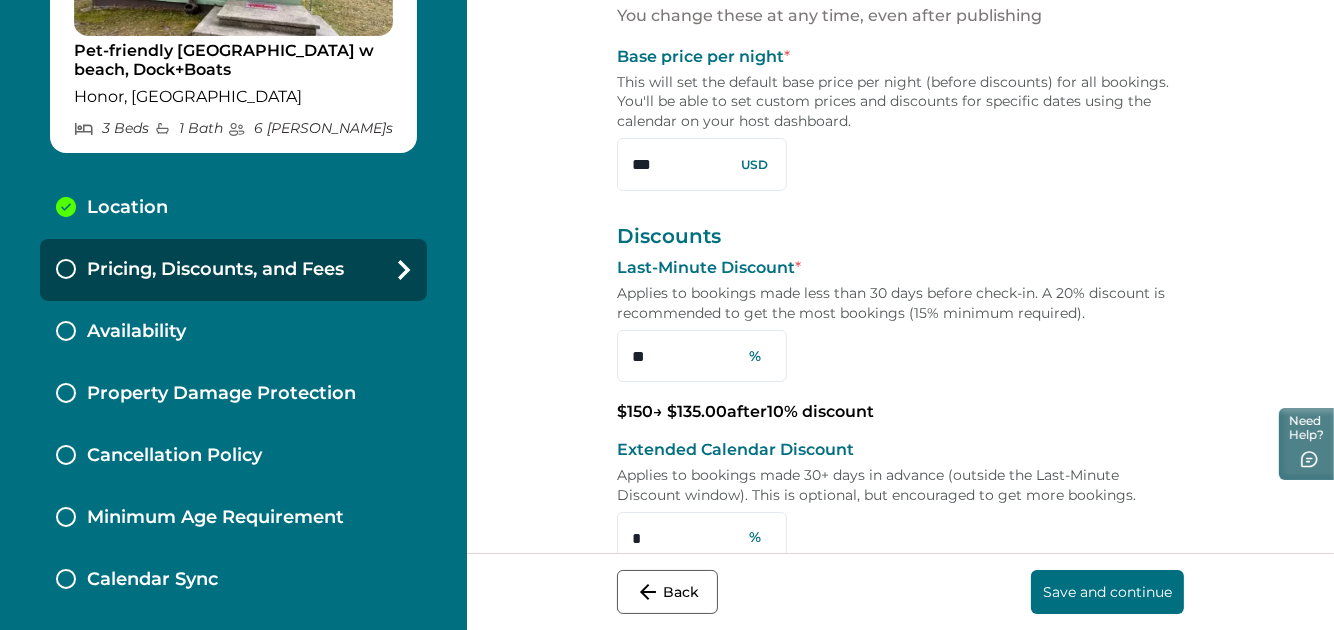 type on "***" 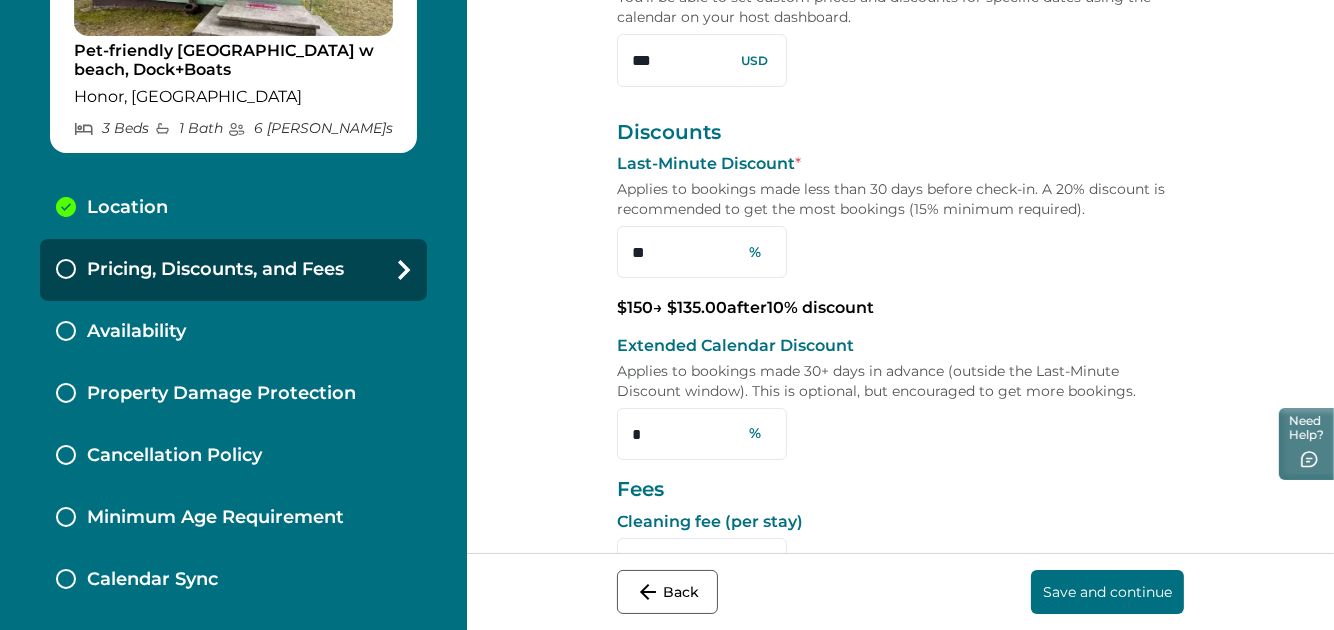 scroll, scrollTop: 300, scrollLeft: 0, axis: vertical 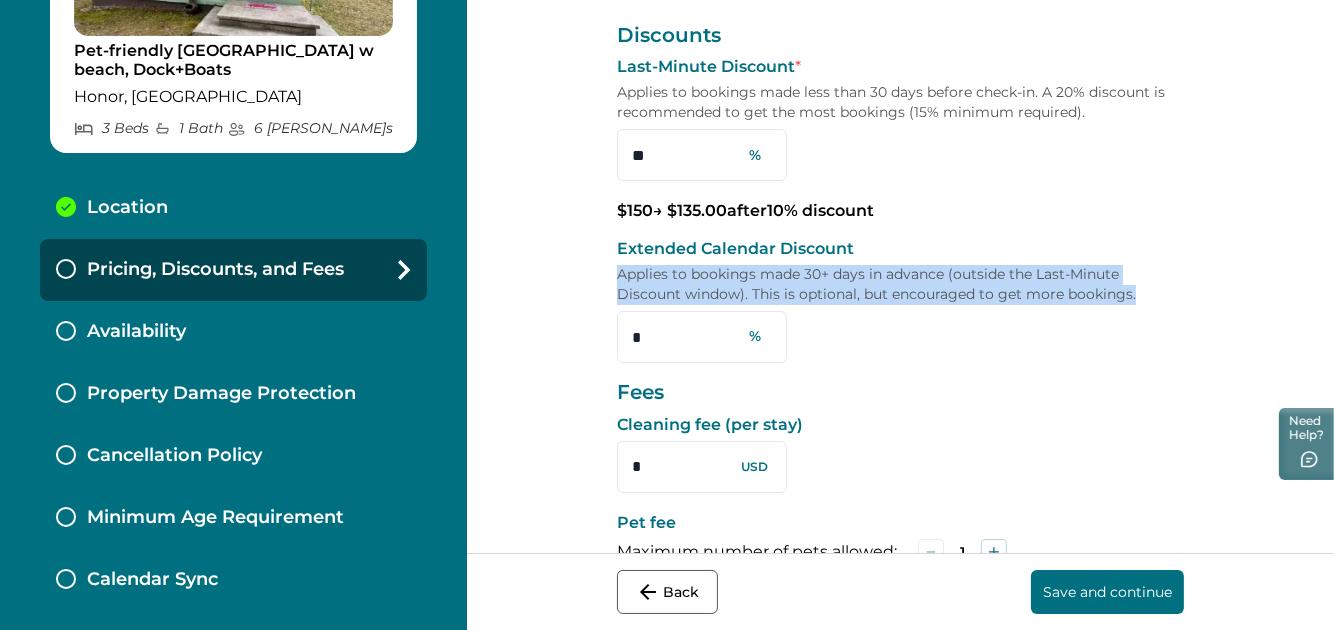 drag, startPoint x: 615, startPoint y: 274, endPoint x: 1146, endPoint y: 298, distance: 531.5421 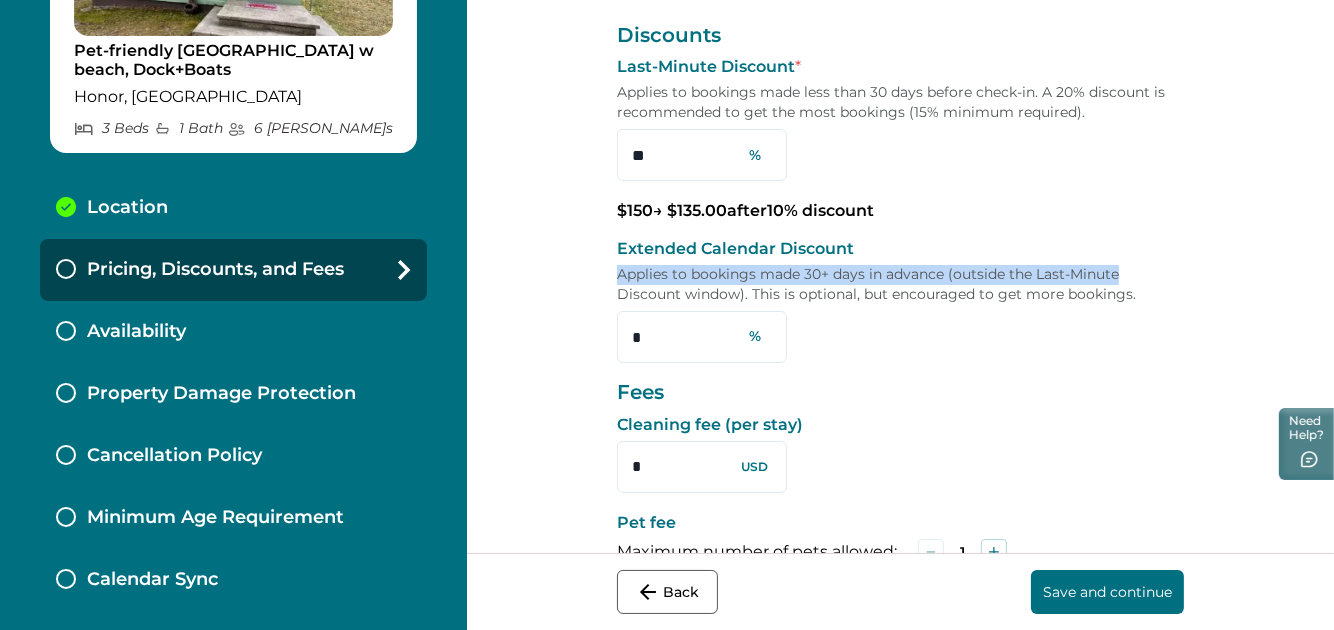drag, startPoint x: 616, startPoint y: 278, endPoint x: 1180, endPoint y: 276, distance: 564.00354 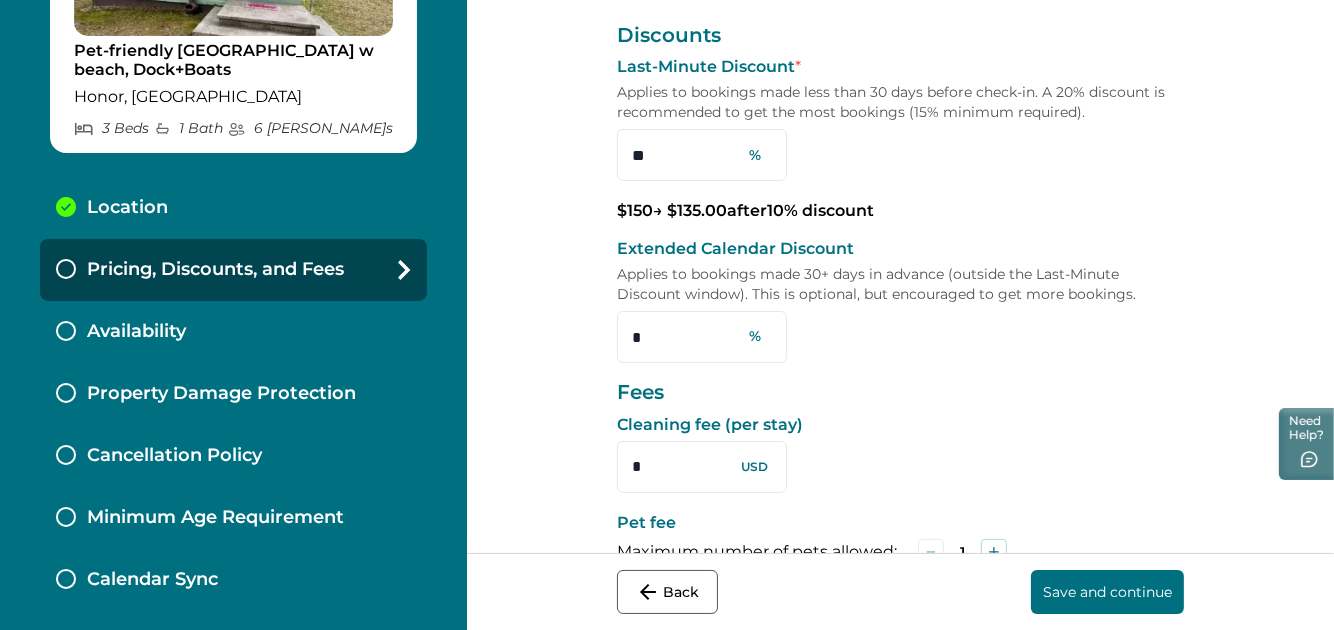 click on "Applies to bookings made 30+ days in advance (outside the Last-Minute Discount window). This is optional, but encouraged to get more bookings." at bounding box center (900, 284) 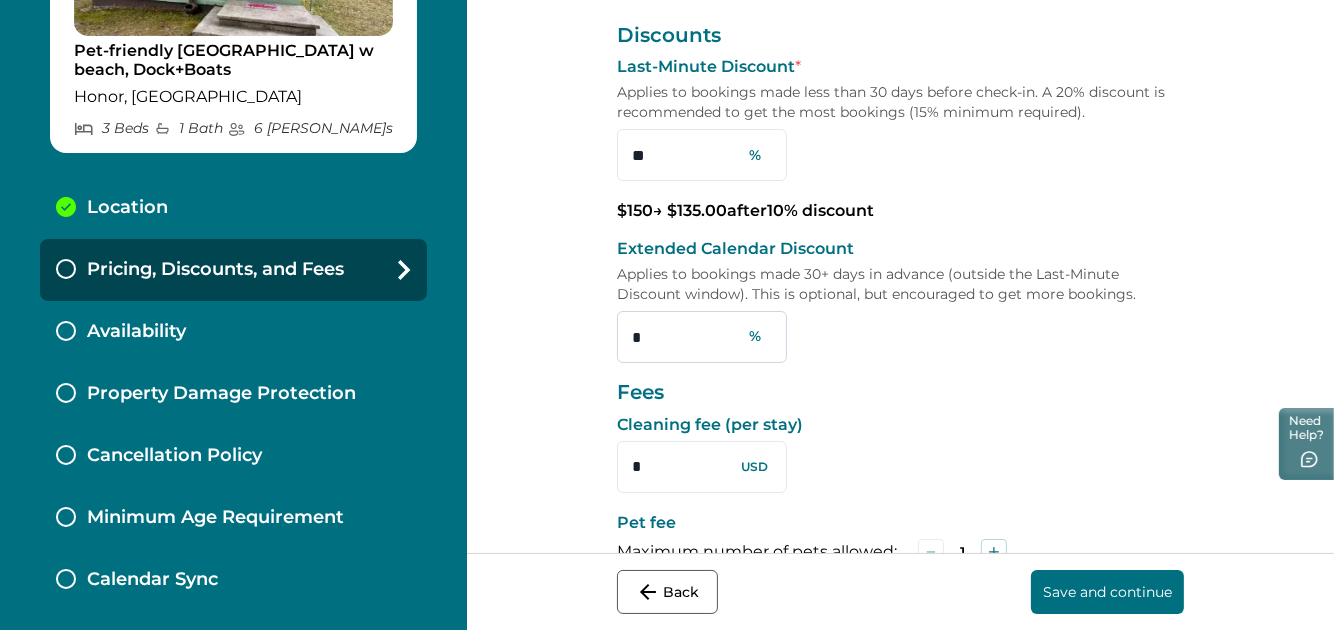 click on "*" at bounding box center [702, 337] 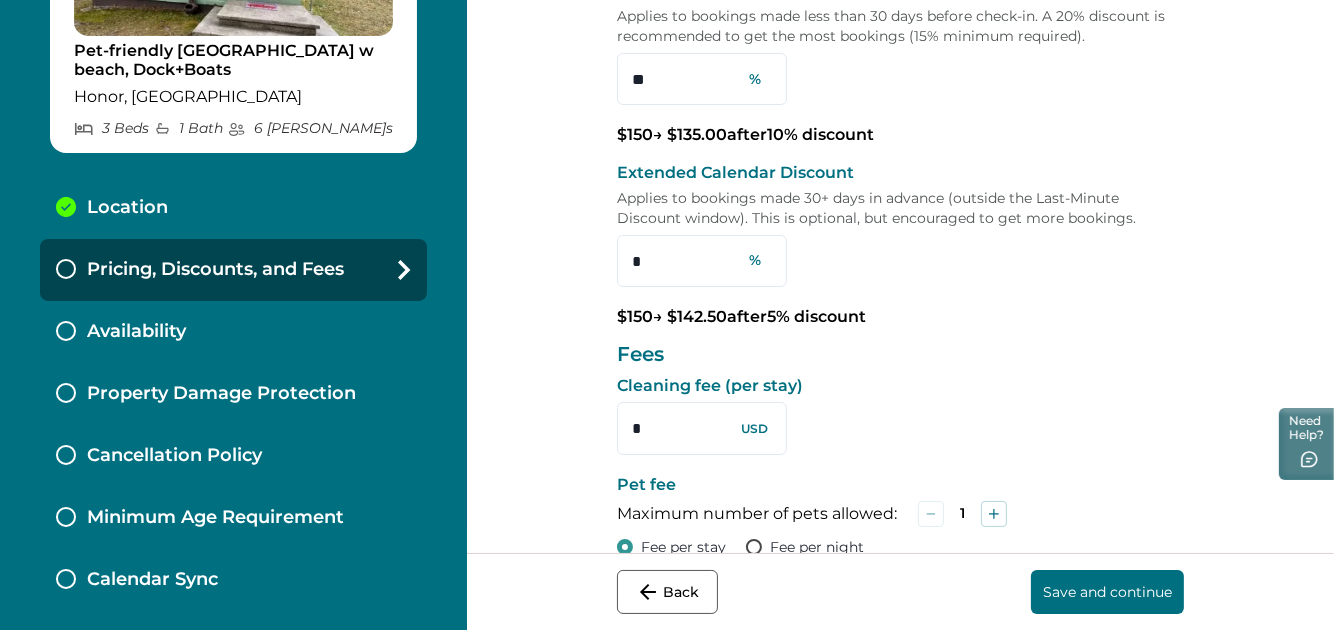 scroll, scrollTop: 499, scrollLeft: 0, axis: vertical 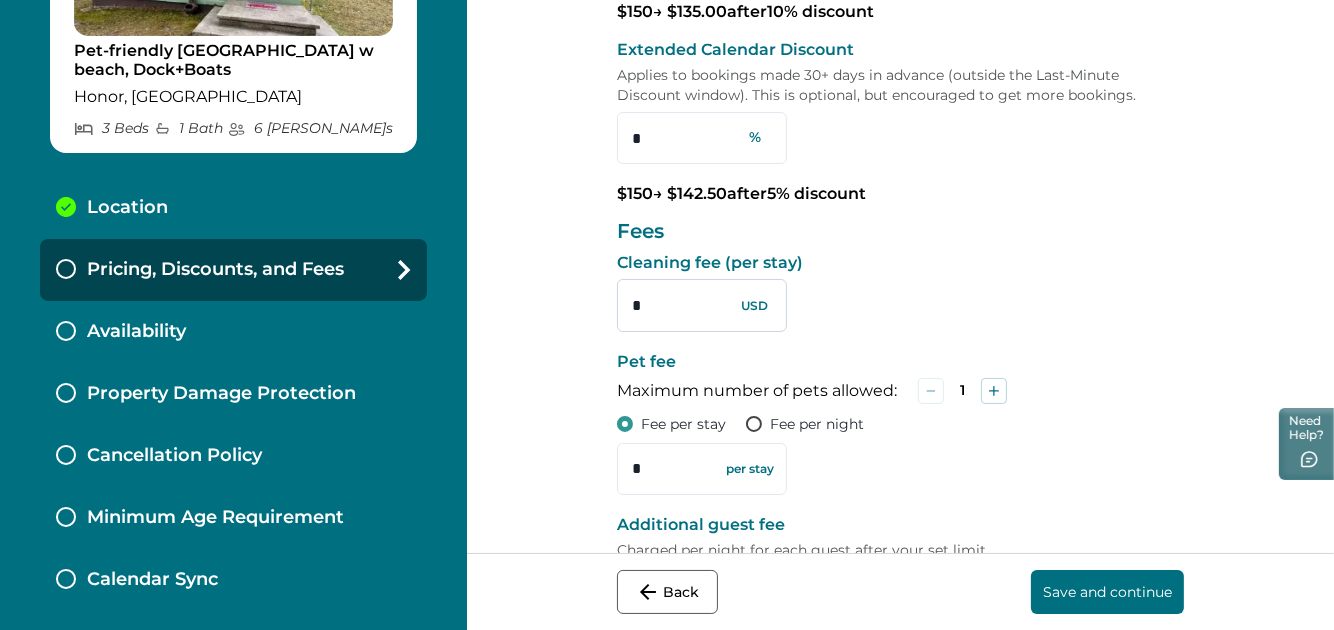 type on "*" 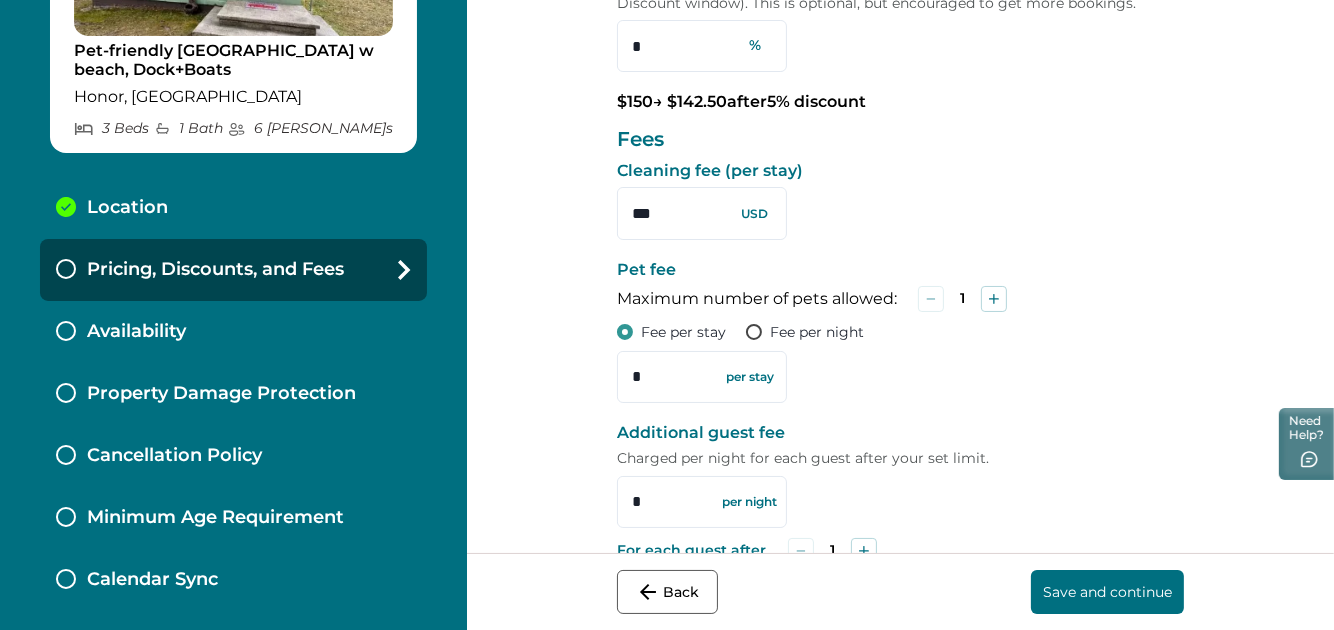 scroll, scrollTop: 700, scrollLeft: 0, axis: vertical 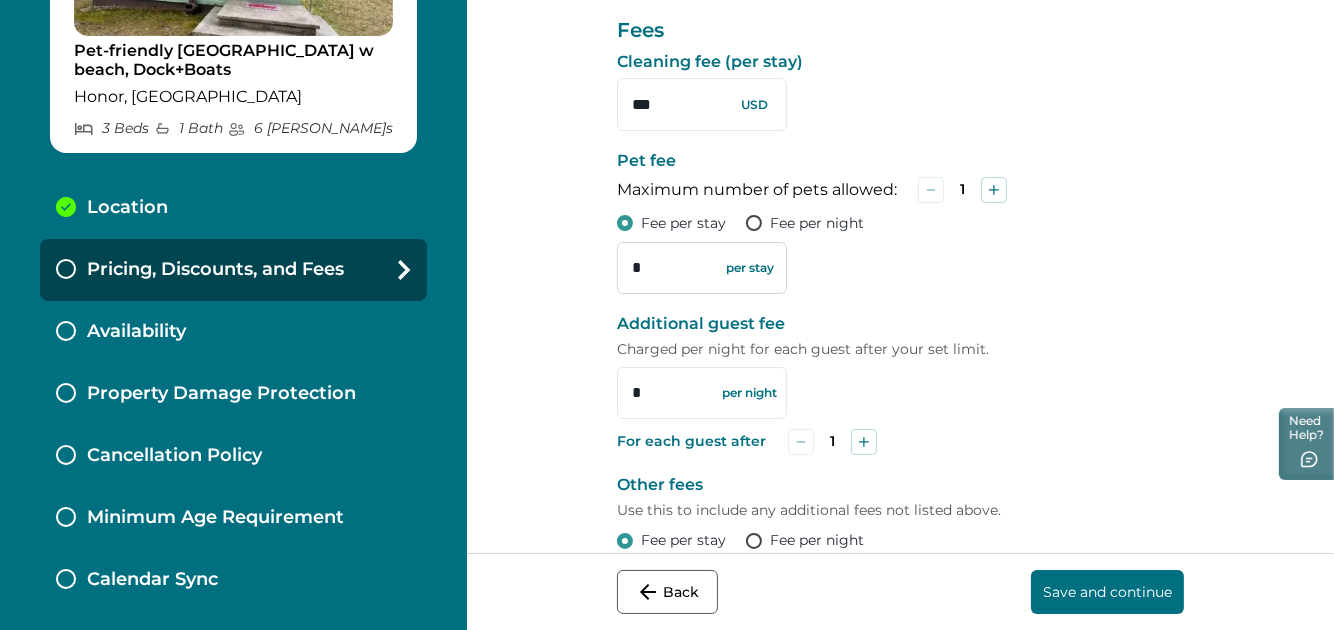 type on "***" 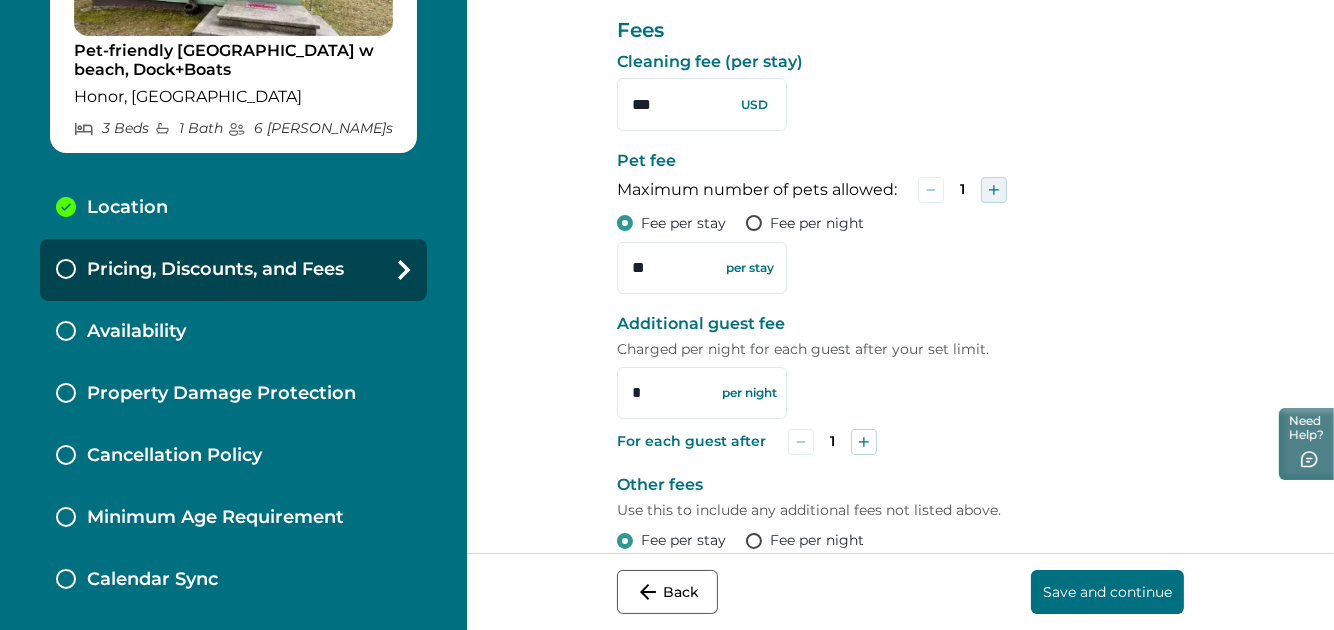 type on "**" 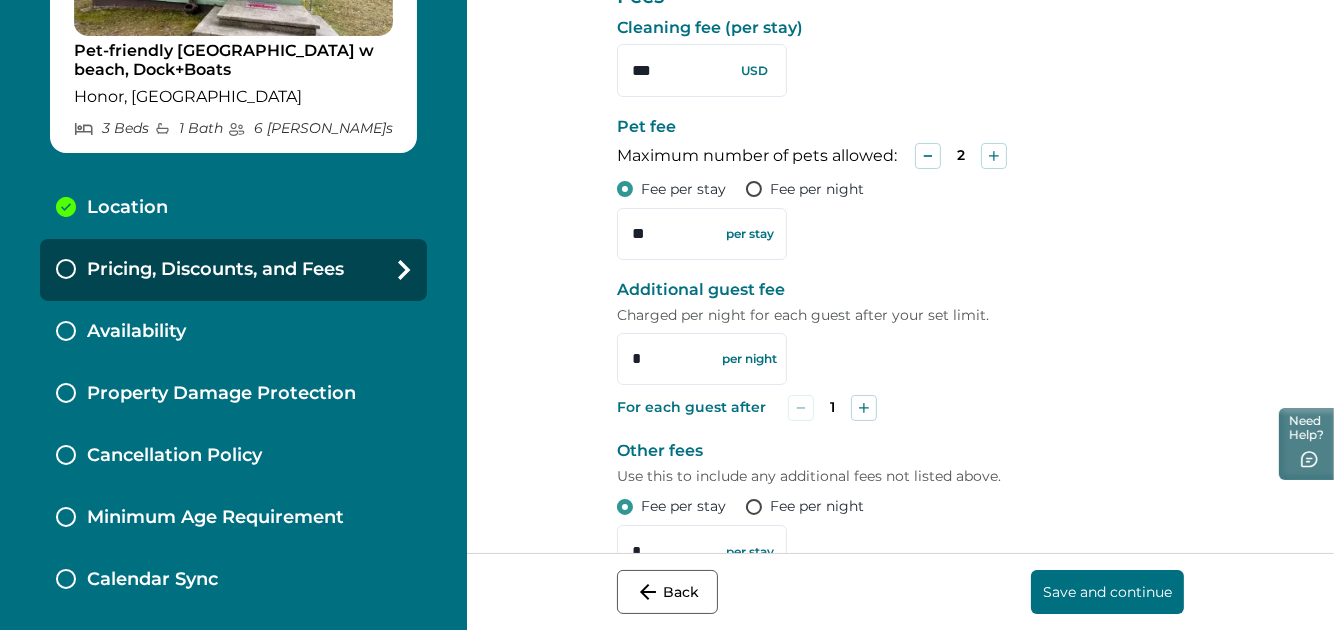 scroll, scrollTop: 899, scrollLeft: 0, axis: vertical 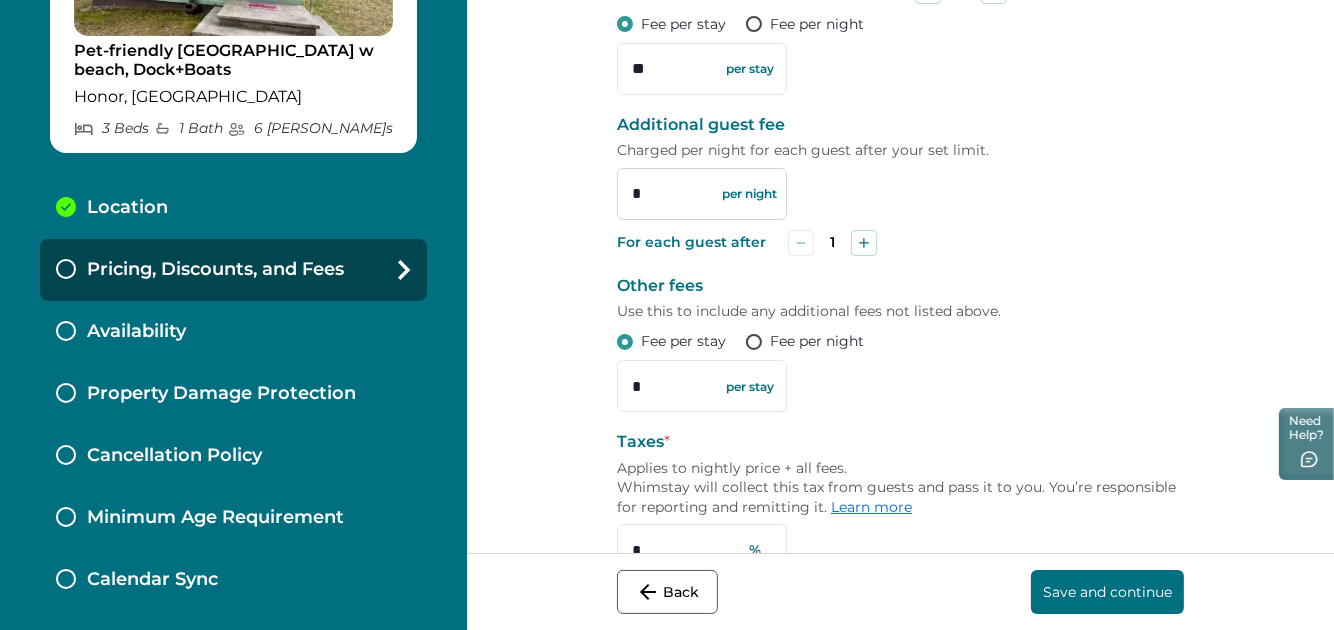 click on "*" at bounding box center [702, 194] 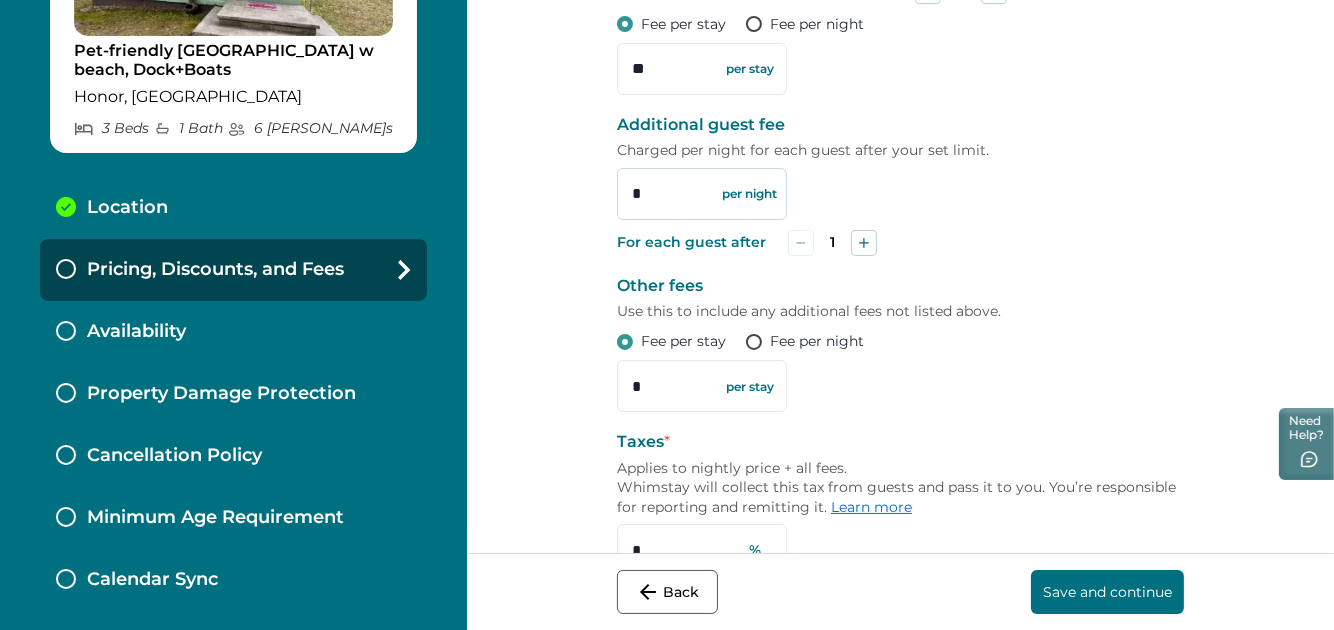 click on "*" at bounding box center [702, 194] 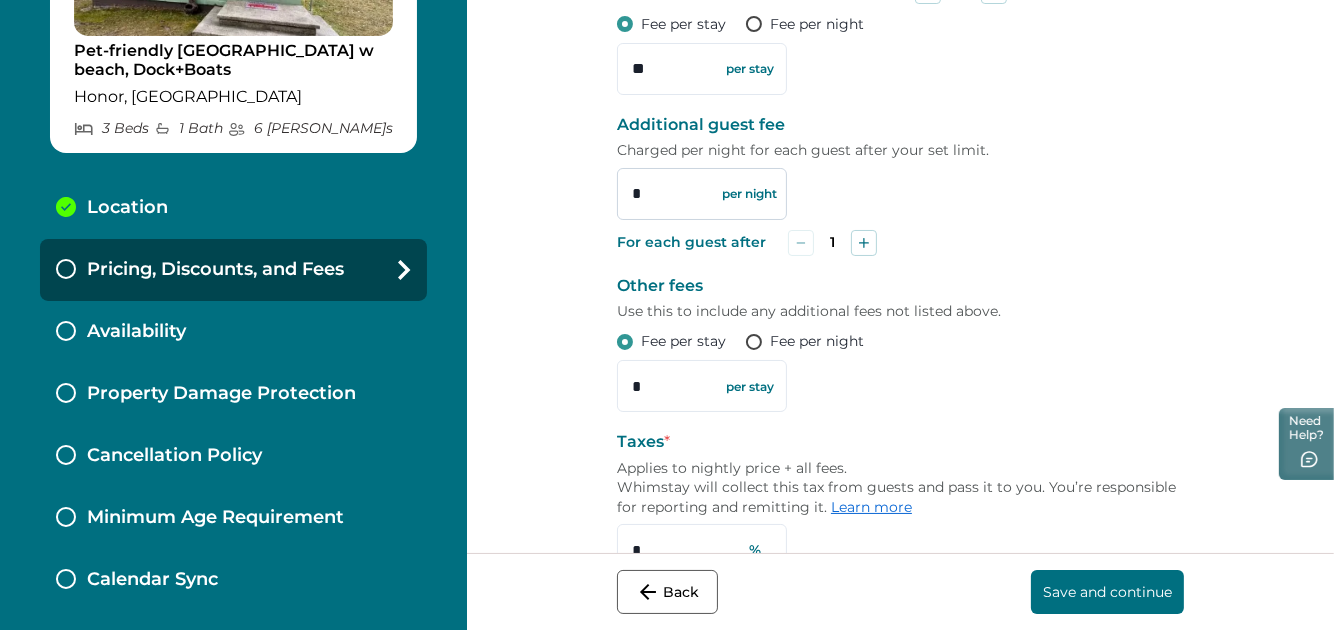 click on "*" at bounding box center [702, 194] 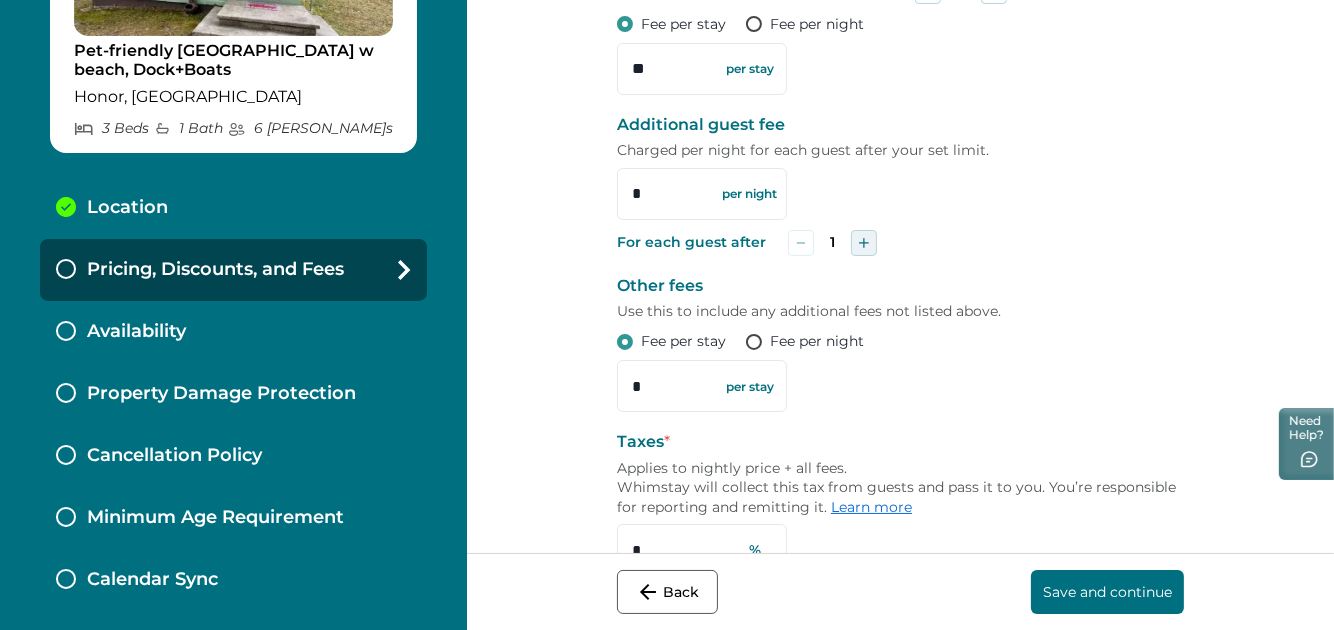 type on "*" 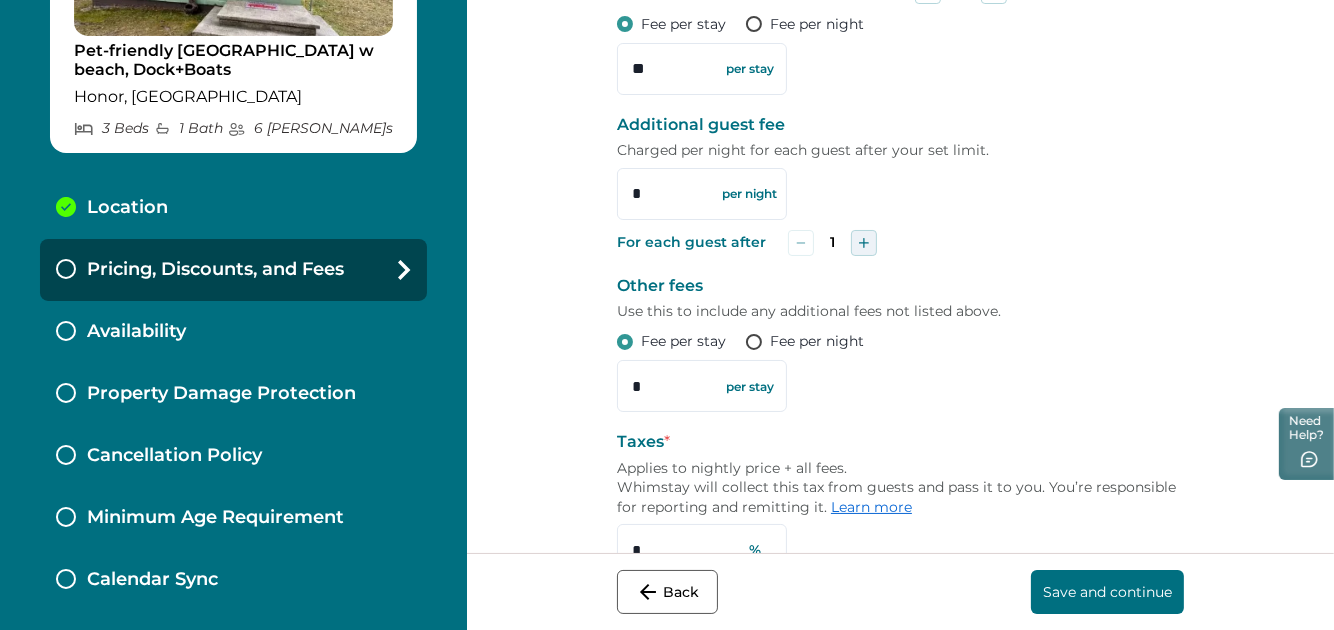 click 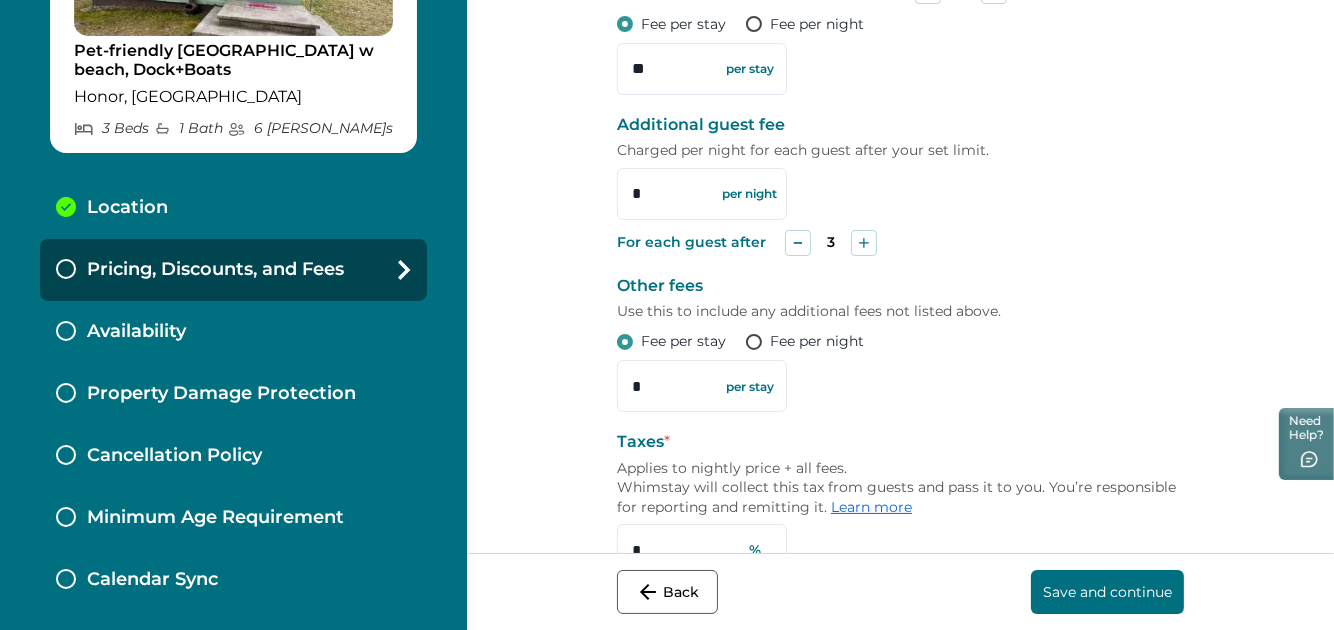 click on "Fees Cleaning fee (per stay) *** USD Pet fee Maximum number of pets allowed: 2 Fee per stay Fee per night ** per stay Additional guest fee Charged per night for each guest after your set limit. * per night For each guest after 3 Other fees Use this to include any additional fees not listed above. Fee per stay Fee per night * per stay Taxes * Applies to nightly price + all fees.  Whimstay will collect this tax from guests and pass it to you. You’re responsible for reporting and remitting it.   Learn more * %   I don’t want Whimstay to collect taxes on my behalf" at bounding box center (900, 219) 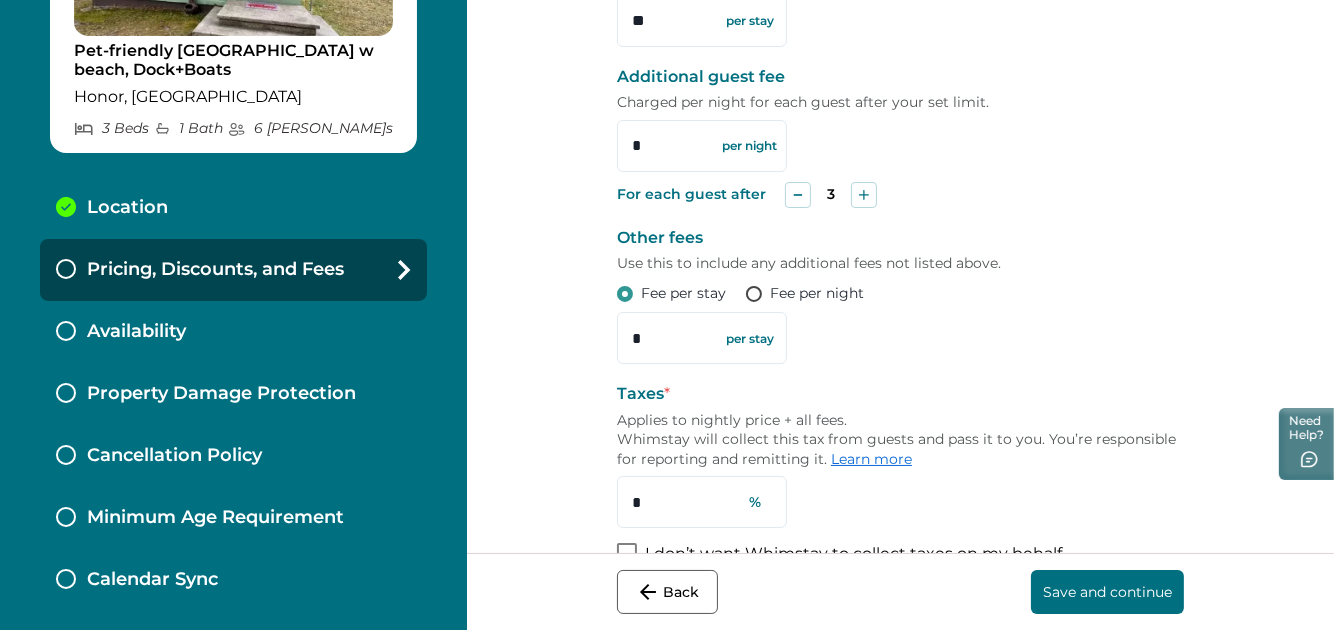 scroll, scrollTop: 989, scrollLeft: 0, axis: vertical 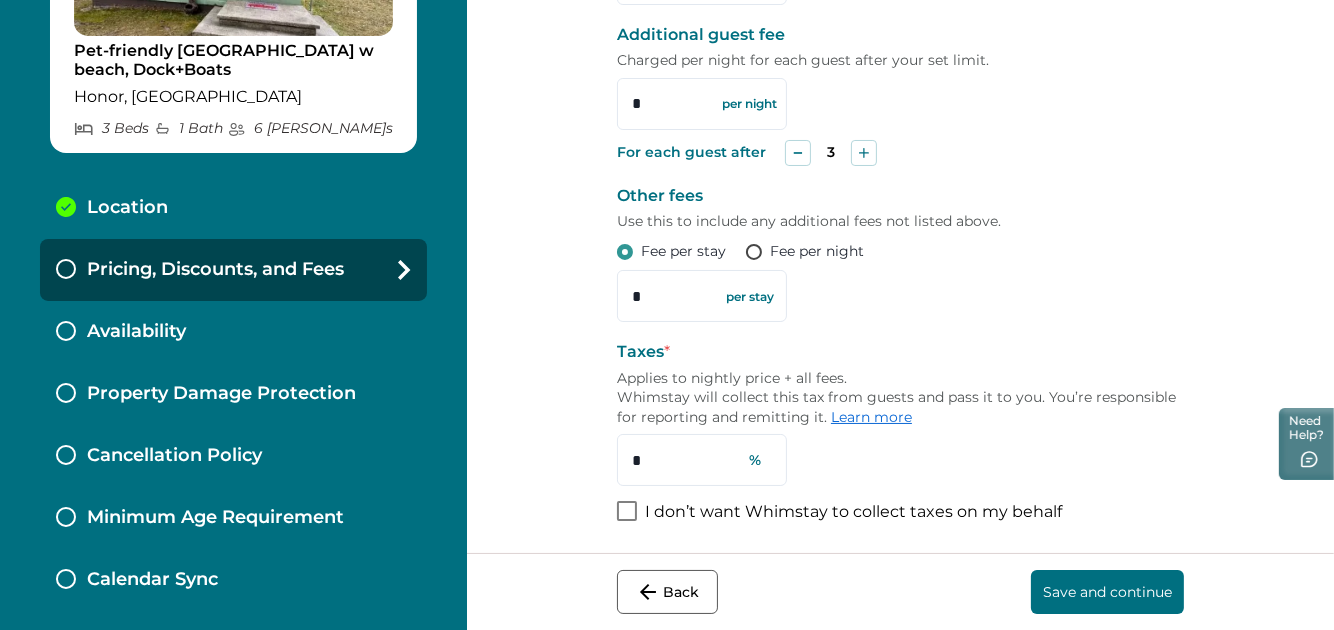 click on "Applies to nightly price + all fees.  Whimstay will collect this tax from guests and pass it to you. You’re responsible for reporting and remitting it.   Learn more" at bounding box center (900, 398) 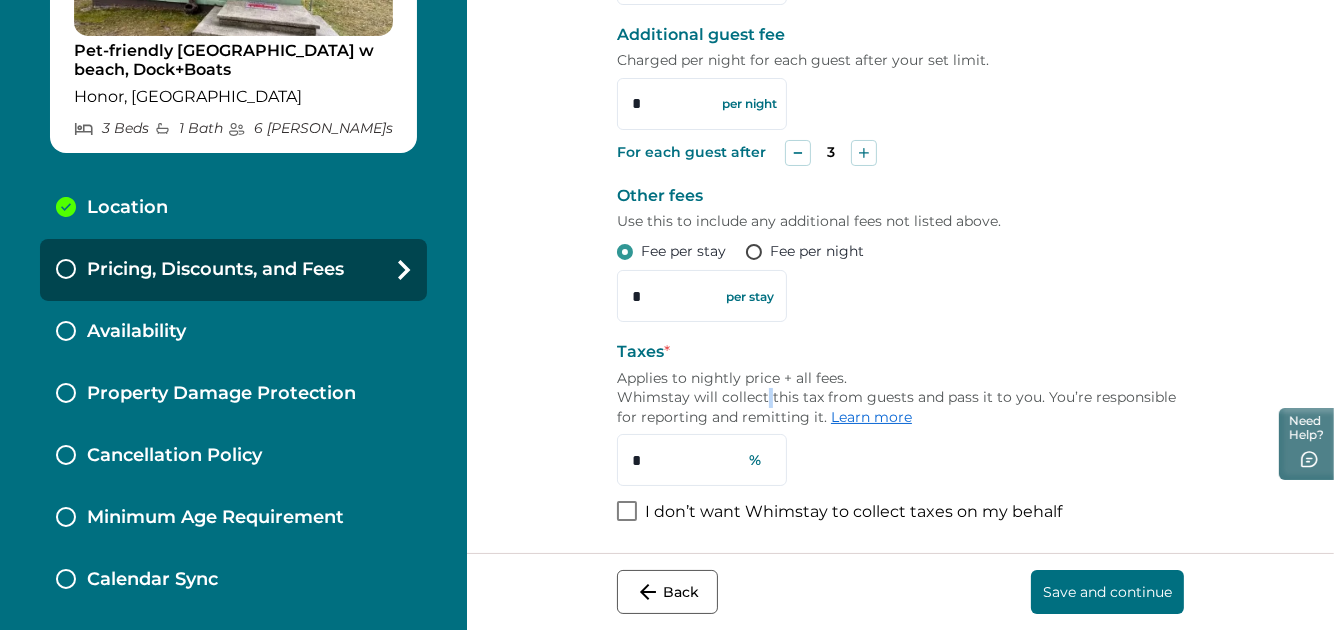 click on "Applies to nightly price + all fees.  Whimstay will collect this tax from guests and pass it to you. You’re responsible for reporting and remitting it.   Learn more" at bounding box center [900, 398] 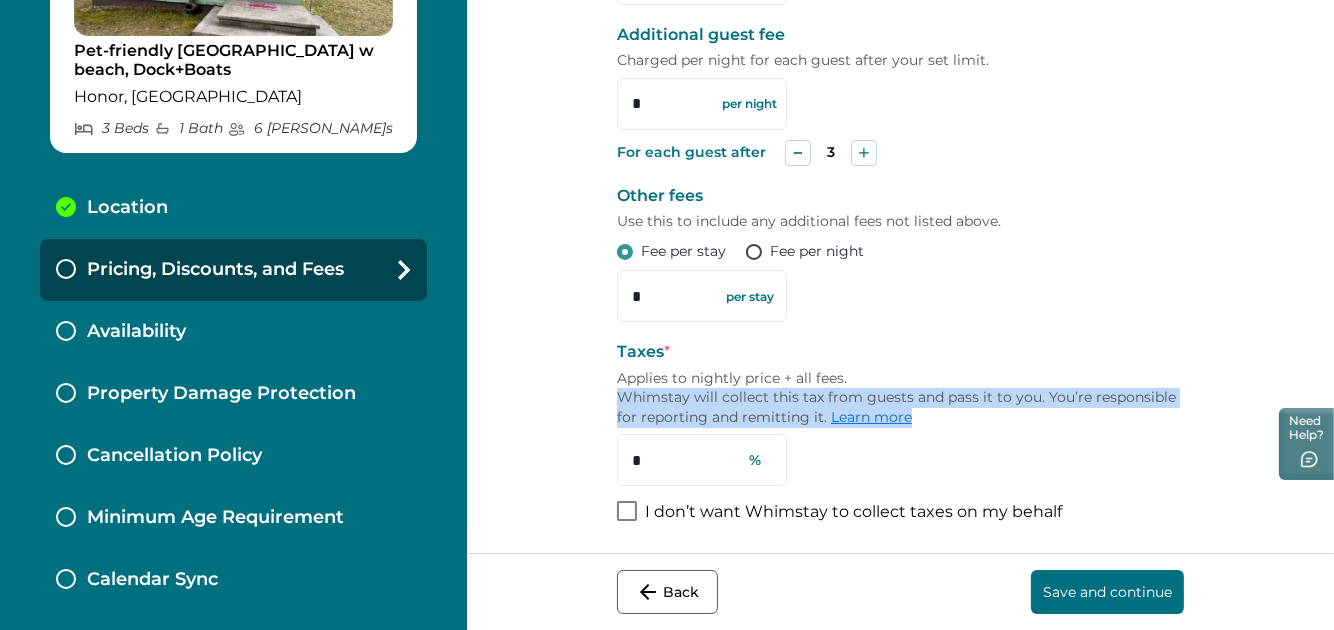 click on "Applies to nightly price + all fees.  Whimstay will collect this tax from guests and pass it to you. You’re responsible for reporting and remitting it.   Learn more" at bounding box center [900, 398] 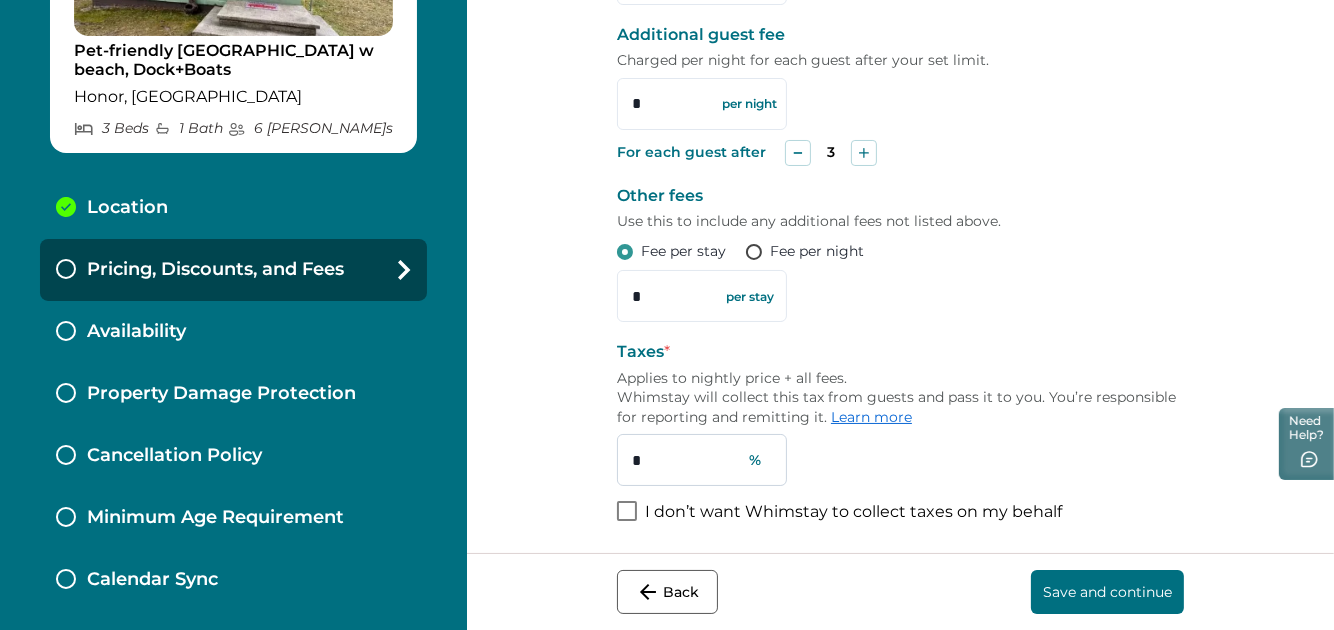 click on "*" at bounding box center [702, 460] 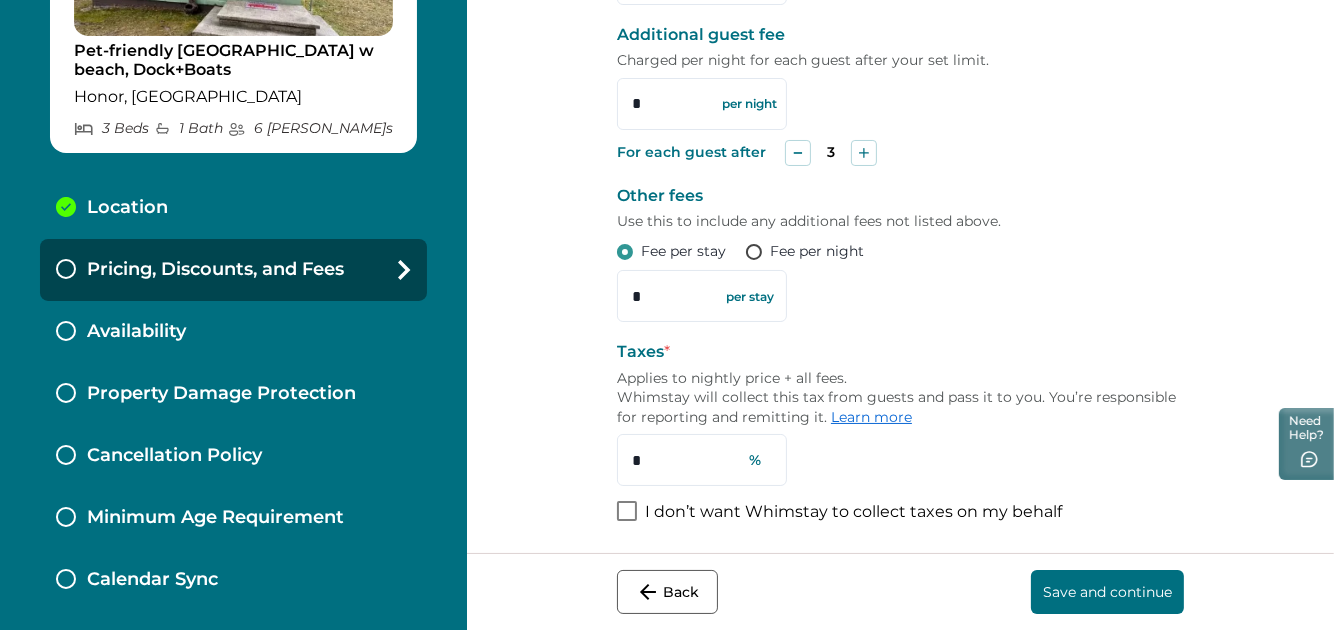 click on "I don’t want Whimstay to collect taxes on my behalf" at bounding box center [839, 511] 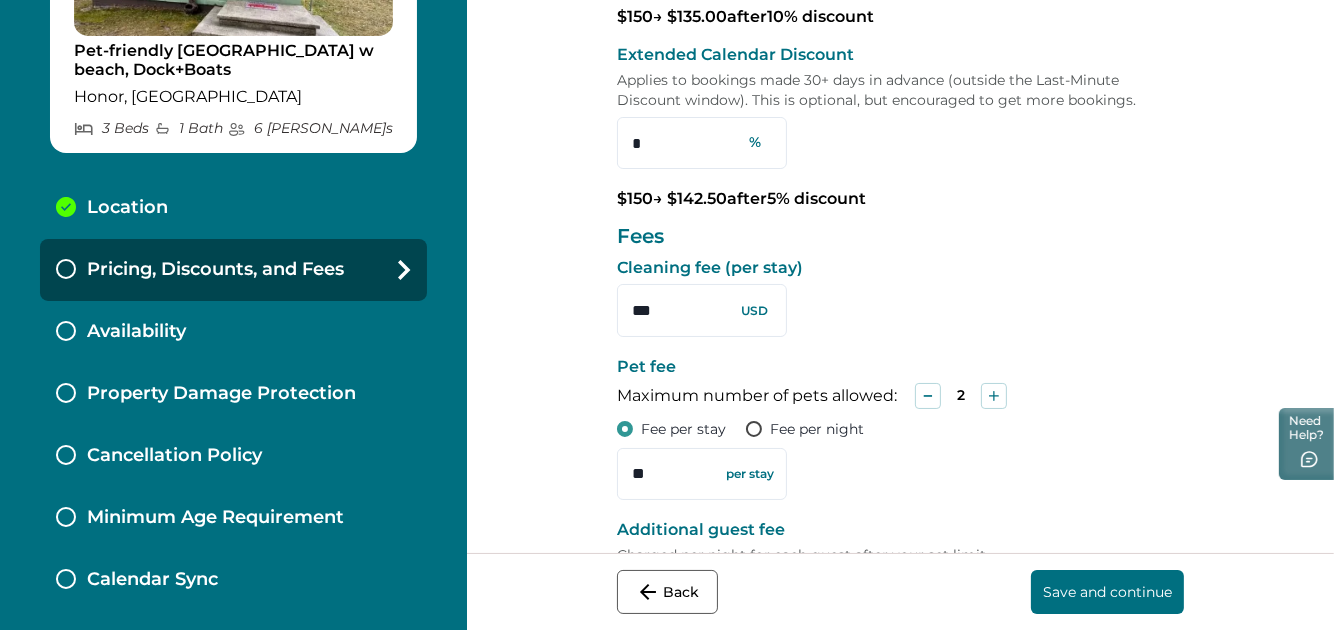scroll, scrollTop: 399, scrollLeft: 0, axis: vertical 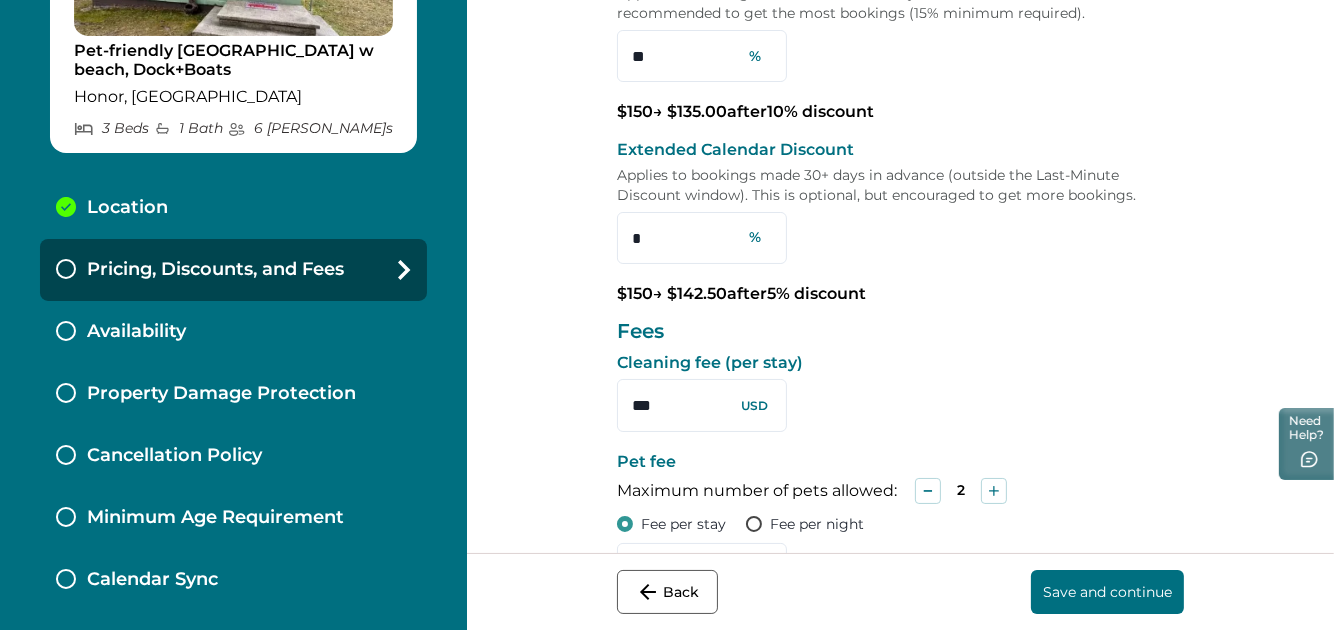 click on "Applies to bookings made 30+ days in advance (outside the Last-Minute Discount window). This is optional, but encouraged to get more bookings." at bounding box center [900, 185] 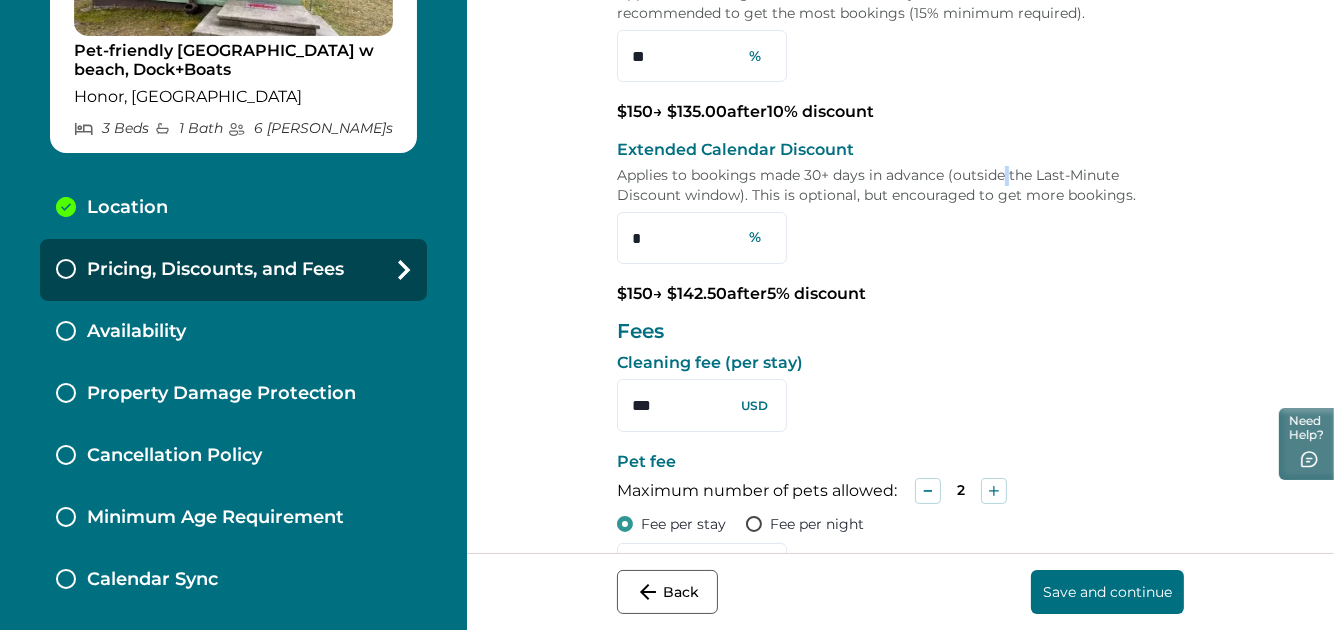 click on "Applies to bookings made 30+ days in advance (outside the Last-Minute Discount window). This is optional, but encouraged to get more bookings." at bounding box center (900, 185) 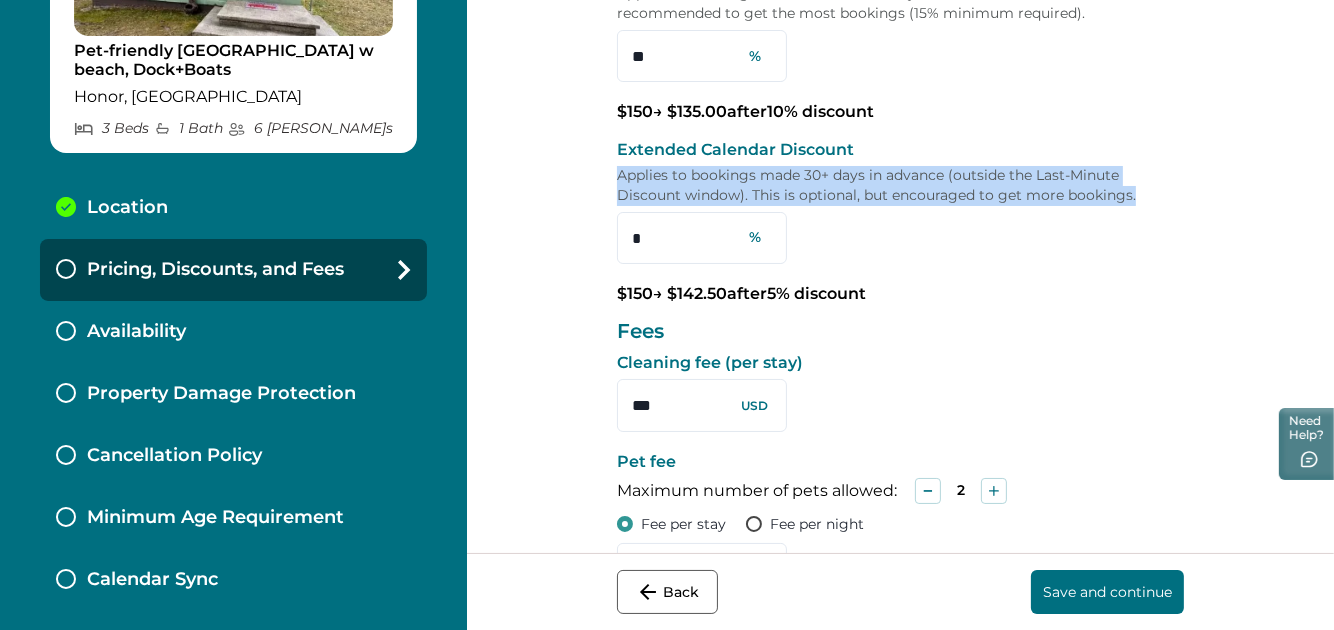 click on "Applies to bookings made 30+ days in advance (outside the Last-Minute Discount window). This is optional, but encouraged to get more bookings." at bounding box center [900, 185] 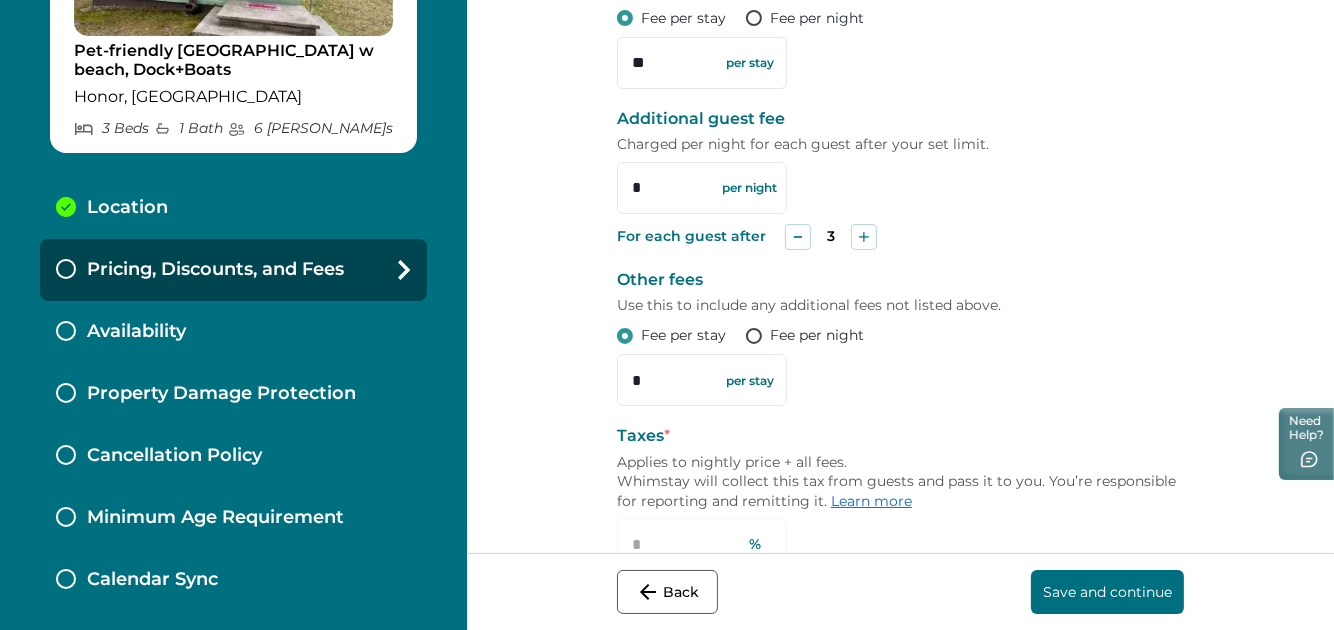 scroll, scrollTop: 989, scrollLeft: 0, axis: vertical 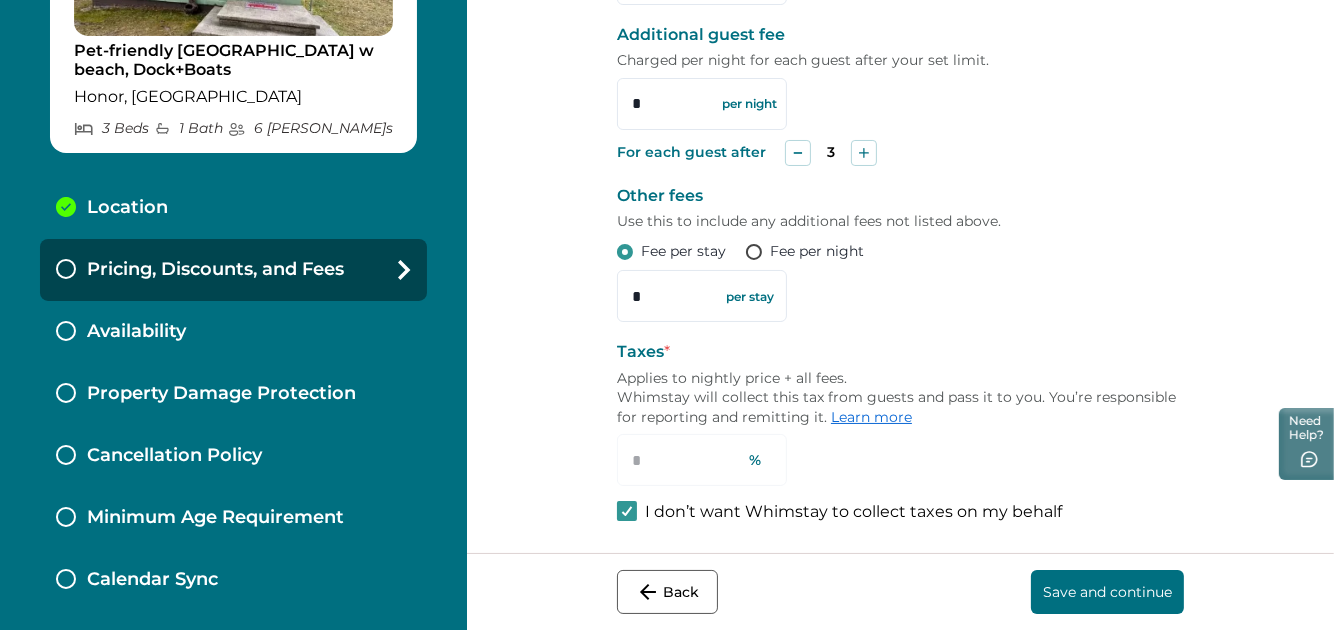 click on "Save and continue" at bounding box center [1107, 592] 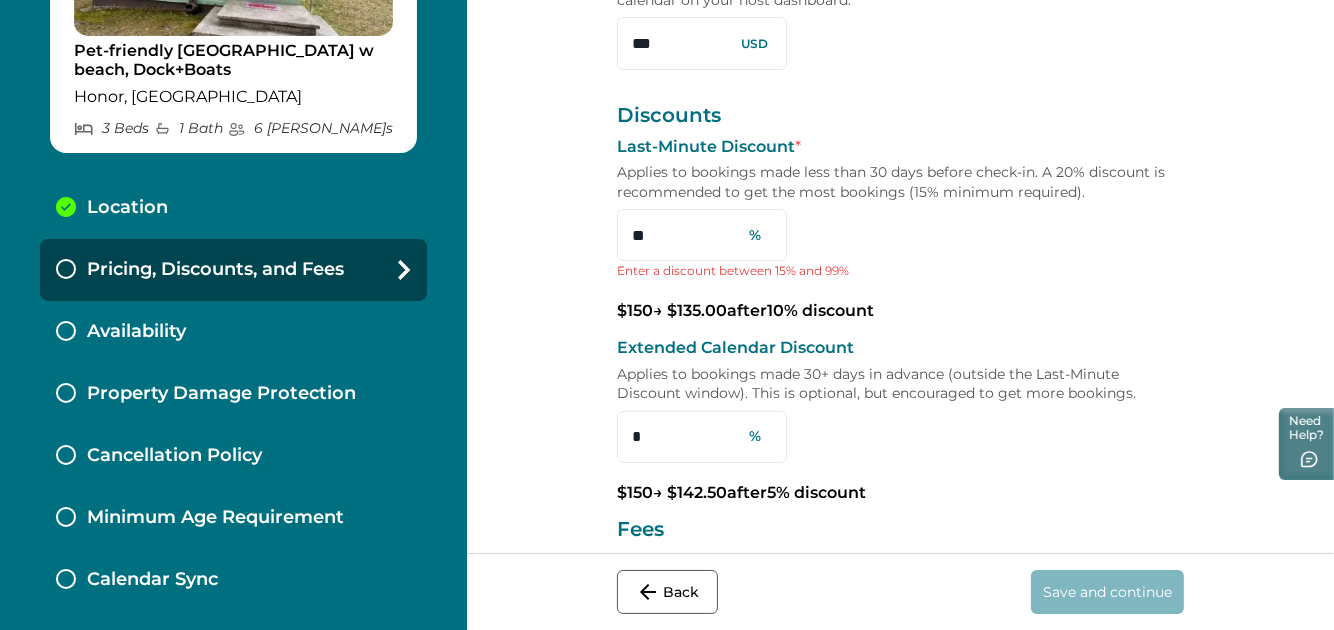 scroll, scrollTop: 300, scrollLeft: 0, axis: vertical 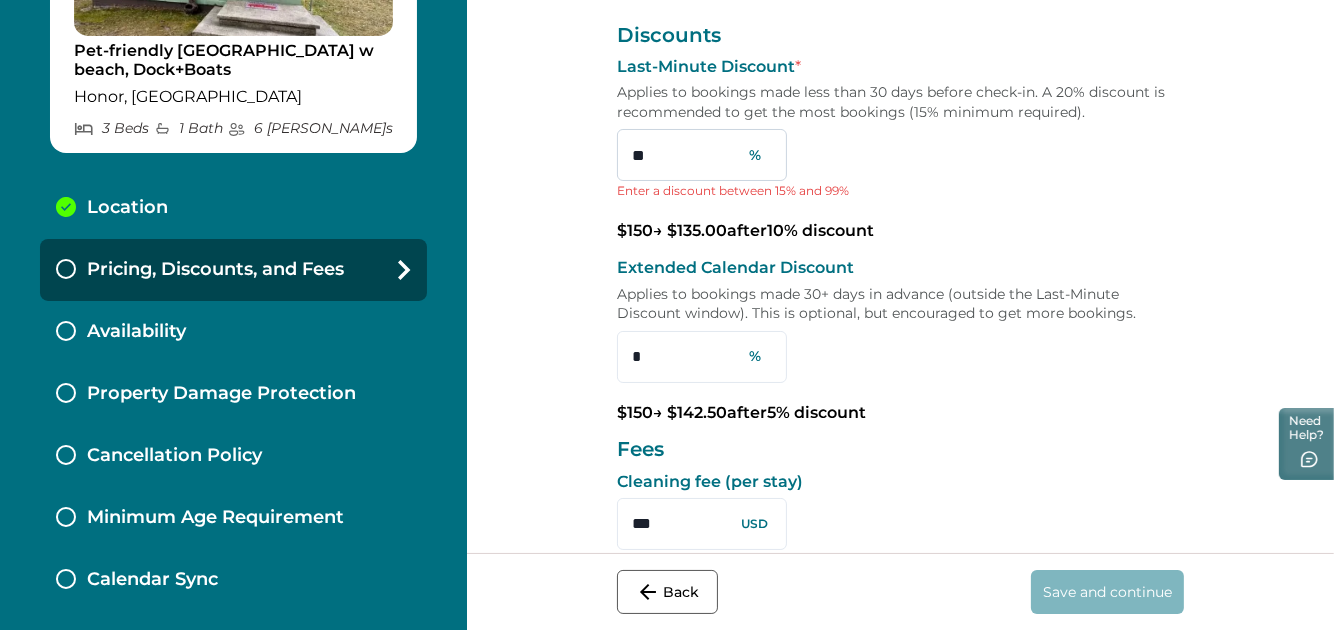 click on "**" at bounding box center [702, 155] 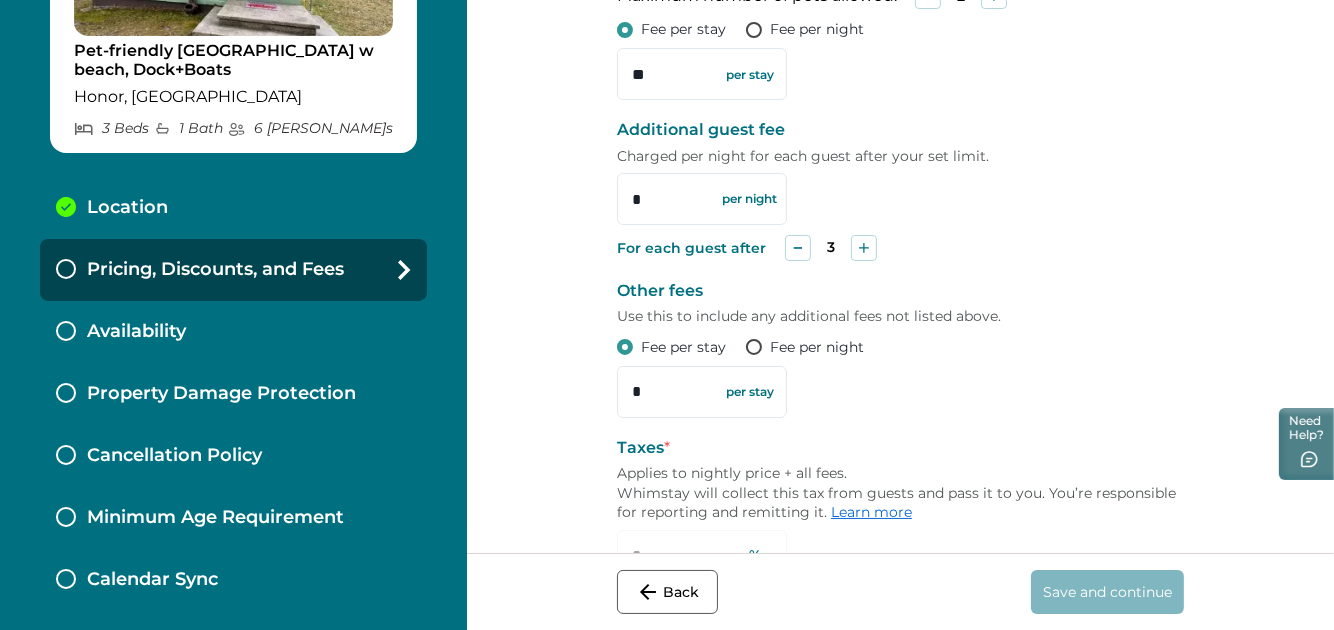 scroll, scrollTop: 1008, scrollLeft: 0, axis: vertical 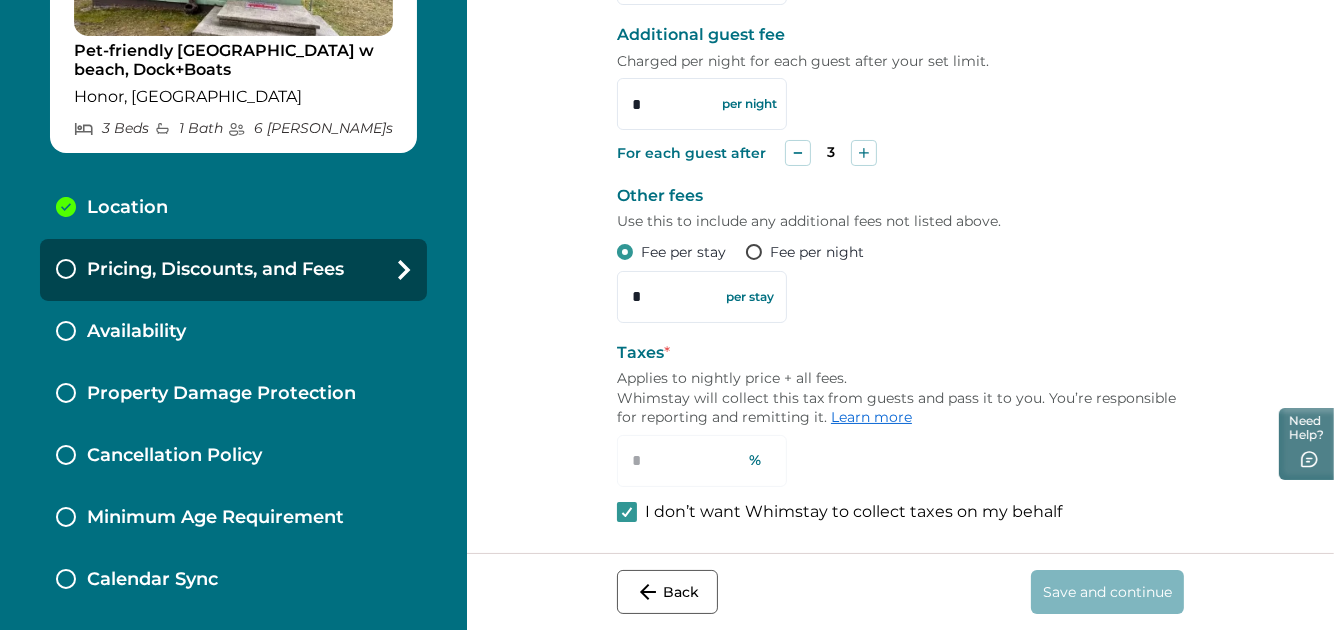 type on "**" 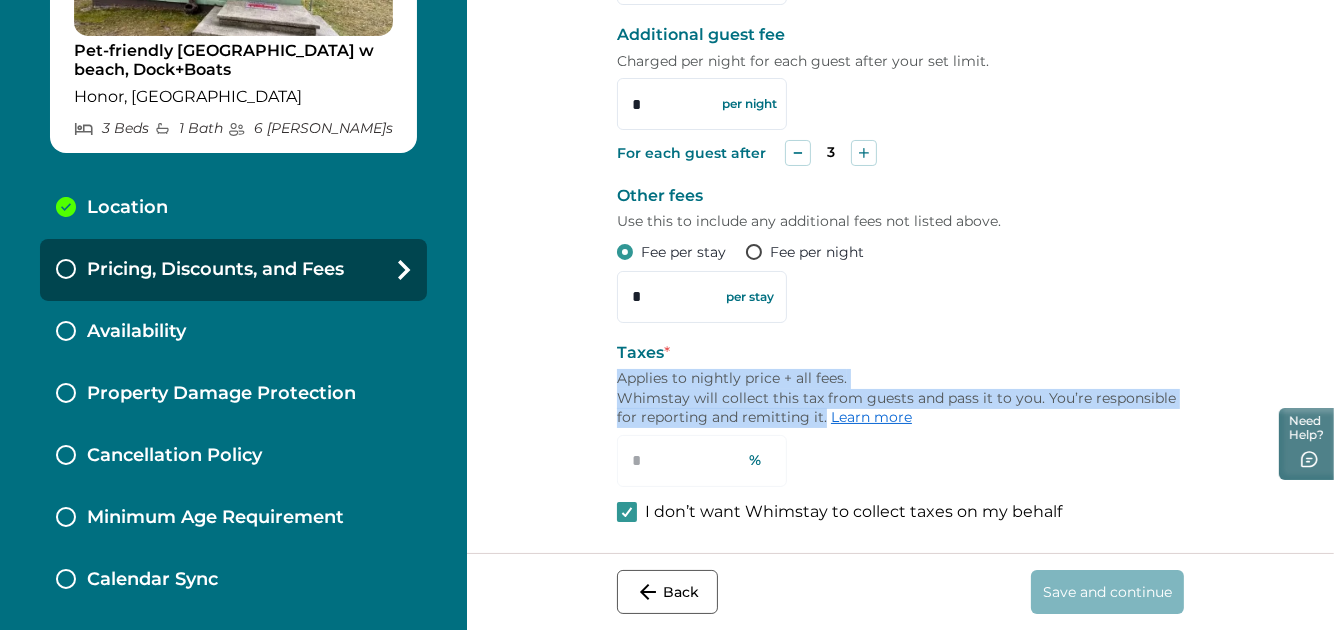drag, startPoint x: 609, startPoint y: 379, endPoint x: 823, endPoint y: 423, distance: 218.47655 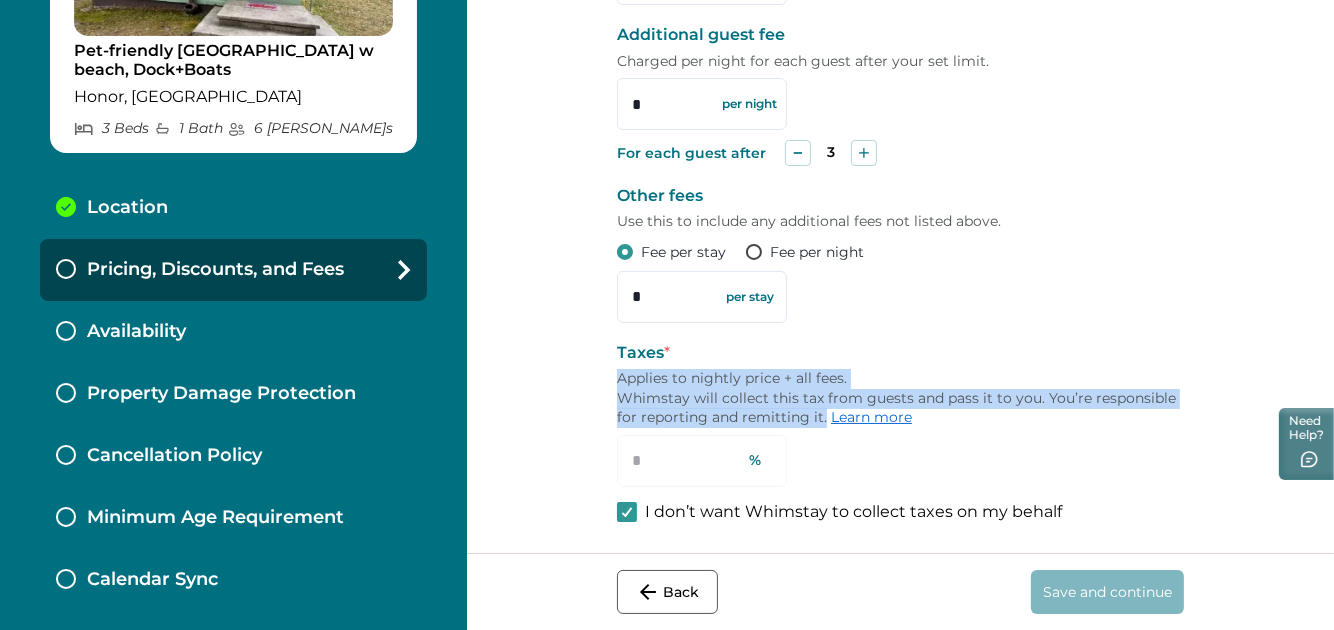 click on "Set pricing, discounts, and fees You change these at any time, even after publishing Base price per night * This will set the default base price per night (before discounts) for all bookings. You'll be able
to set custom prices and discounts for specific dates using the calendar on your host dashboard. *** USD Discounts Last-Minute Discount * Applies to bookings made less than 30 days before check-in. A 20% discount is recommended to get the most bookings (15% minimum required). ** % Enter a discount between 15% and 99% $ 150  → $ 132.00  after  12 % discount Extended Calendar Discount Applies to bookings made 30+ days in advance (outside the Last-Minute Discount window). This is optional, but encouraged to get more bookings. * % $ 150  → $ 142.50  after  5 % discount Fees Cleaning fee (per stay) *** USD Pet fee Maximum number of pets allowed: 2 Fee per stay Fee per night ** per stay Additional guest fee Charged per night for each guest after your set limit. * per night For each guest after 3 *" at bounding box center [900, 276] 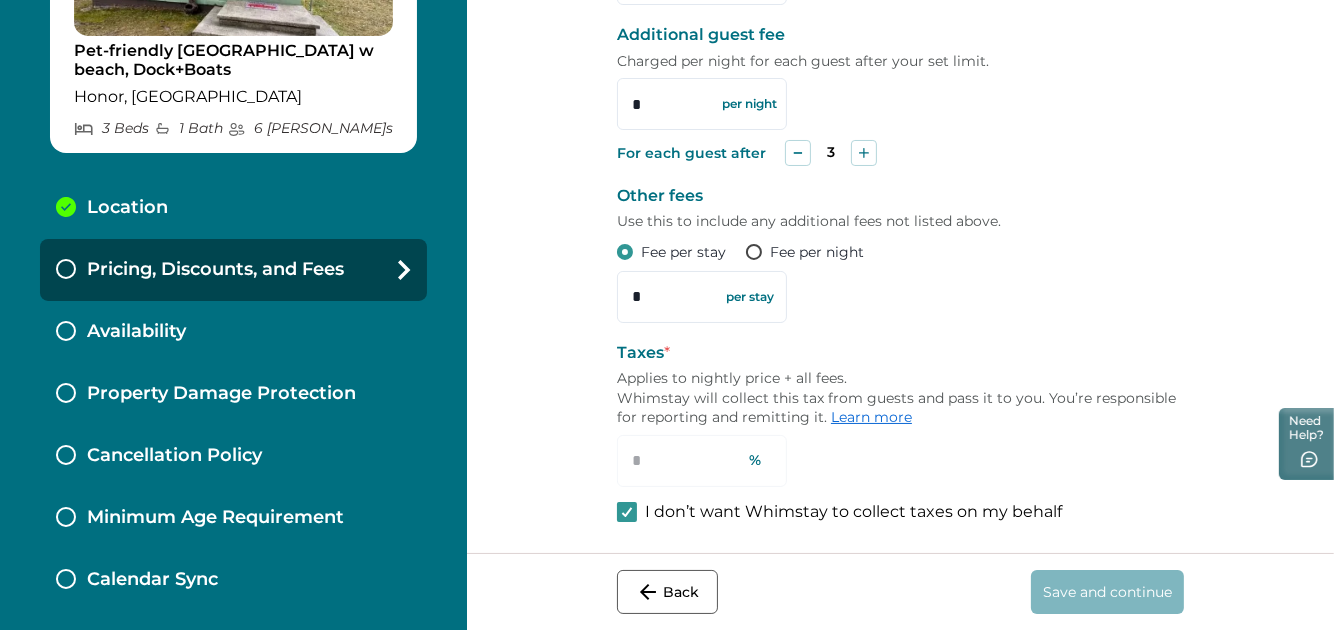 click on "Applies to nightly price + all fees.  Whimstay will collect this tax from guests and pass it to you. You’re responsible for reporting and remitting it.   Learn more" at bounding box center (900, 398) 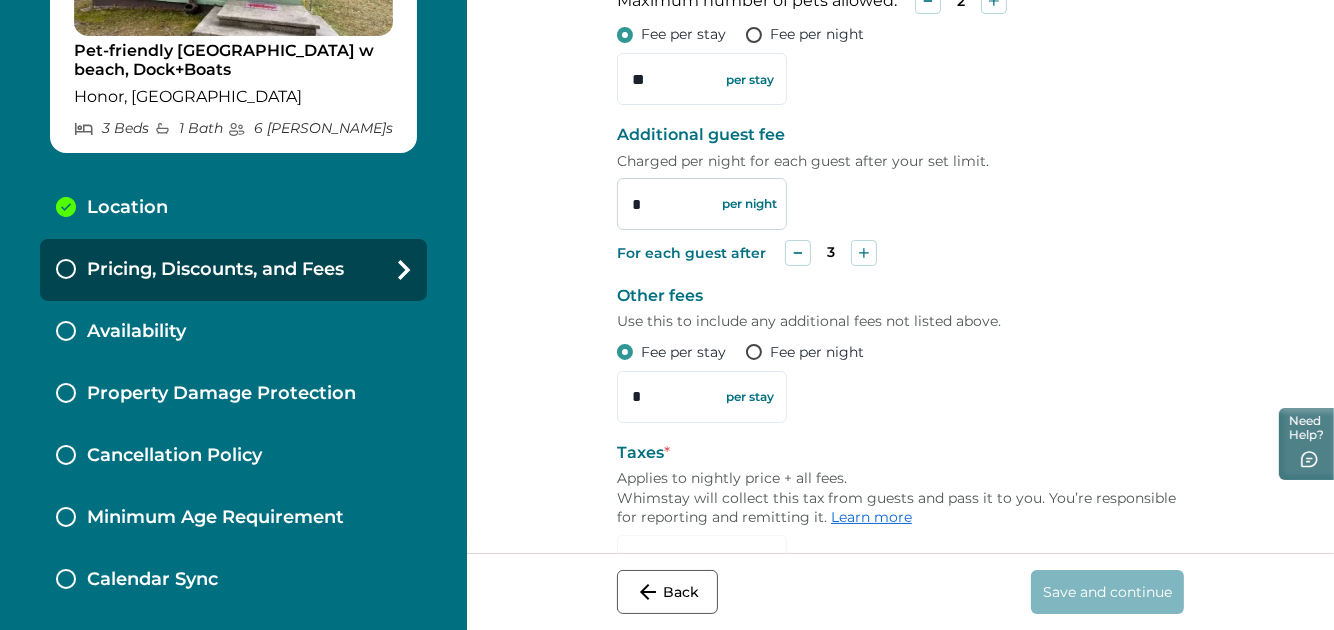 scroll, scrollTop: 1008, scrollLeft: 0, axis: vertical 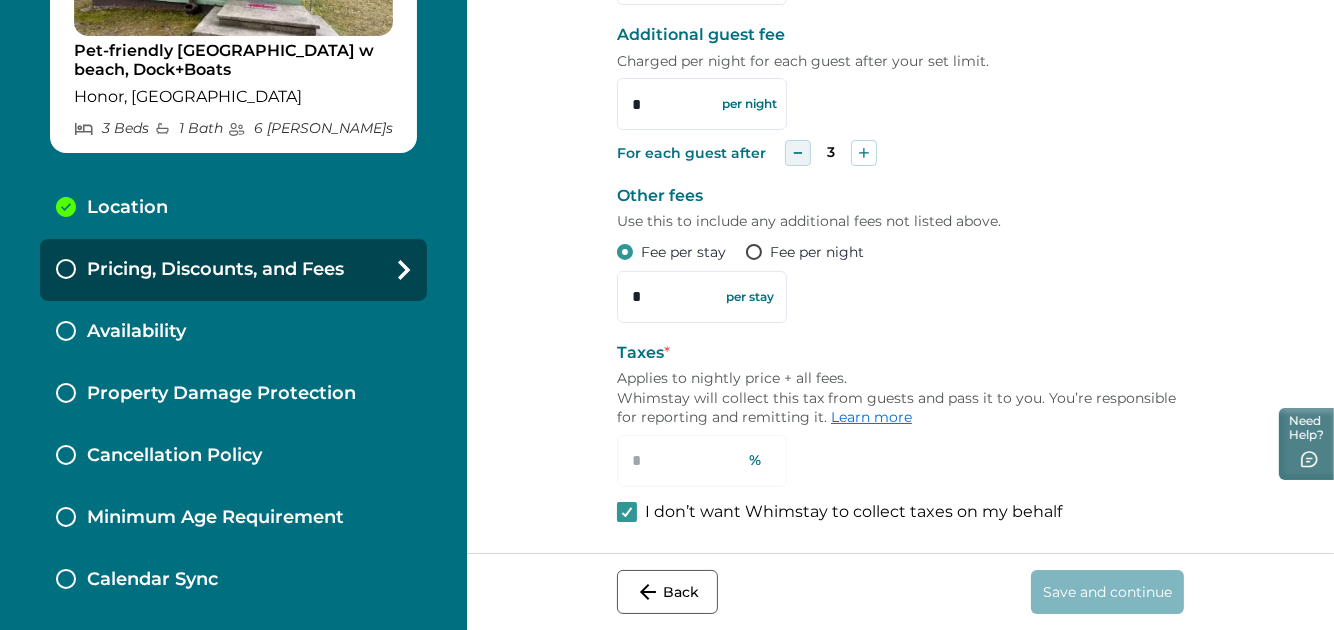 click at bounding box center [798, 153] 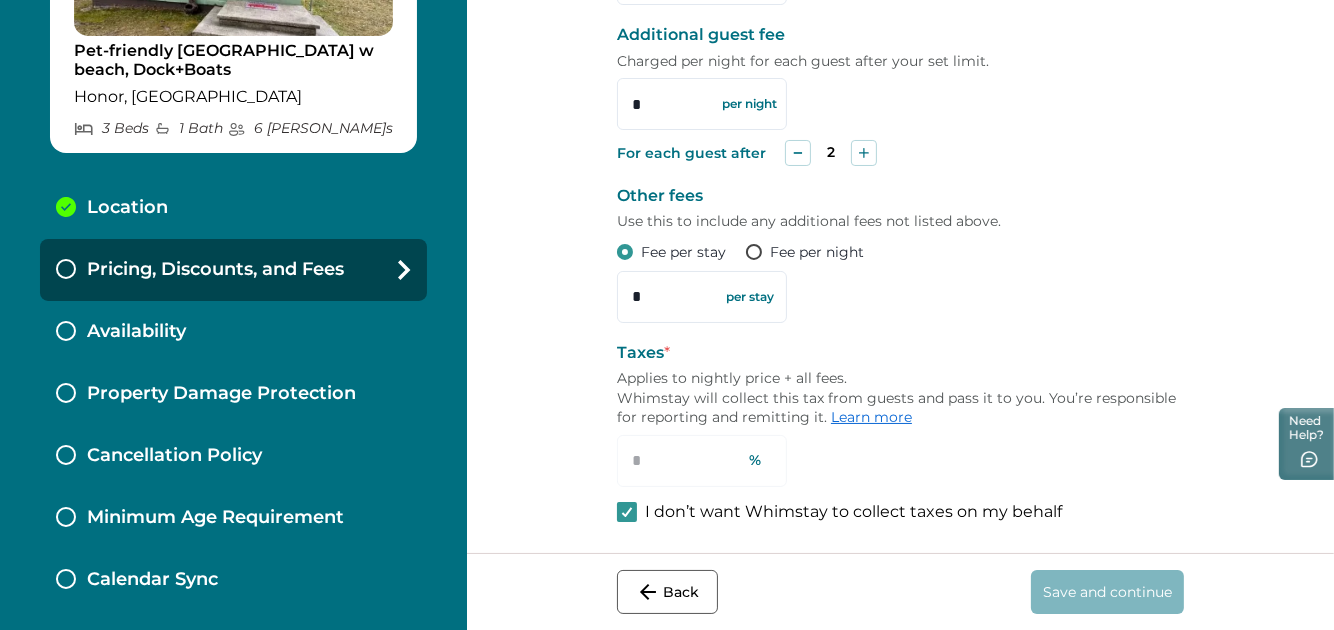 click on "Fees Cleaning fee (per stay) *** USD Pet fee Maximum number of pets allowed: 2 Fee per stay Fee per night ** per stay Additional guest fee Charged per night for each guest after your set limit. * per night For each guest after 2 Other fees Use this to include any additional fees not listed above. Fee per stay Fee per night * per stay Taxes * Applies to nightly price + all fees.  Whimstay will collect this tax from guests and pass it to you. You’re responsible for reporting and remitting it.   Learn more * %   I don’t want Whimstay to collect taxes on my behalf" at bounding box center (900, 129) 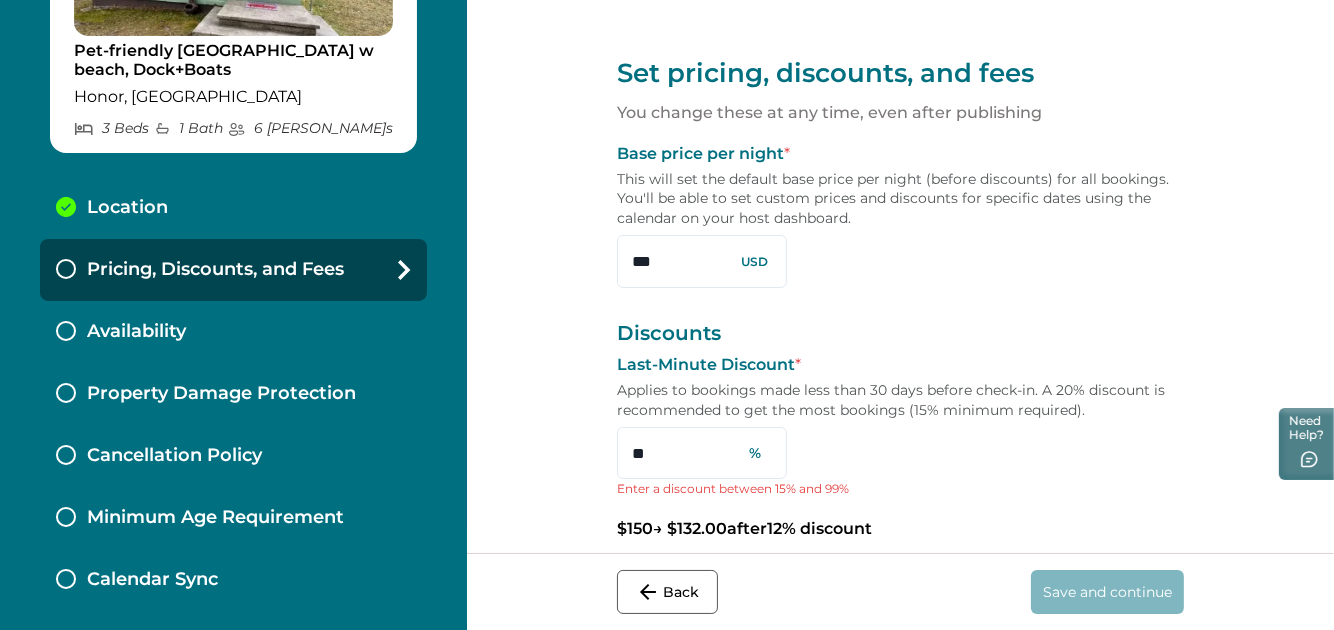 scroll, scrollTop: 0, scrollLeft: 0, axis: both 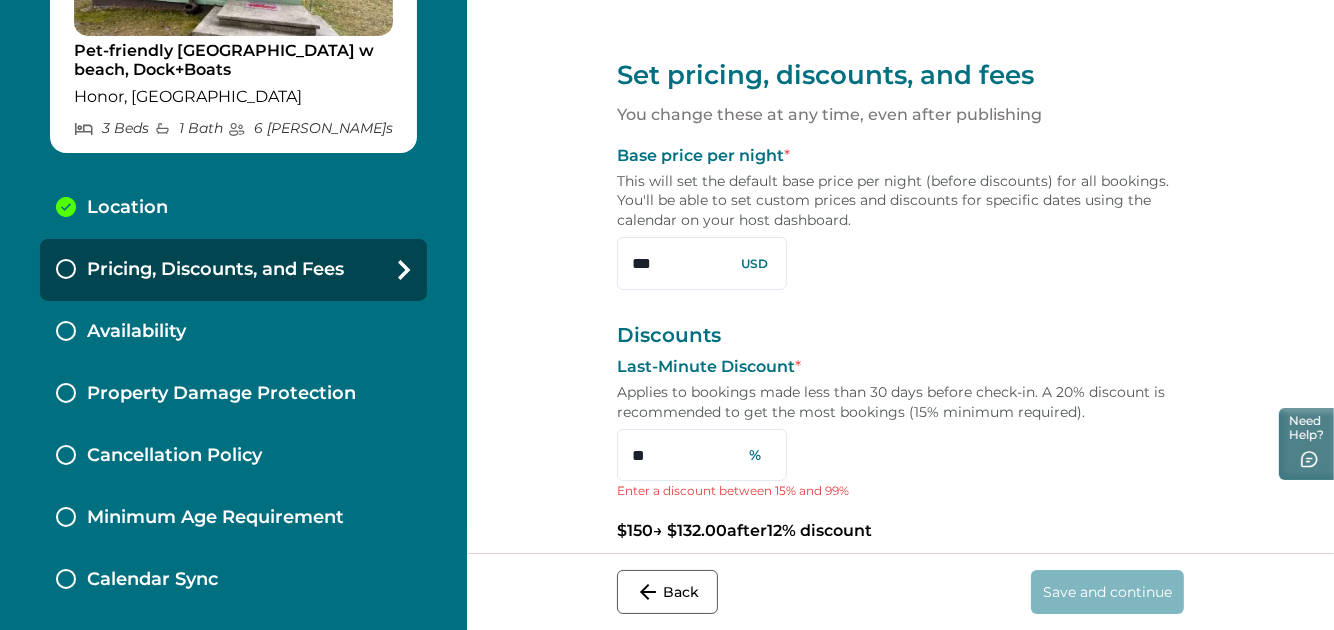 click on "Applies to bookings made less than 30 days before check-in. A 20% discount is recommended to get the most bookings (15% minimum required)." at bounding box center (900, 402) 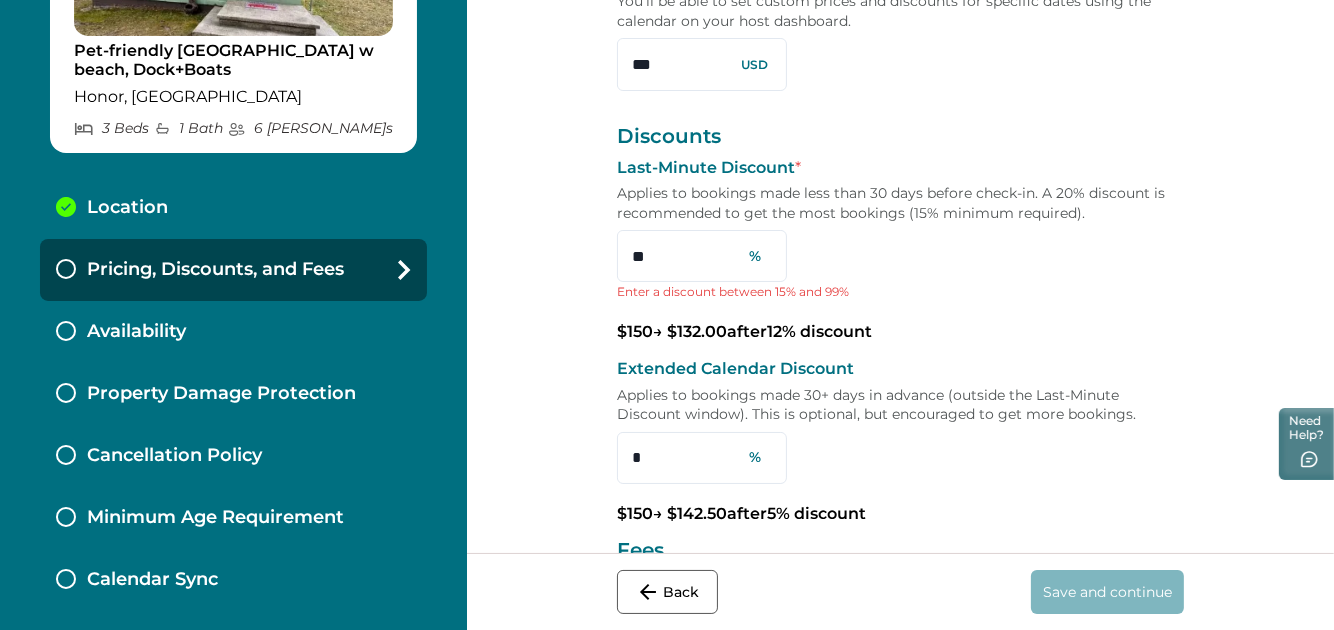 click on "Availability" at bounding box center [233, 332] 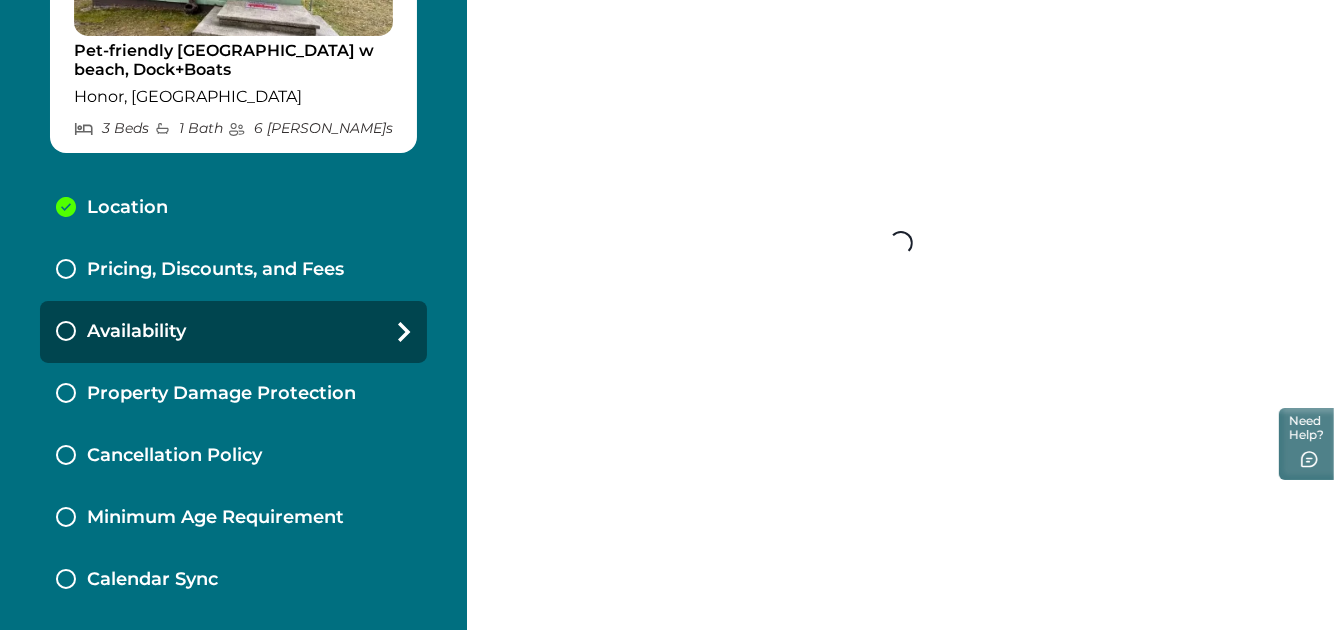 scroll, scrollTop: 0, scrollLeft: 0, axis: both 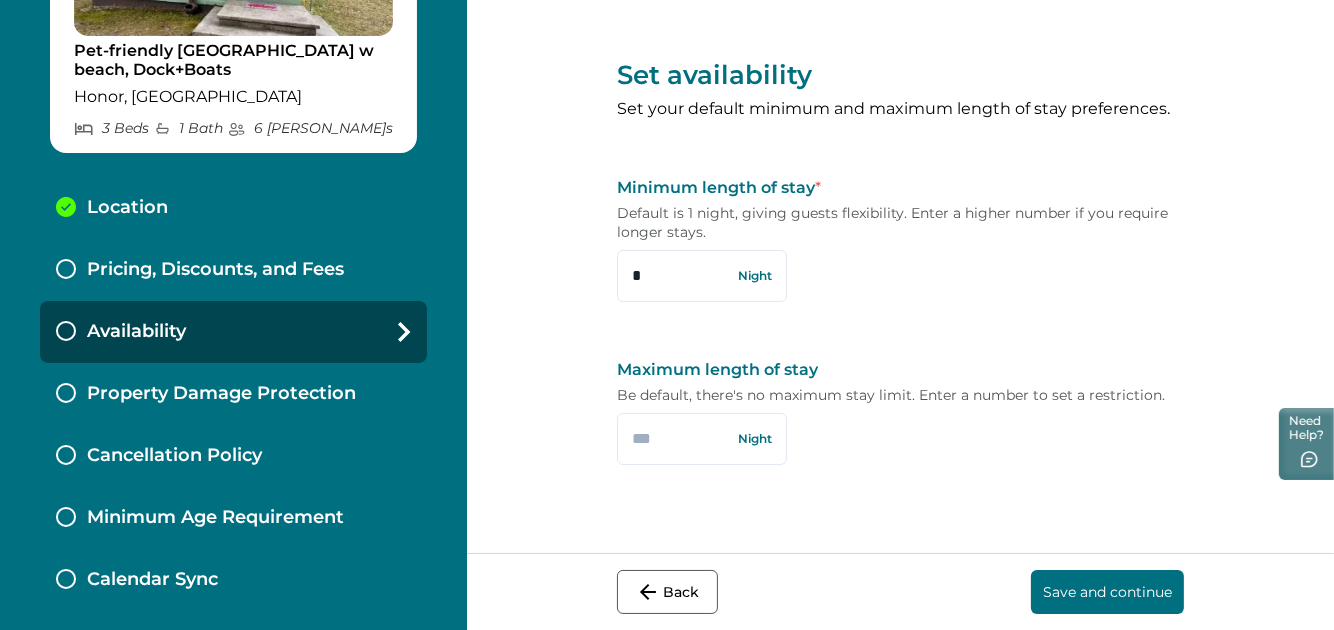 click on "Pricing, Discounts, and Fees" at bounding box center [215, 270] 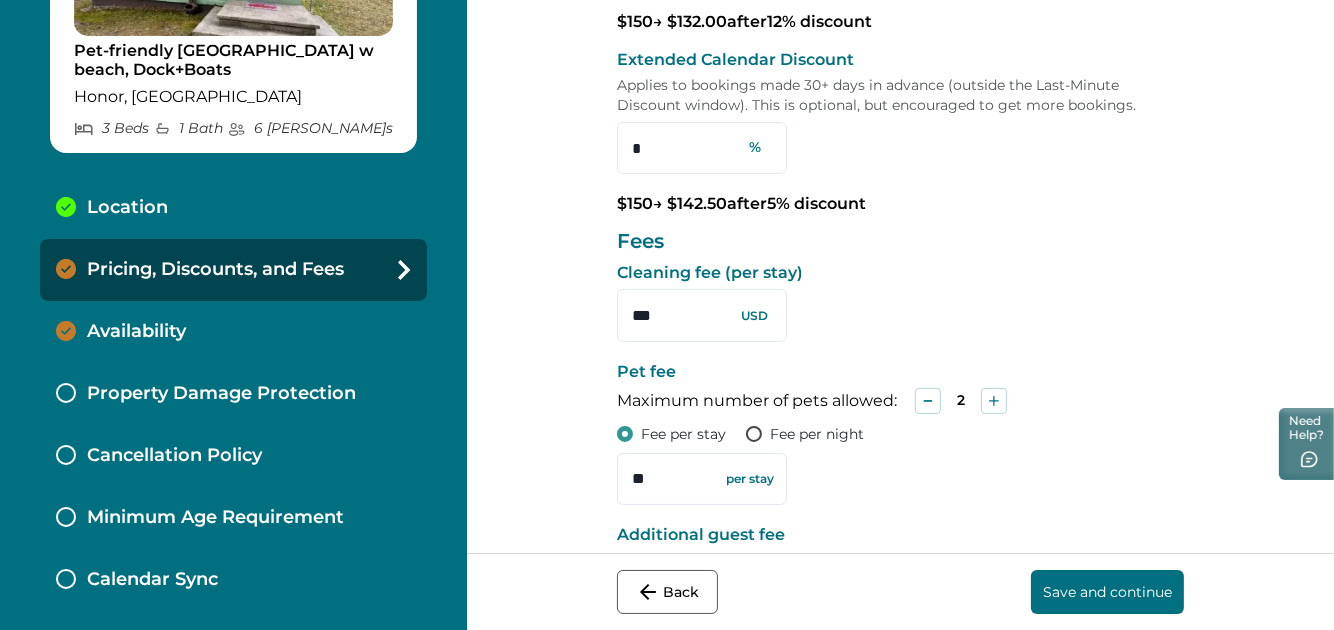 scroll, scrollTop: 499, scrollLeft: 0, axis: vertical 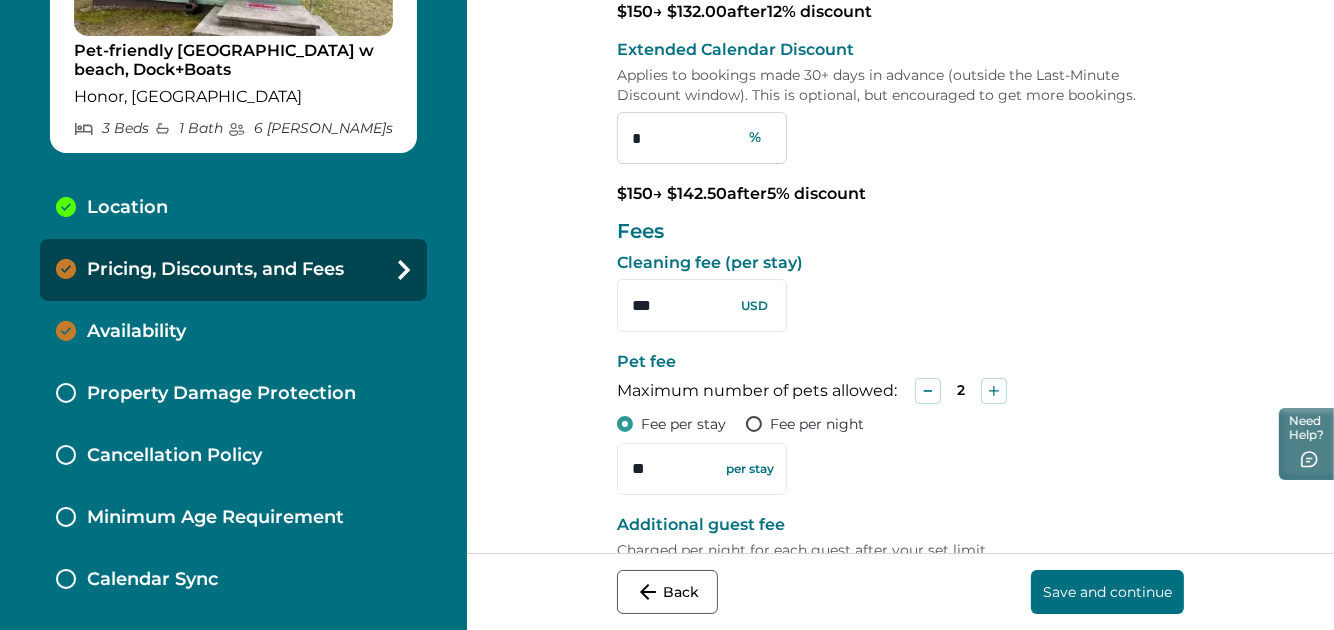 click on "*" at bounding box center [702, 138] 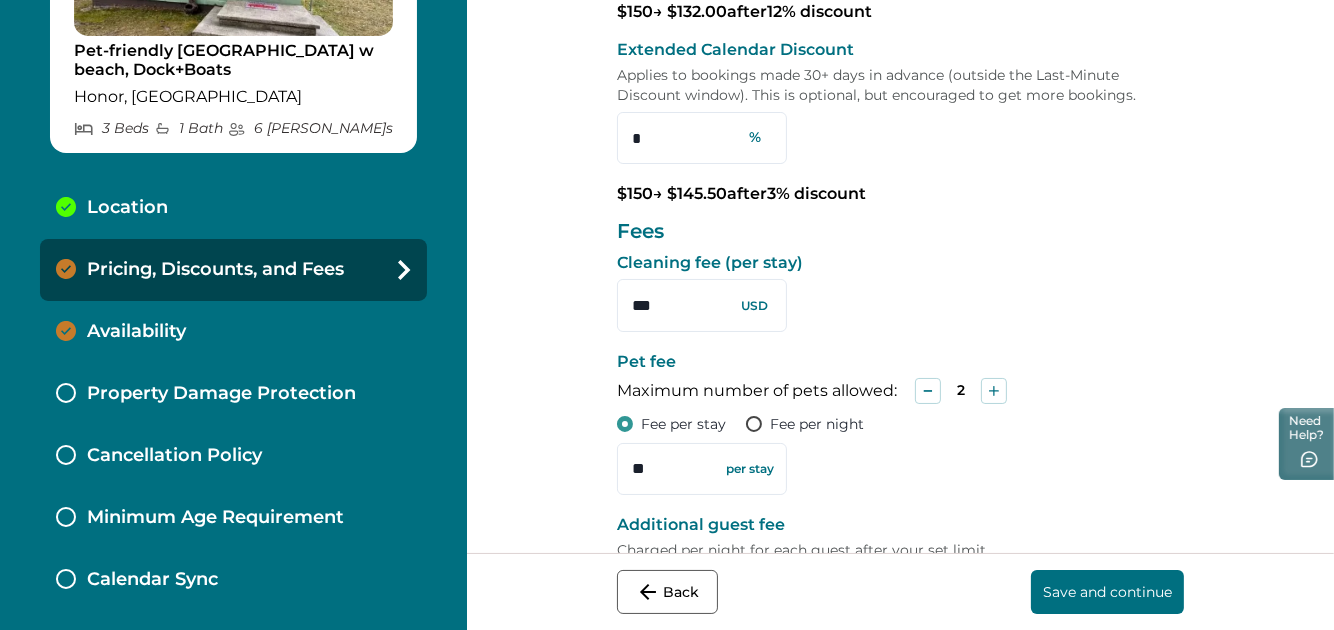 click on "Fees Cleaning fee (per stay) *** USD Pet fee Maximum number of pets allowed: 2 Fee per stay Fee per night ** per stay Additional guest fee Charged per night for each guest after your set limit. * per night For each guest after 2 Other fees Use this to include any additional fees not listed above. Fee per stay Fee per night * per stay Taxes * Applies to nightly price + all fees.  Whimstay will collect this tax from guests and pass it to you. You’re responsible for reporting and remitting it.   Learn more * %   I don’t want Whimstay to collect taxes on my behalf" at bounding box center (900, 619) 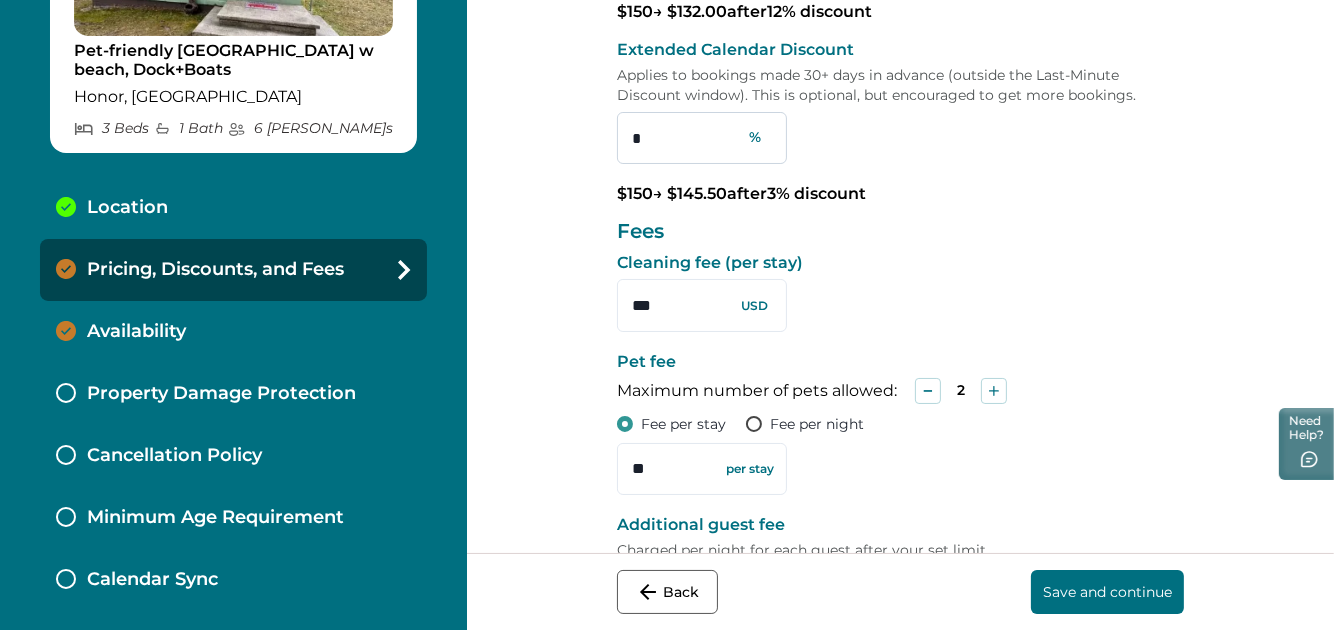 click on "*" at bounding box center [702, 138] 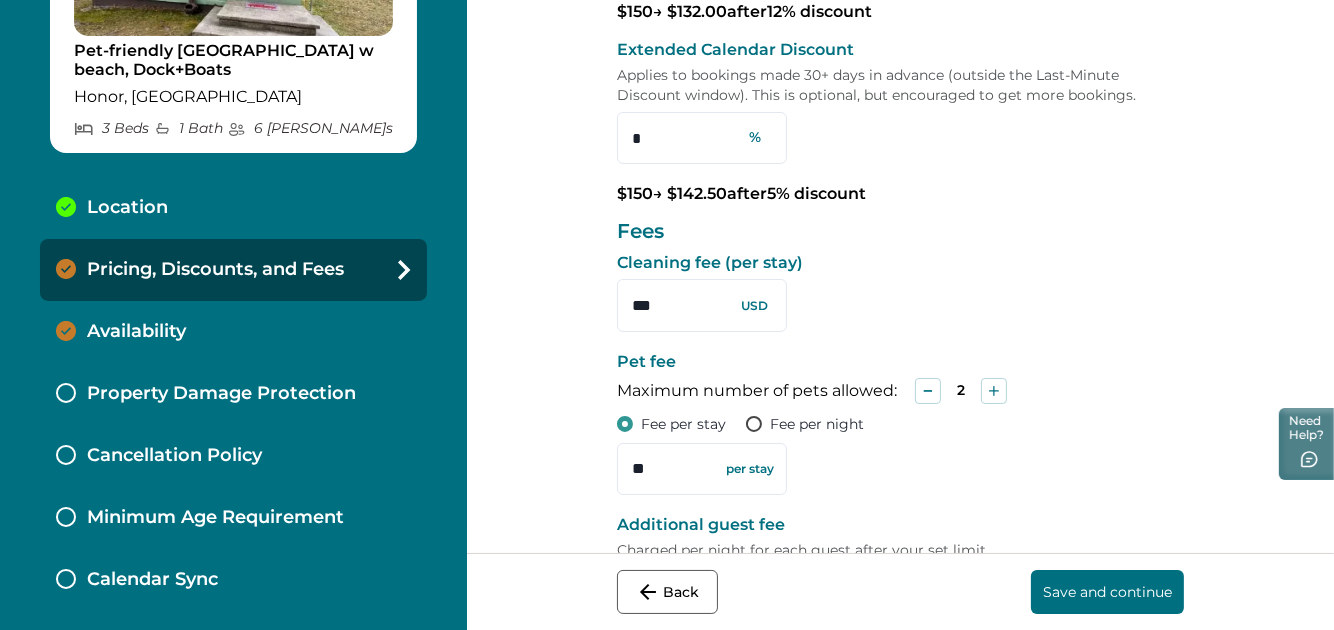 click on "Applies to bookings made 30+ days in advance (outside the Last-Minute Discount window). This is optional, but encouraged to get more bookings." at bounding box center (900, 85) 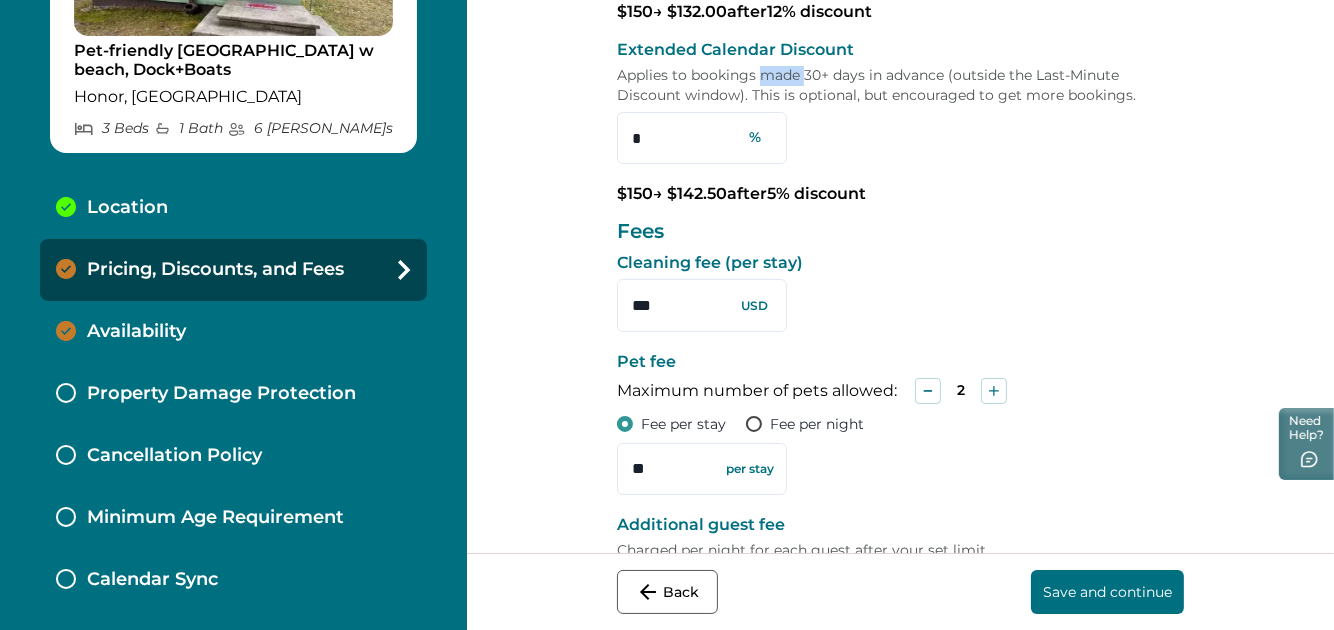 click on "Applies to bookings made 30+ days in advance (outside the Last-Minute Discount window). This is optional, but encouraged to get more bookings." at bounding box center (900, 85) 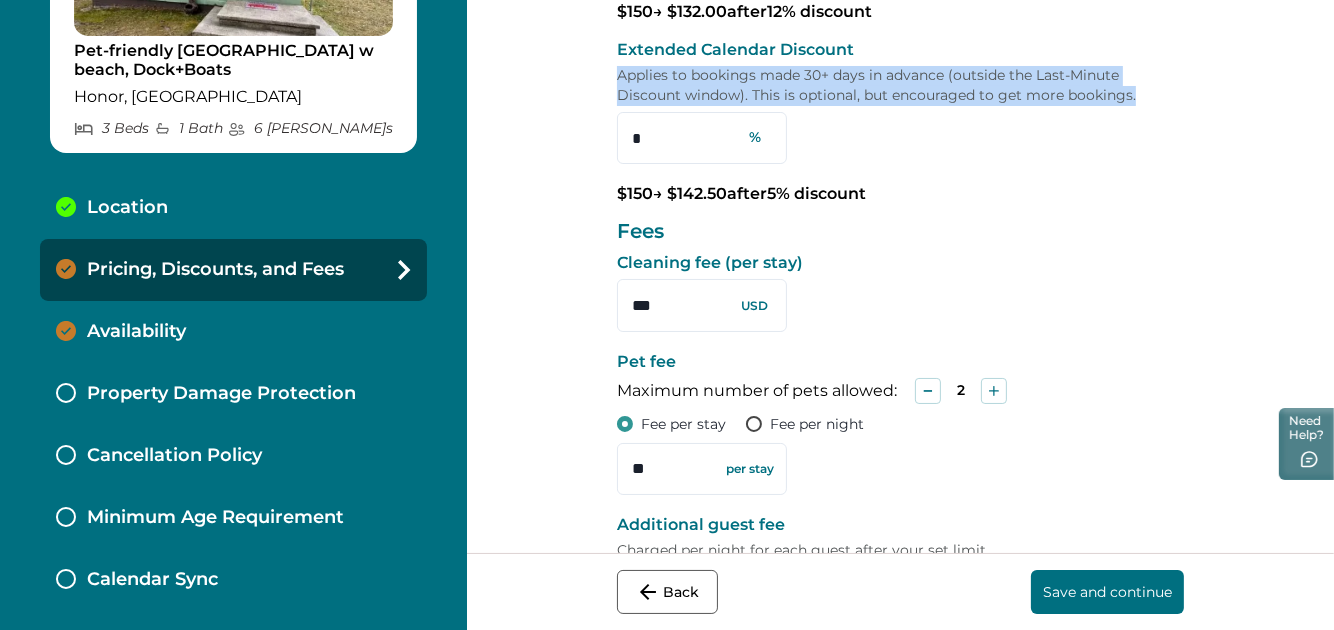 click on "Applies to bookings made 30+ days in advance (outside the Last-Minute Discount window). This is optional, but encouraged to get more bookings." at bounding box center [900, 85] 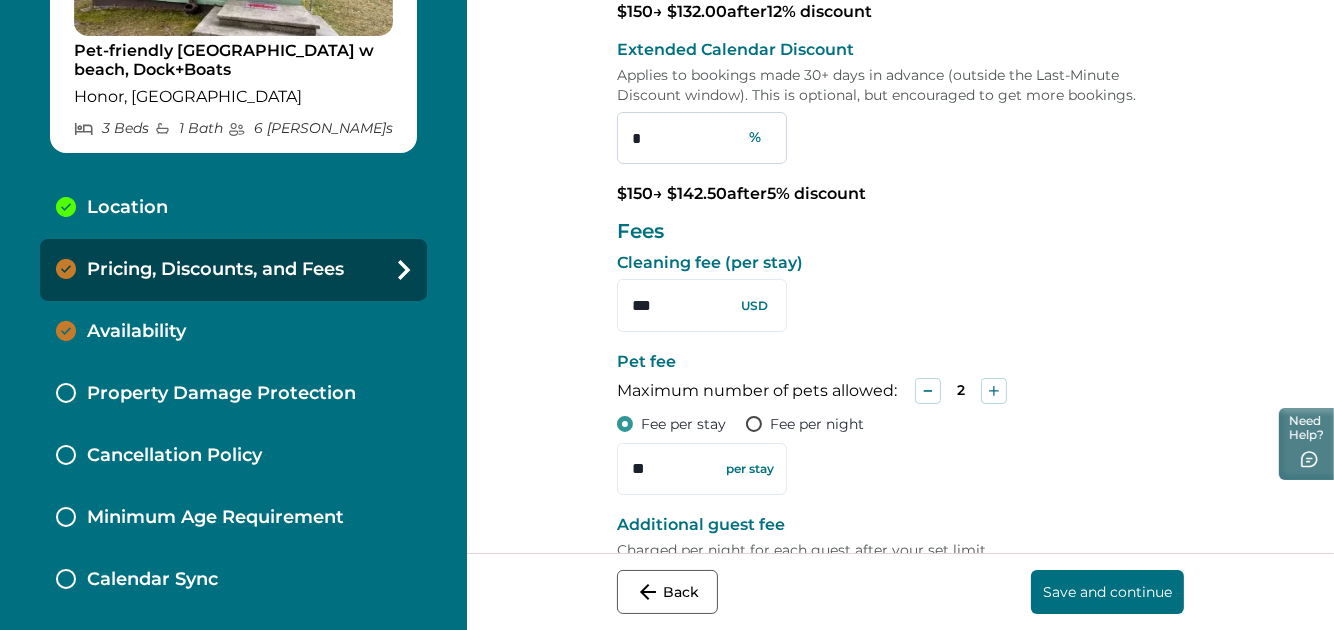 click on "*" at bounding box center (702, 138) 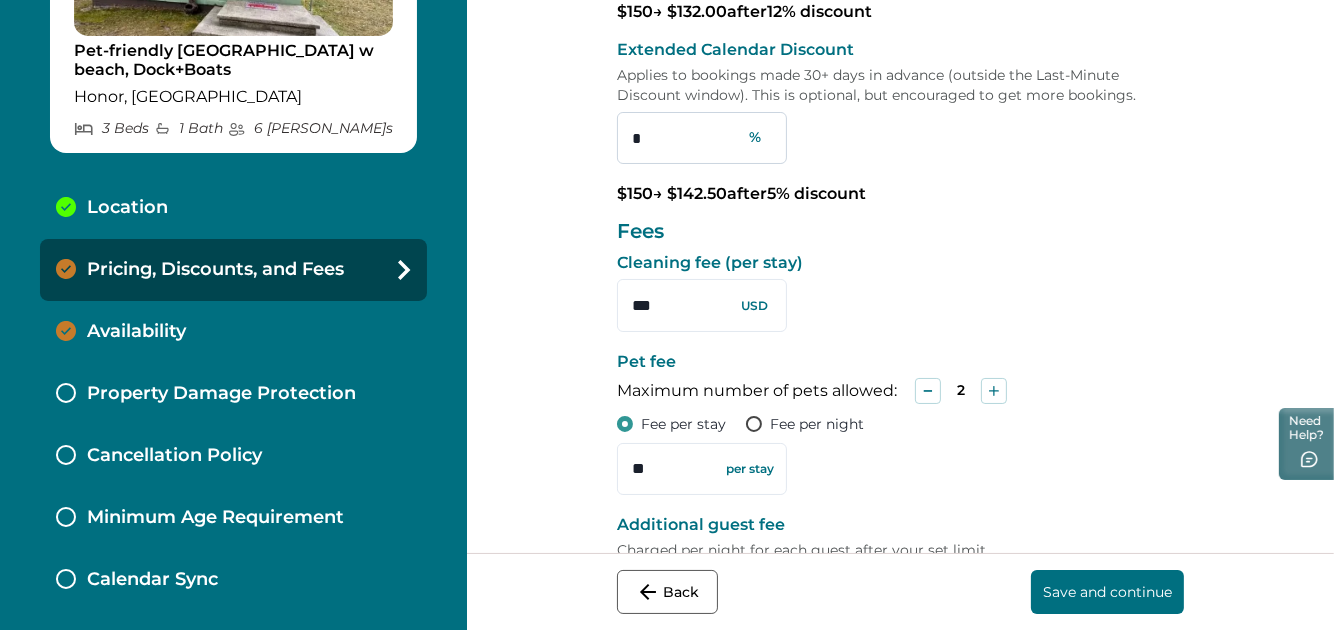 click on "*" at bounding box center (702, 138) 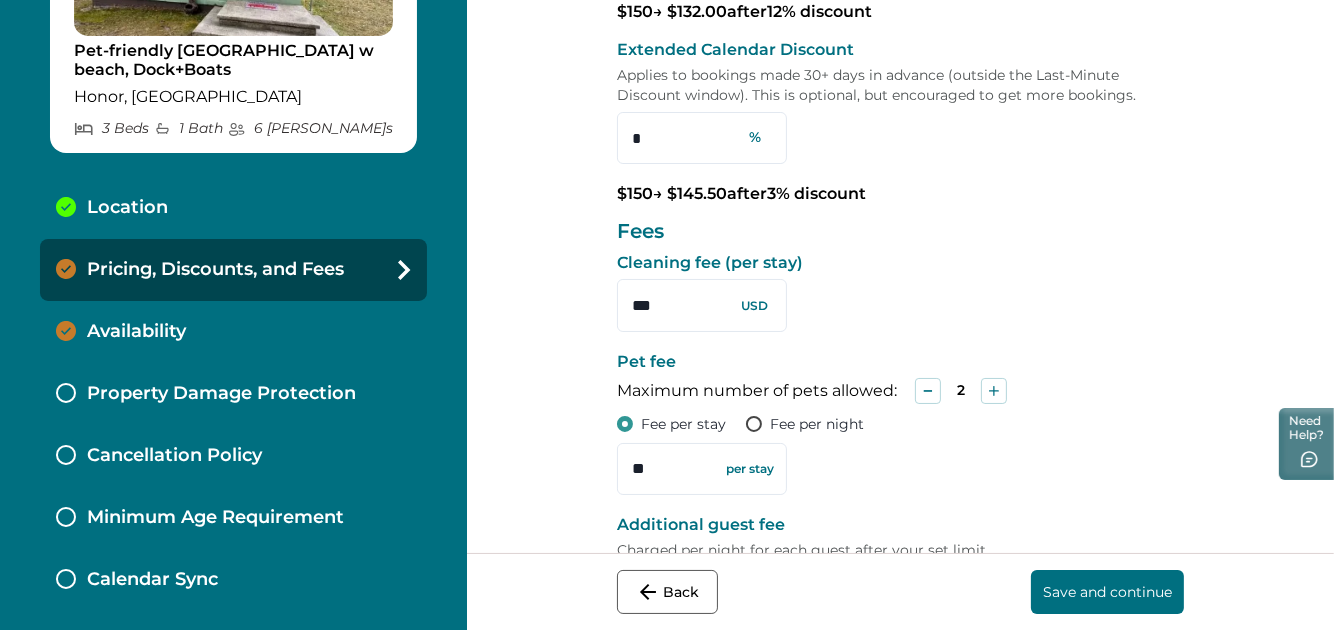 type on "*" 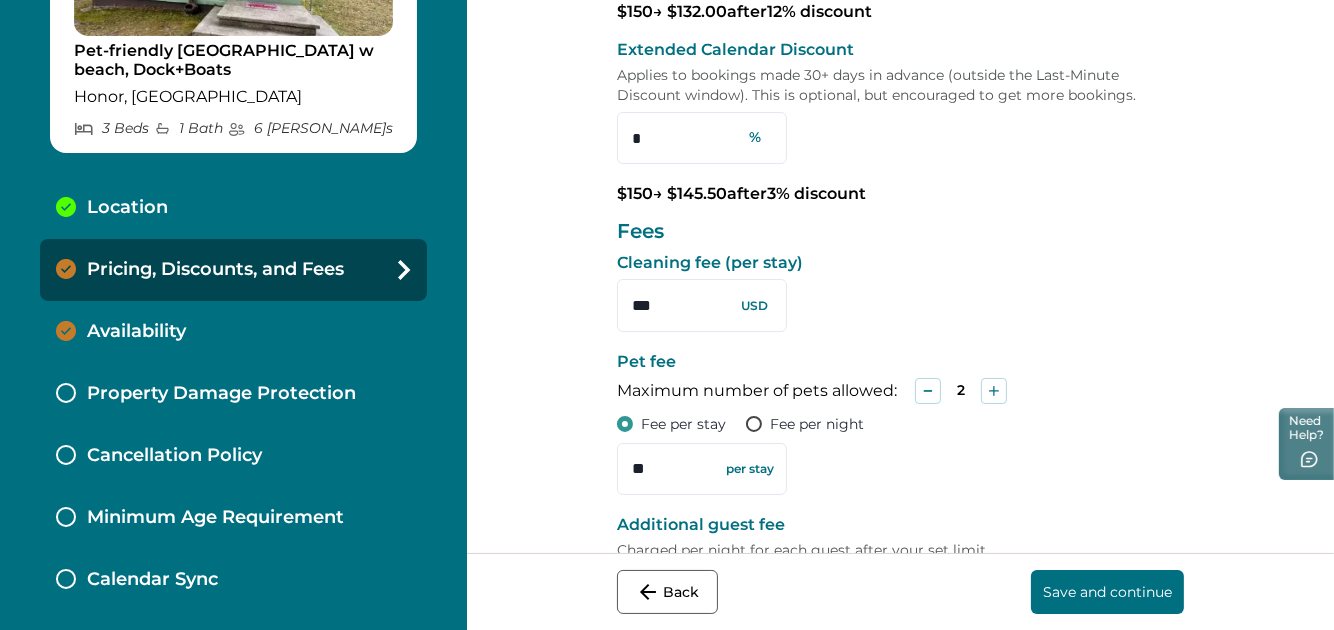 click on "Set pricing, discounts, and fees You change these at any time, even after publishing Base price per night * This will set the default base price per night (before discounts) for all bookings. You'll be able
to set custom prices and discounts for specific dates using the calendar on your host dashboard. *** USD Discounts Last-Minute Discount * Applies to bookings made less than 30 days before check-in. A 20% discount is recommended to get the most bookings (15% minimum required). ** % $ 150  → $ 132.00  after  12 % discount Extended Calendar Discount Applies to bookings made 30+ days in advance (outside the Last-Minute Discount window). This is optional, but encouraged to get more bookings. * % $ 150  → $ 145.50  after  3 % discount Fees Cleaning fee (per stay) *** USD Pet fee Maximum number of pets allowed: 2 Fee per stay Fee per night ** per stay Additional guest fee Charged per night for each guest after your set limit. * per night For each guest after 2 Other fees Fee per stay Fee per night *" at bounding box center (900, 288) 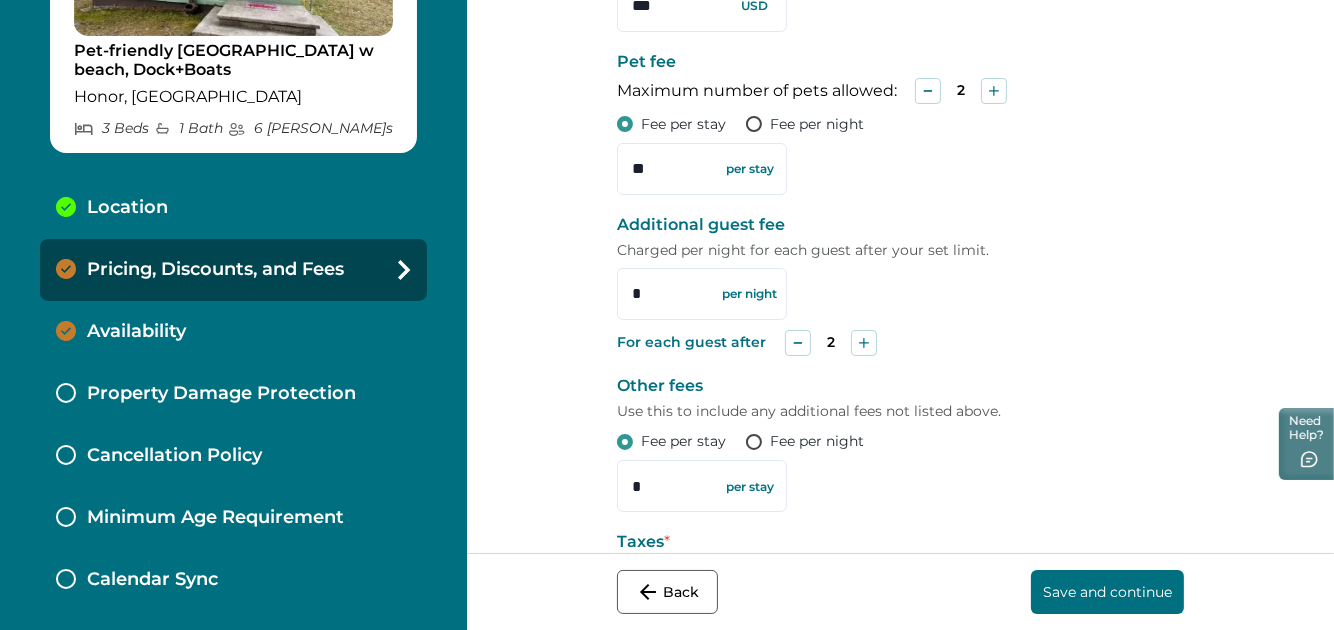 scroll, scrollTop: 700, scrollLeft: 0, axis: vertical 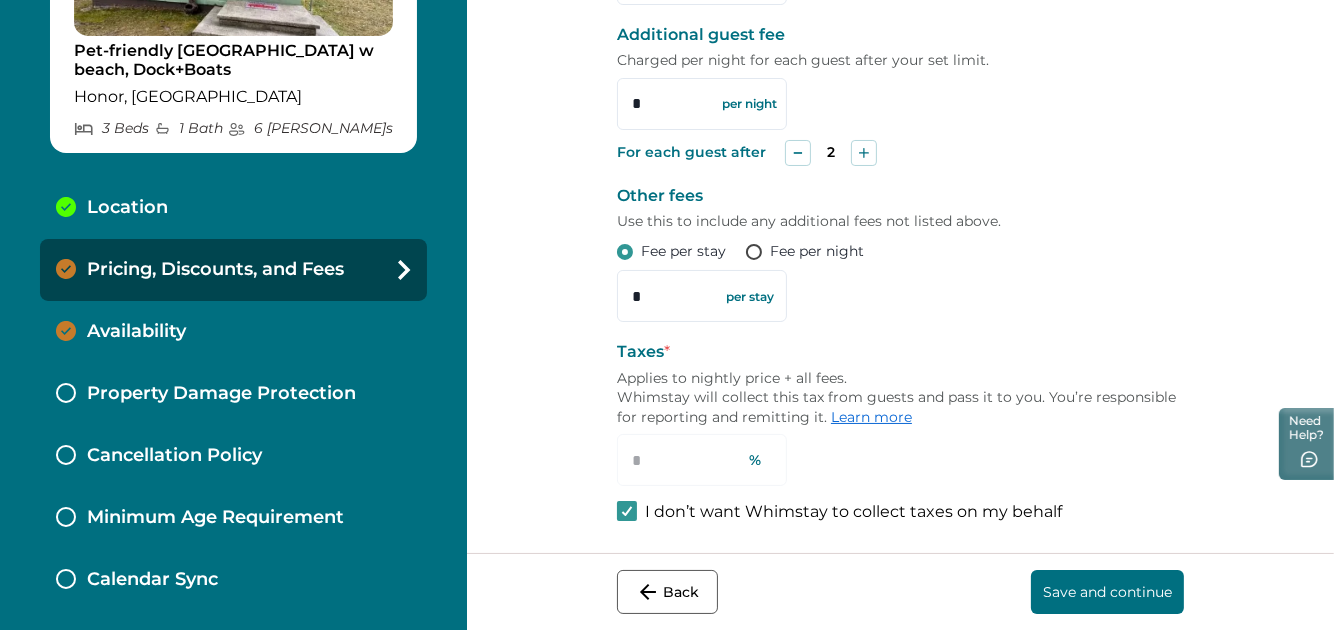 click on "Save and continue" at bounding box center [1107, 592] 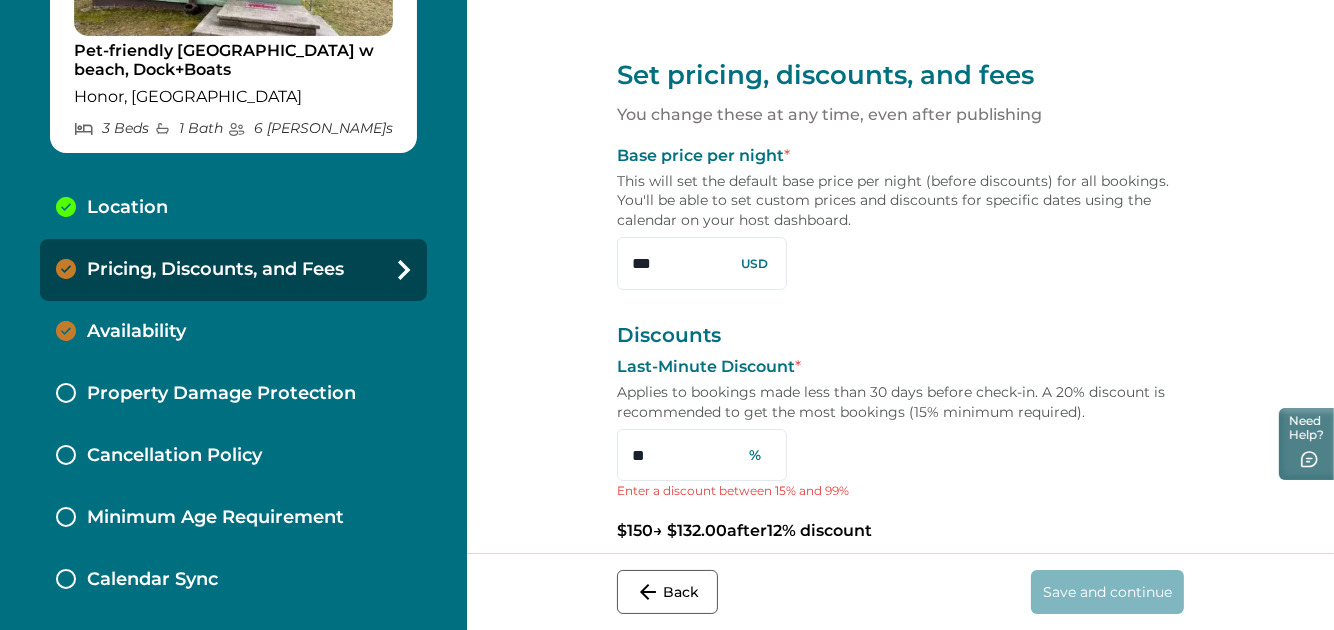 scroll, scrollTop: 199, scrollLeft: 0, axis: vertical 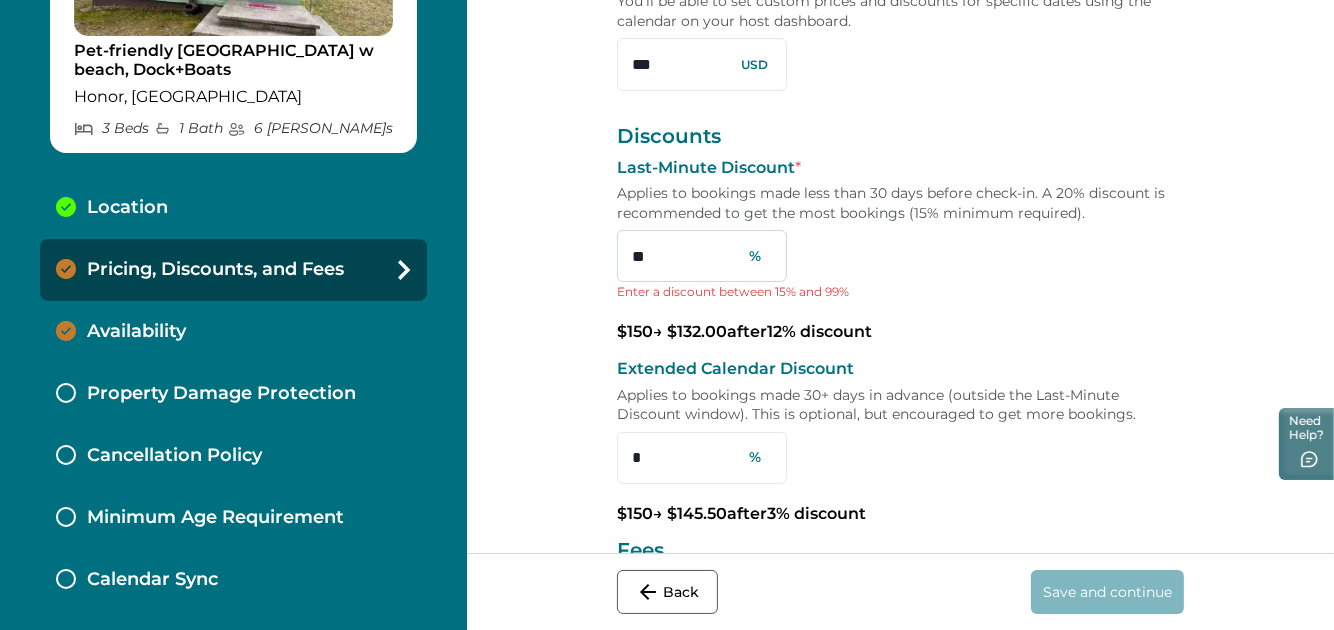 click on "**" at bounding box center [702, 256] 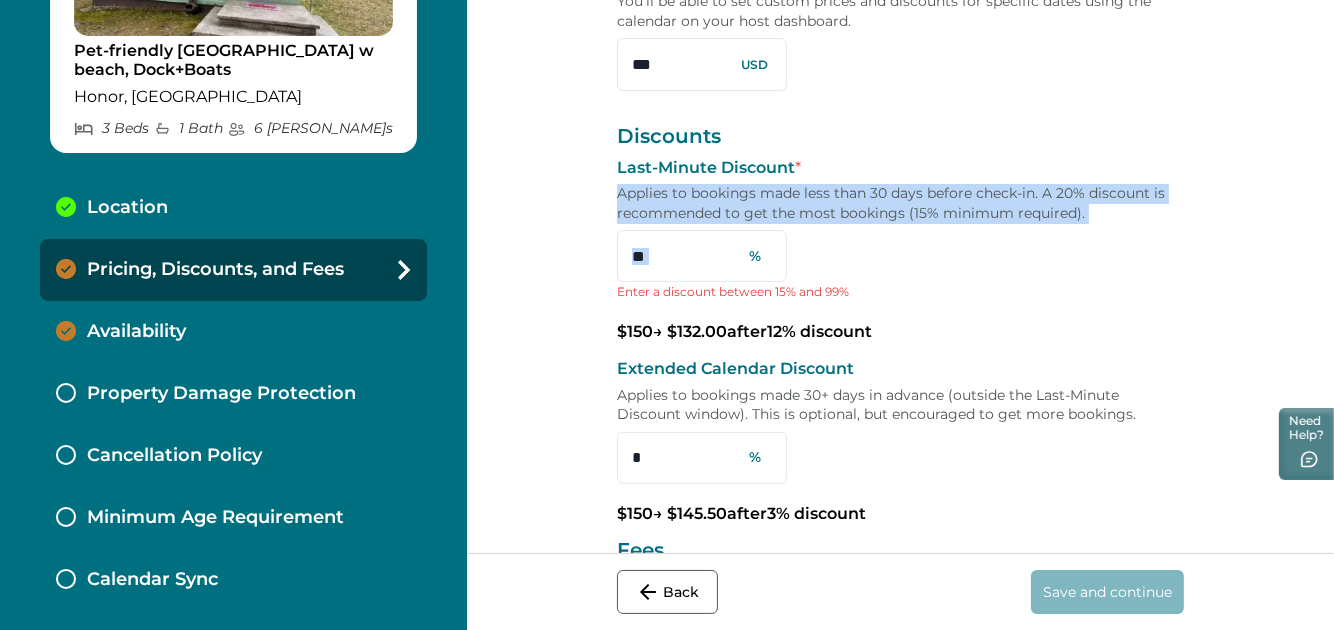 drag, startPoint x: 585, startPoint y: 183, endPoint x: 1059, endPoint y: 236, distance: 476.9539 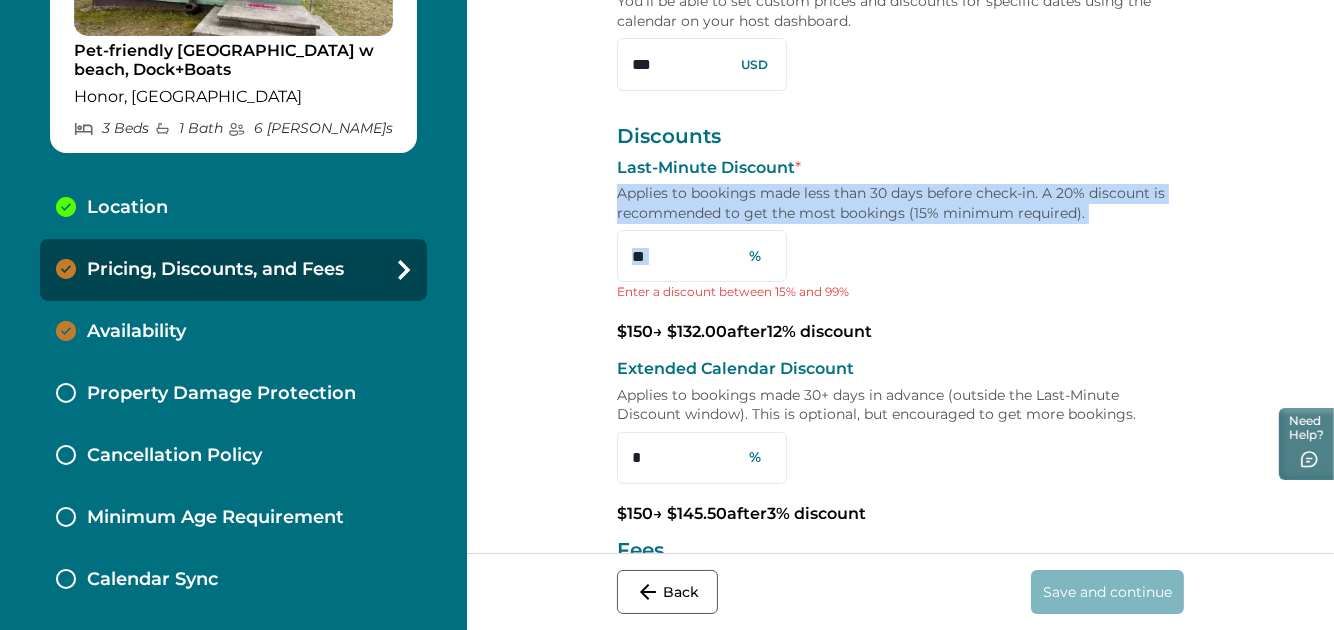 click on "Set pricing, discounts, and fees You change these at any time, even after publishing Base price per night * This will set the default base price per night (before discounts) for all bookings. You'll be able
to set custom prices and discounts for specific dates using the calendar on your host dashboard. *** USD Discounts Last-Minute Discount * Applies to bookings made less than 30 days before check-in. A 20% discount is recommended to get the most bookings (15% minimum required). ** % Enter a discount between 15% and 99% $ 150  → $ 132.00  after  12 % discount Extended Calendar Discount Applies to bookings made 30+ days in advance (outside the Last-Minute Discount window). This is optional, but encouraged to get more bookings. * % $ 150  → $ 145.50  after  3 % discount Fees Cleaning fee (per stay) *** USD Pet fee Maximum number of pets allowed: 2 Fee per stay Fee per night ** per stay Additional guest fee Charged per night for each guest after your set limit. * per night For each guest after 2 *" at bounding box center [900, 276] 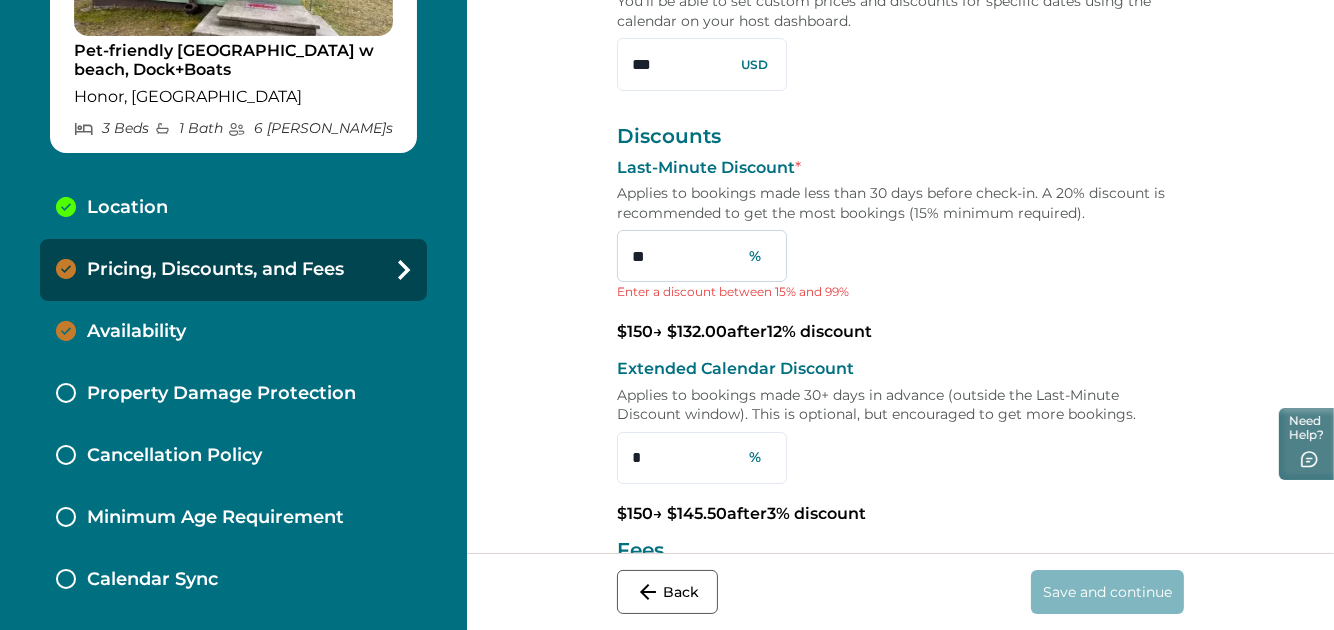 click on "**" at bounding box center (702, 256) 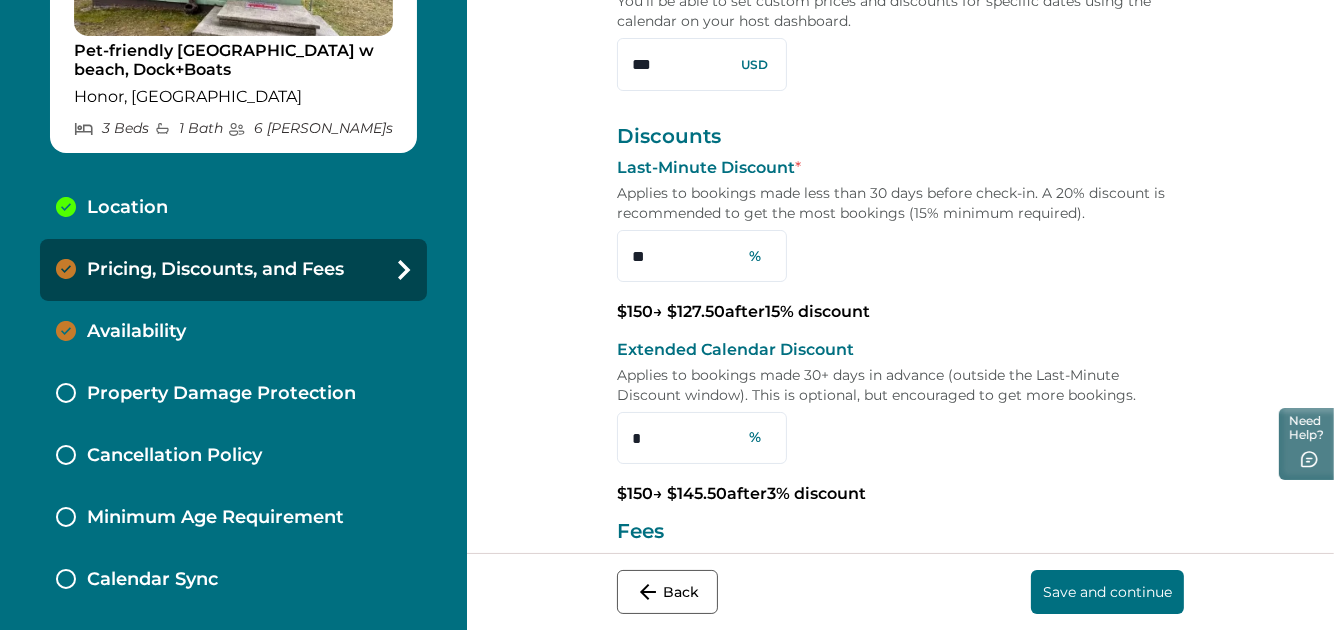 type on "**" 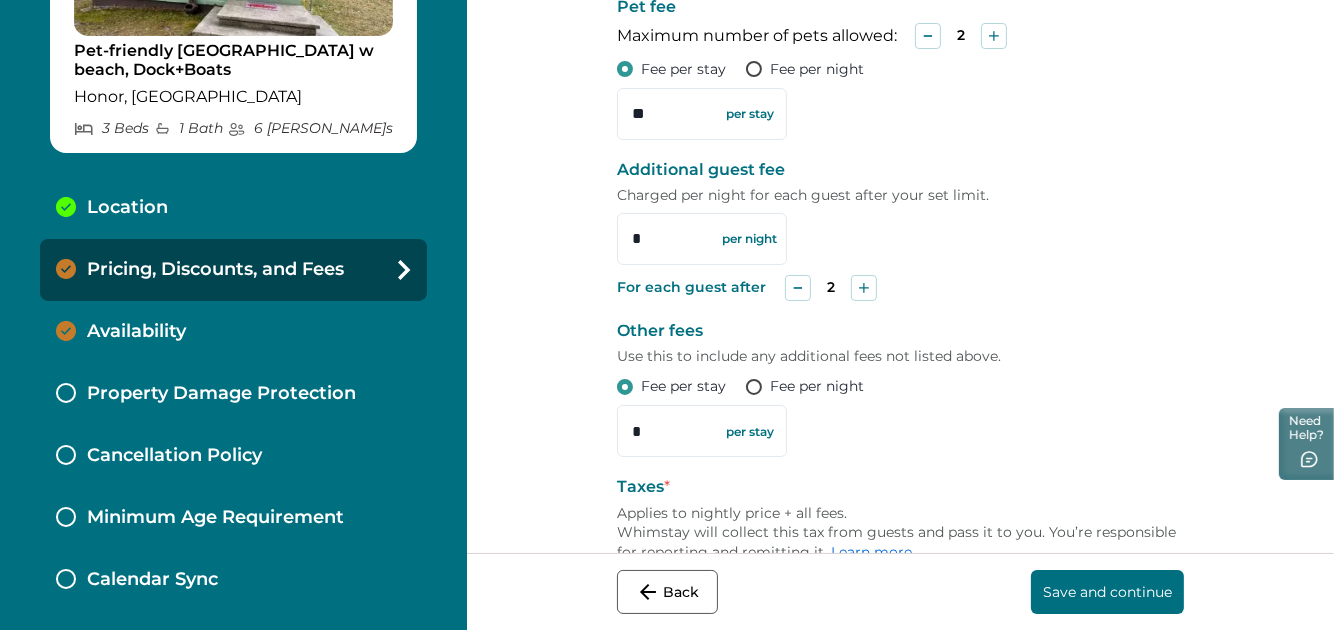 scroll, scrollTop: 989, scrollLeft: 0, axis: vertical 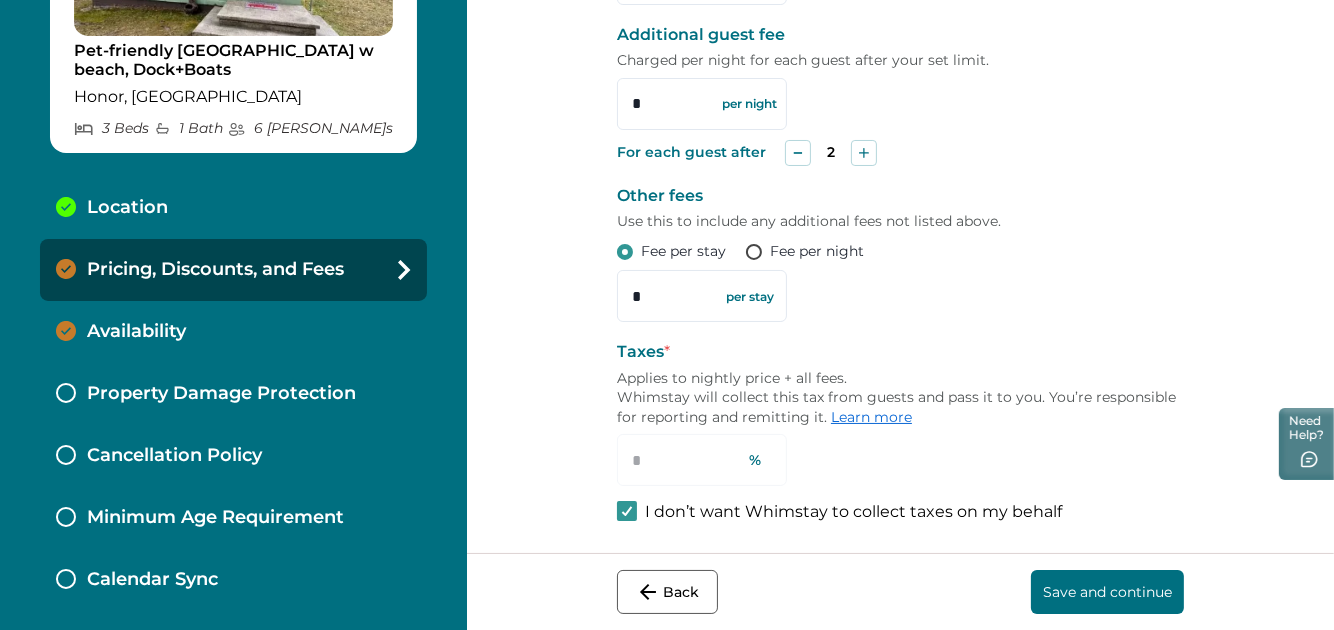 click on "Save and continue" at bounding box center (1107, 592) 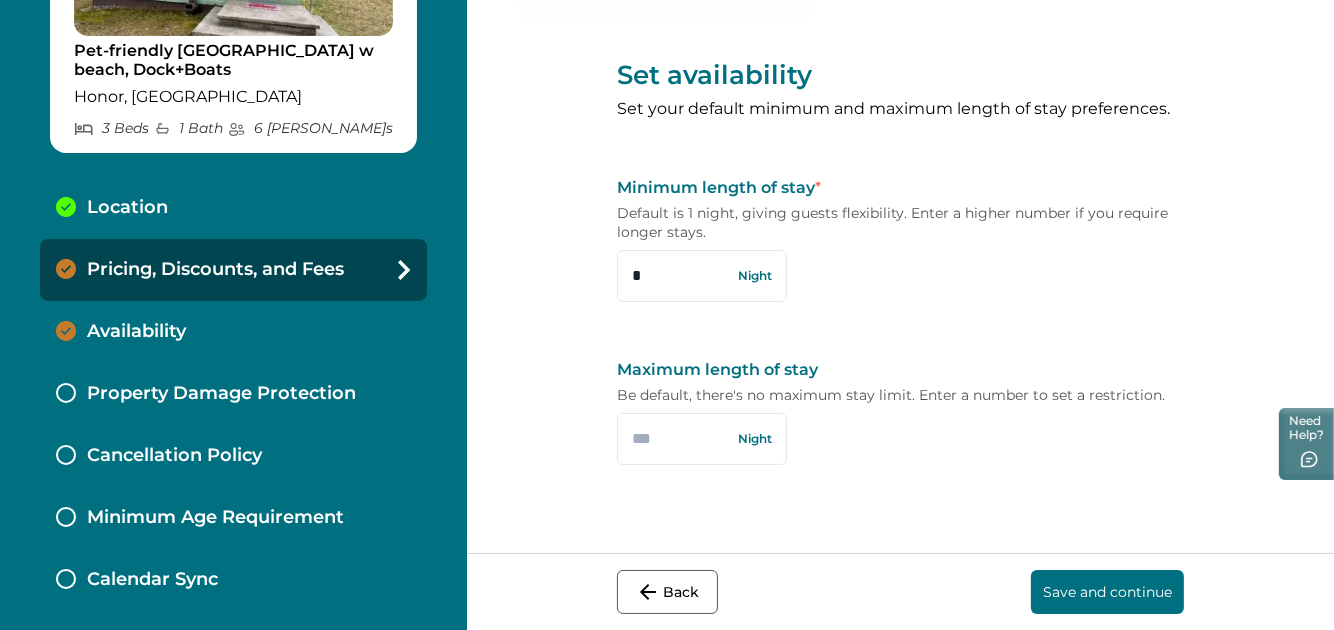 scroll, scrollTop: 0, scrollLeft: 0, axis: both 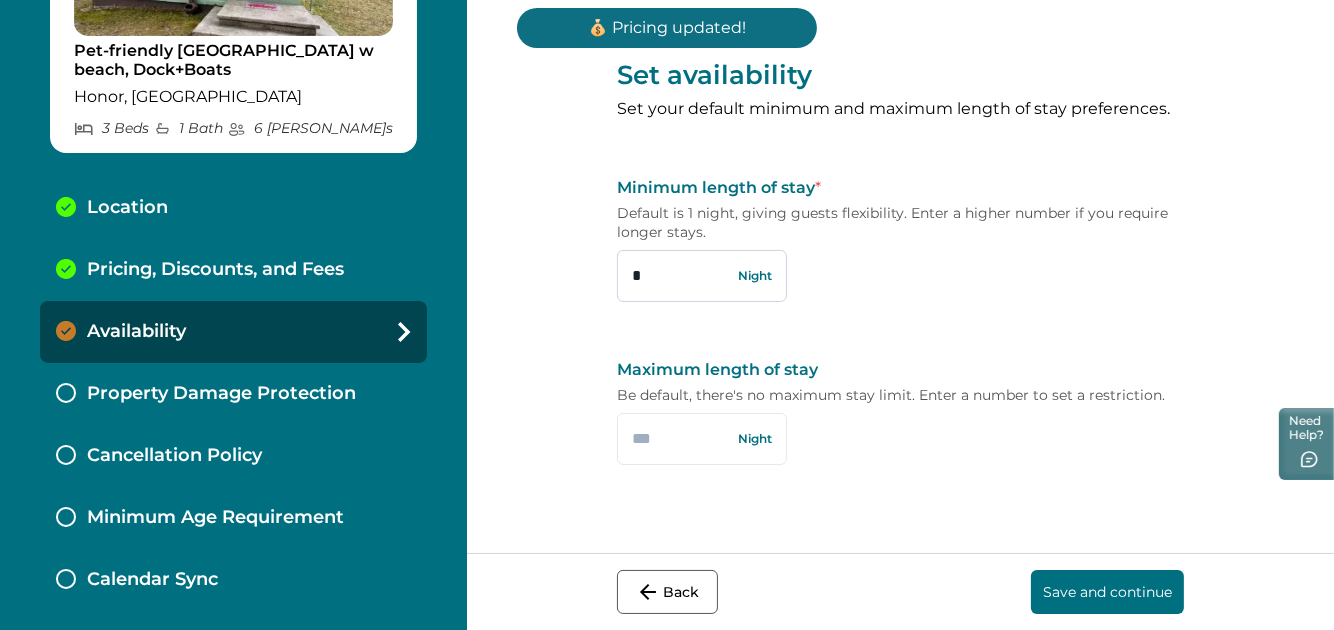 click on "*" at bounding box center (702, 276) 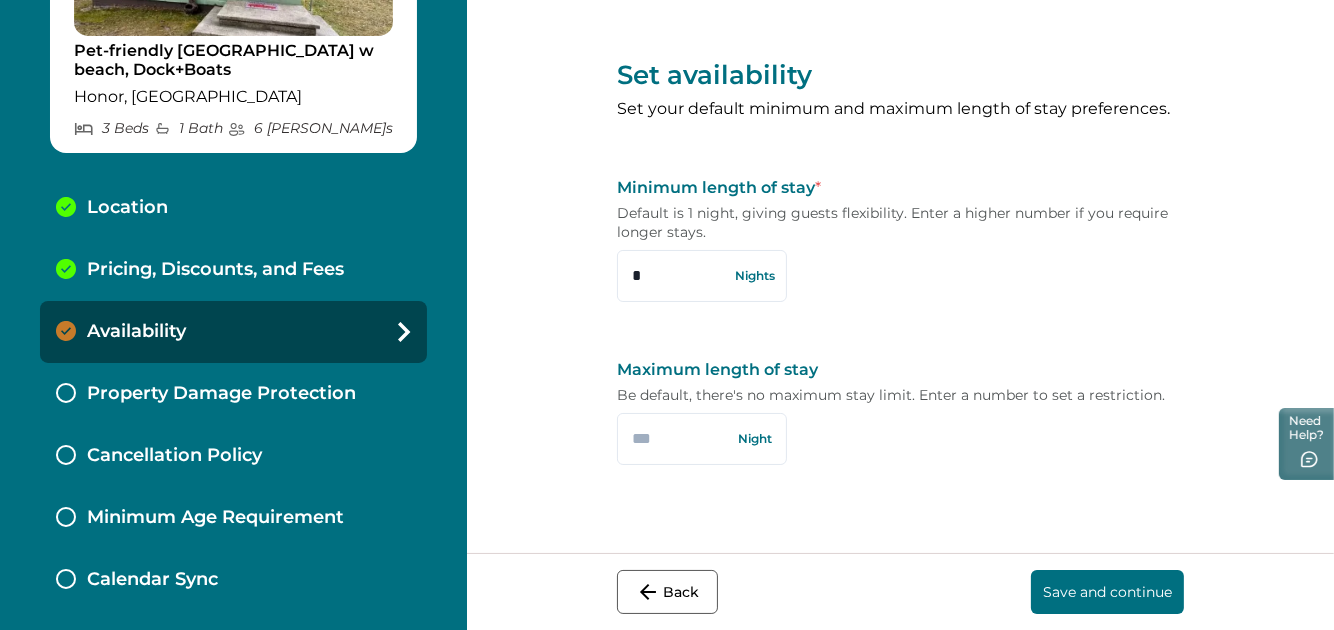 type on "*" 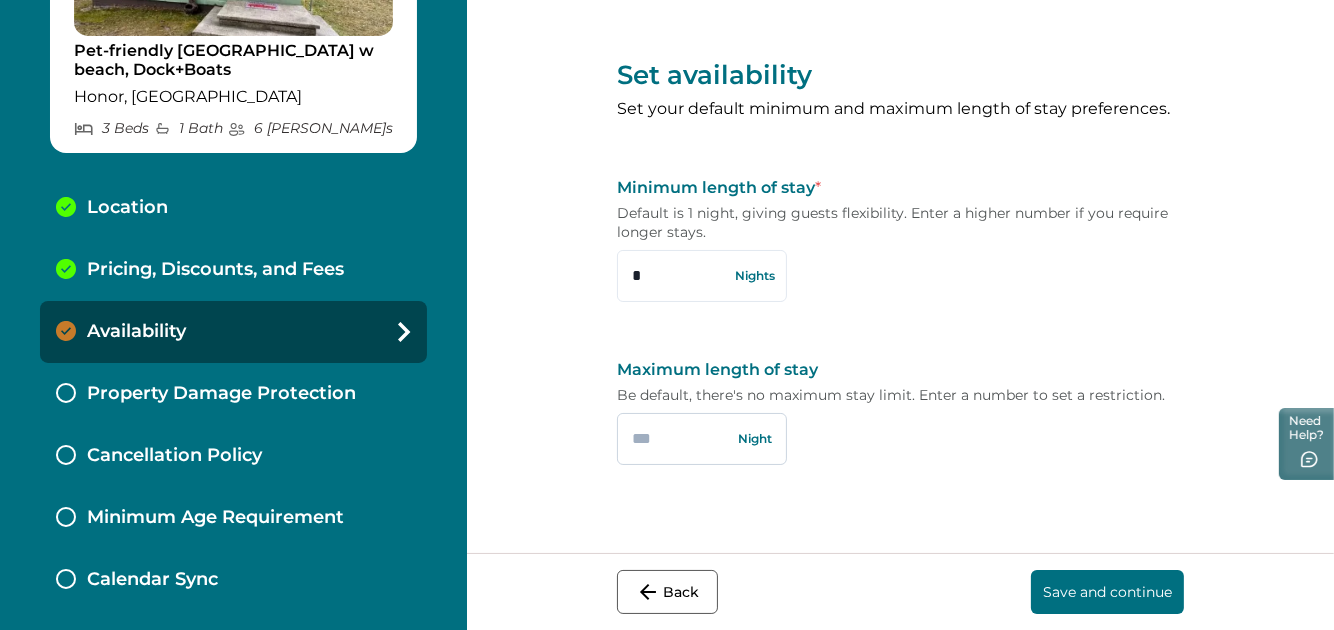click at bounding box center [702, 439] 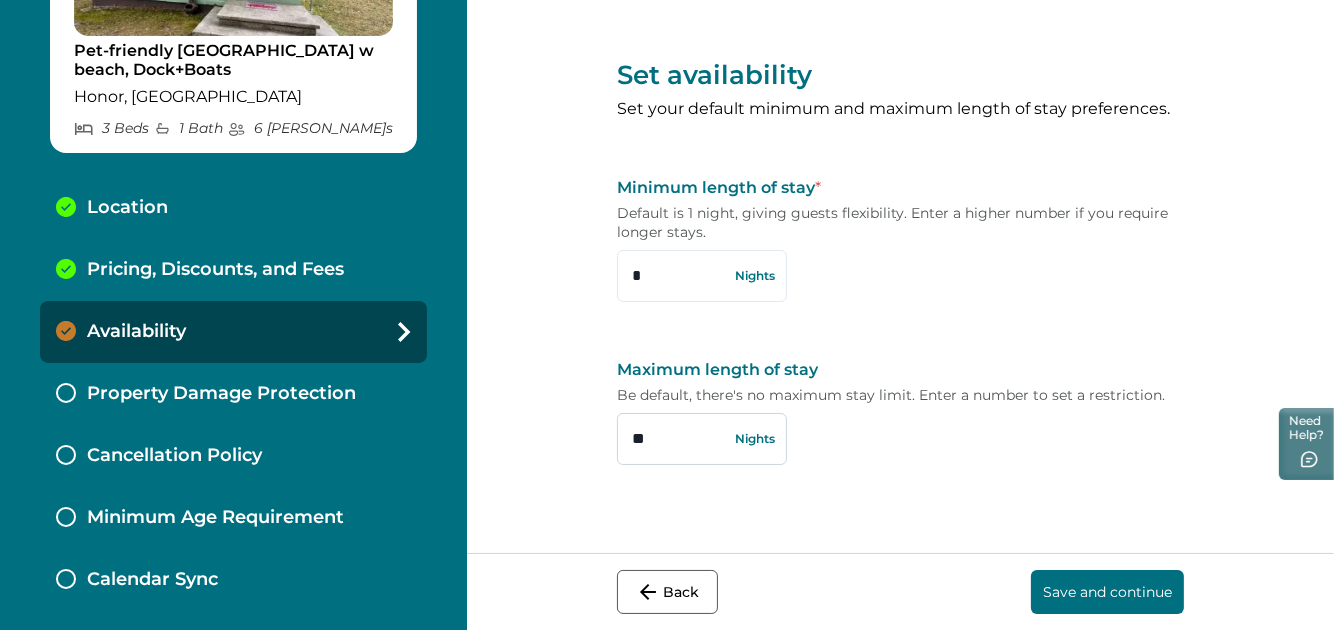type on "*" 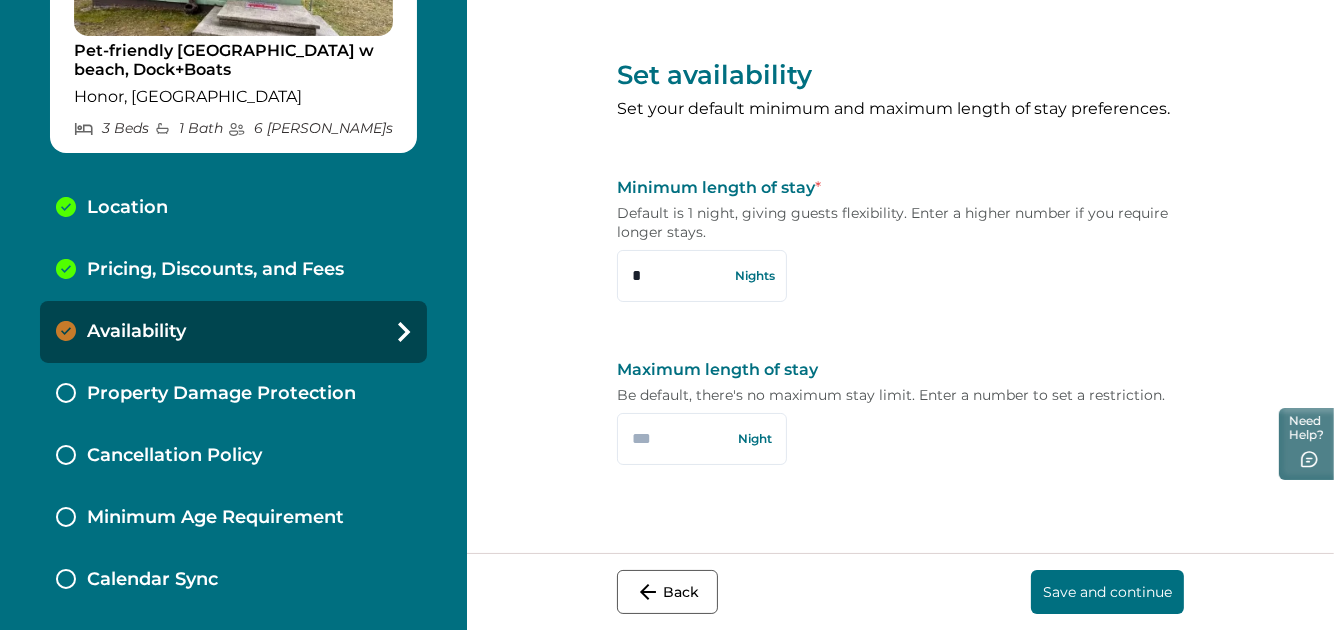 drag, startPoint x: 670, startPoint y: 408, endPoint x: 1107, endPoint y: 366, distance: 439.01367 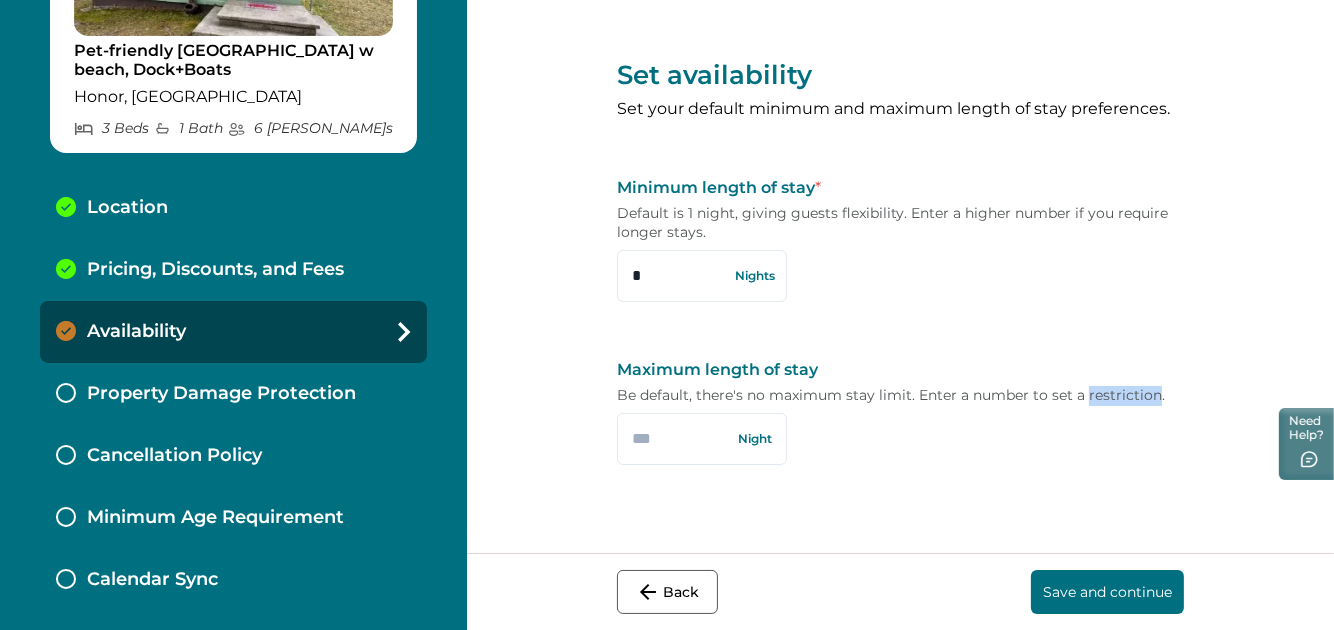 click on "Maximum length of stay Be default, there's no maximum stay limit. Enter a number to set a restriction. Night" at bounding box center (900, 412) 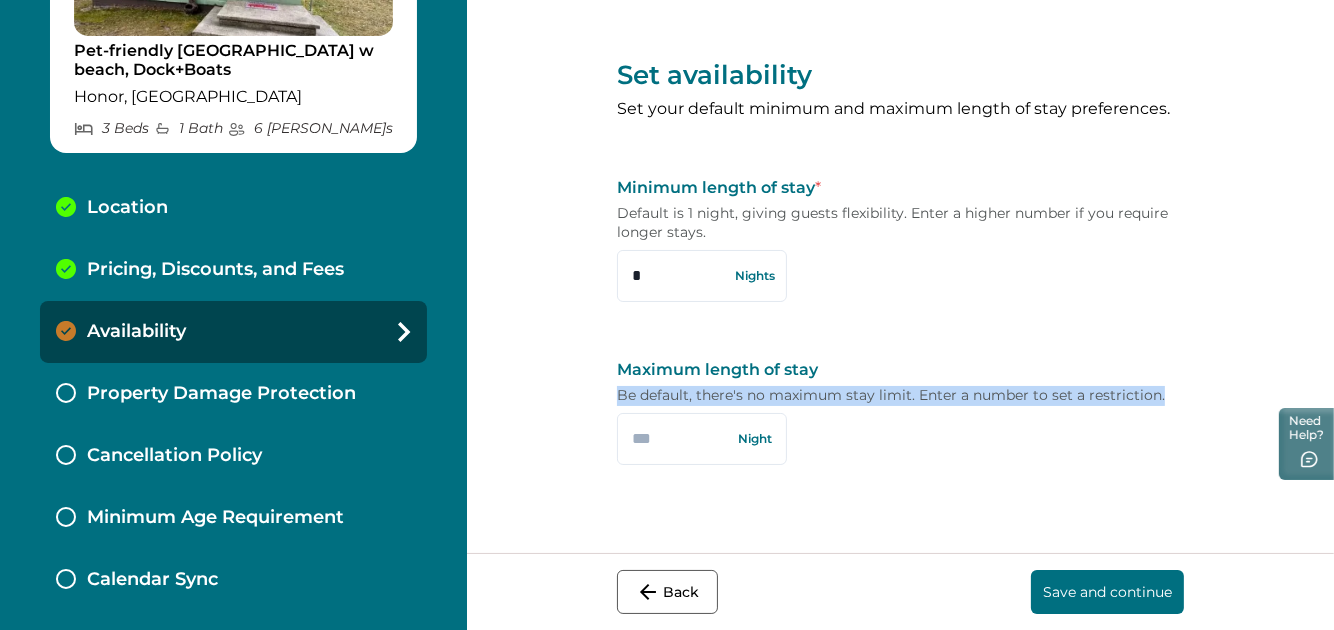 click on "Maximum length of stay Be default, there's no maximum stay limit. Enter a number to set a restriction. Night" at bounding box center [900, 412] 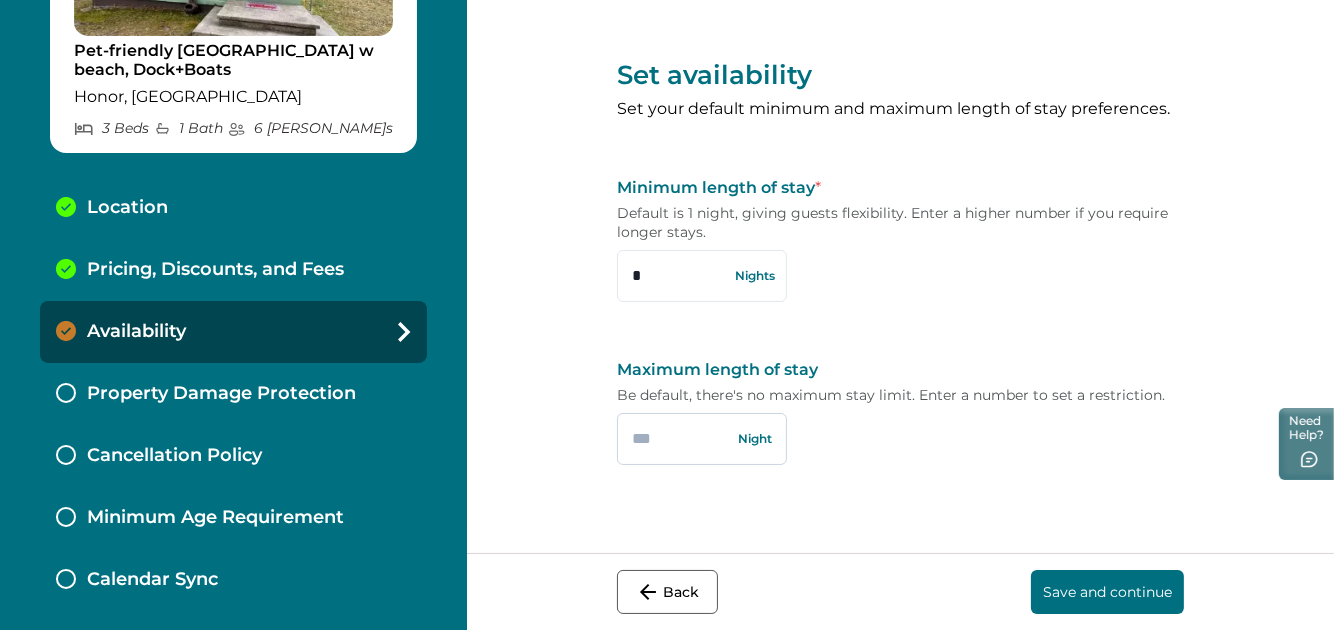 click at bounding box center [702, 439] 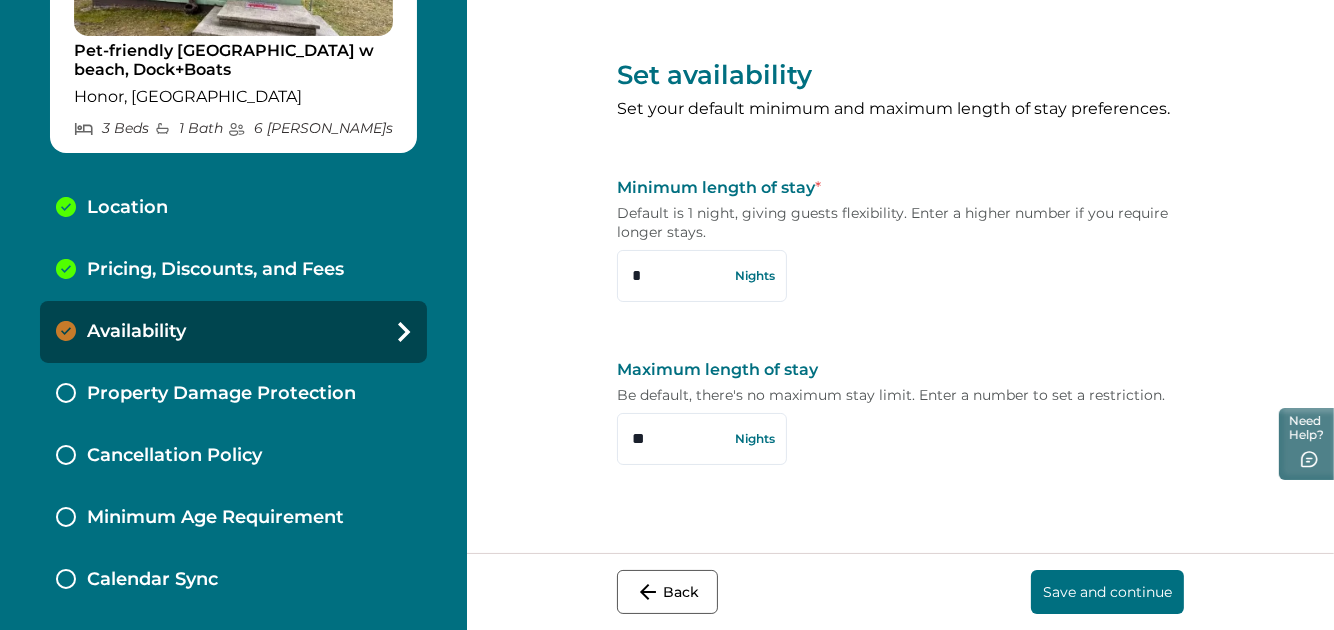 type on "**" 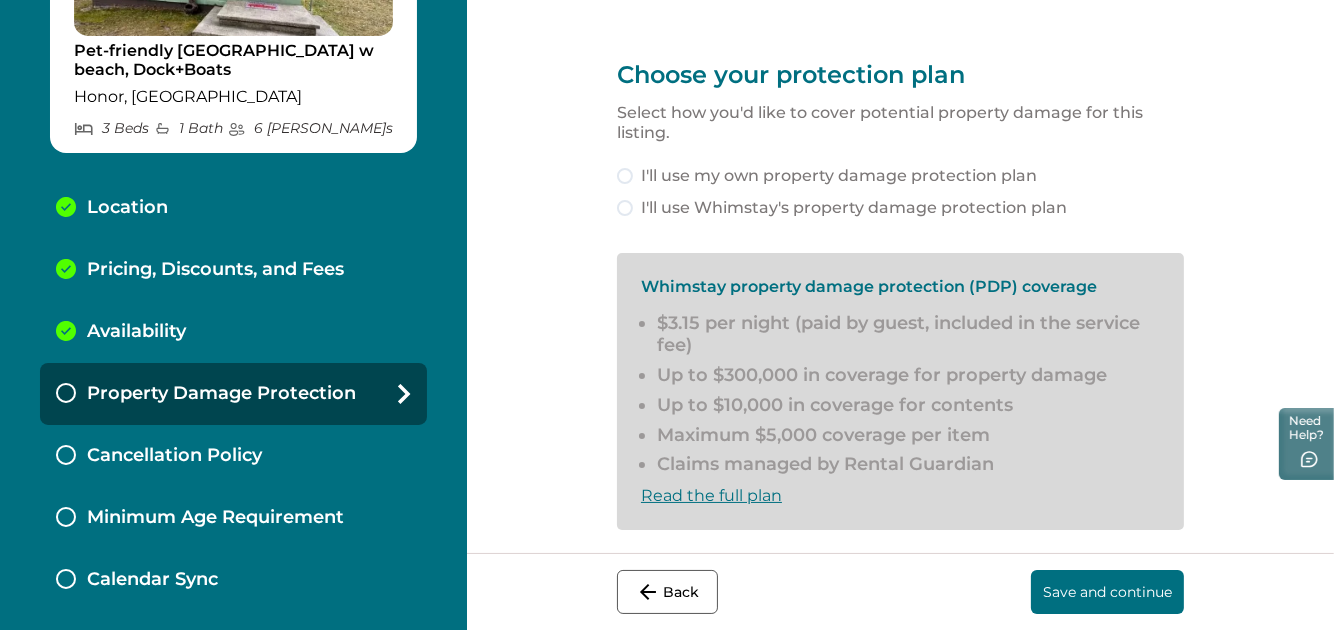 click at bounding box center [625, 208] 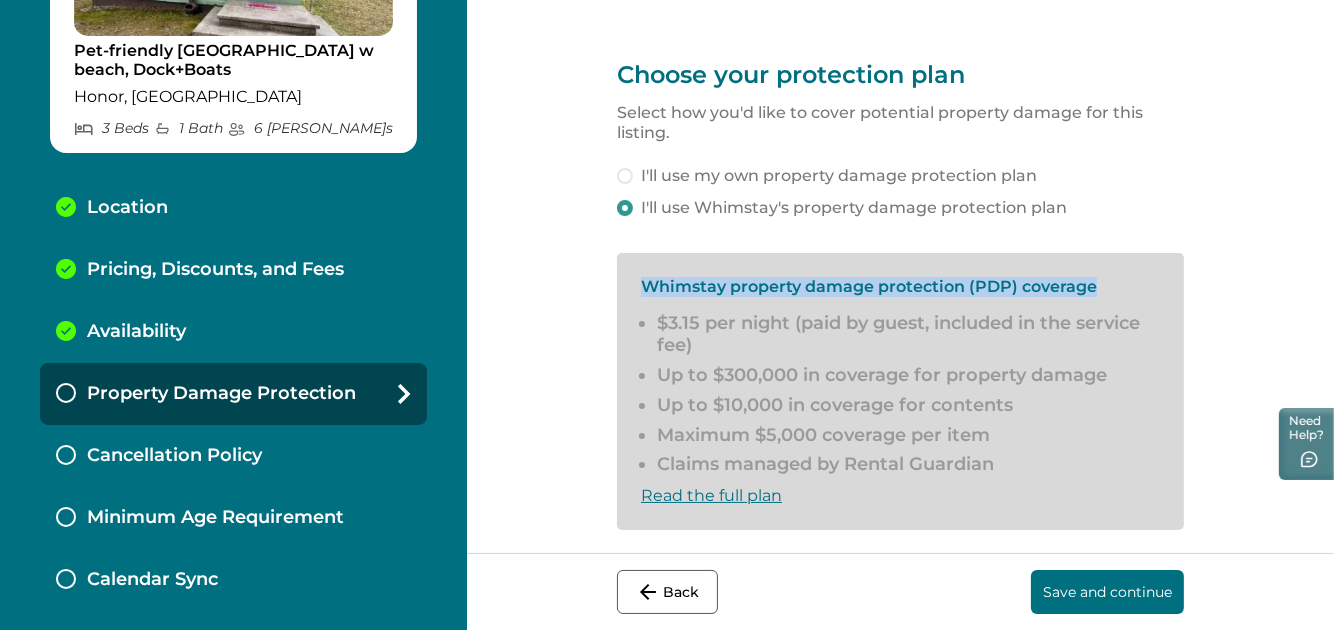 drag, startPoint x: 643, startPoint y: 276, endPoint x: 1107, endPoint y: 275, distance: 464.00107 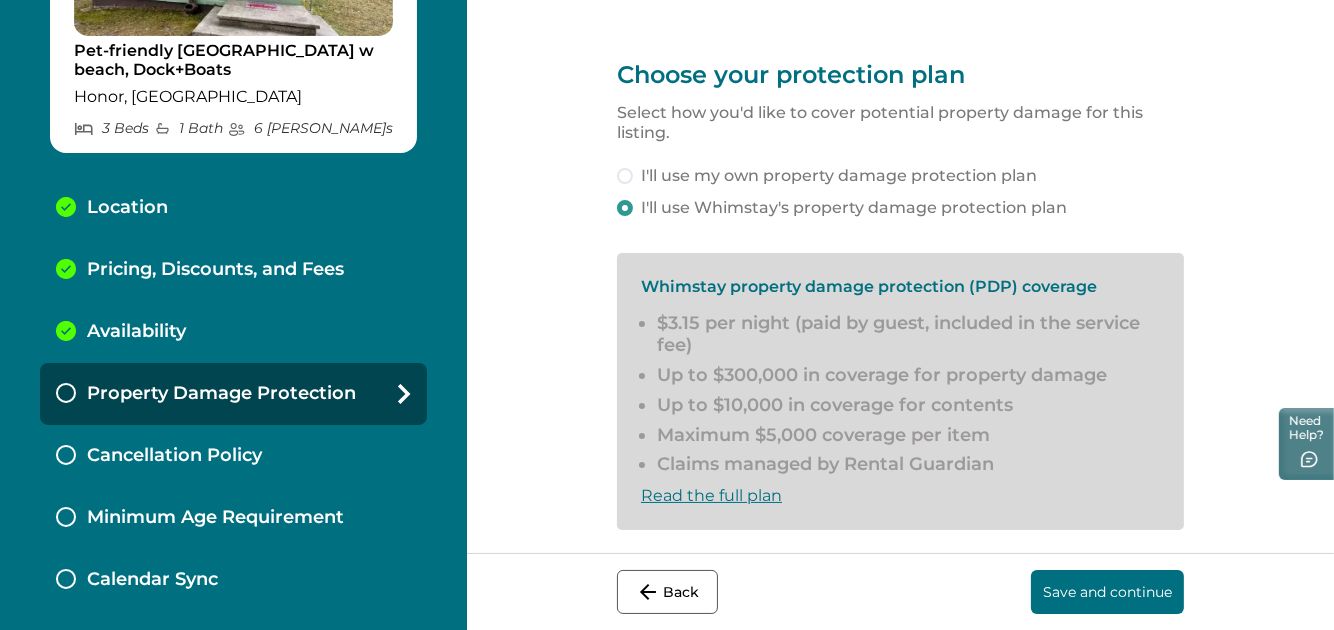 click at bounding box center [625, 176] 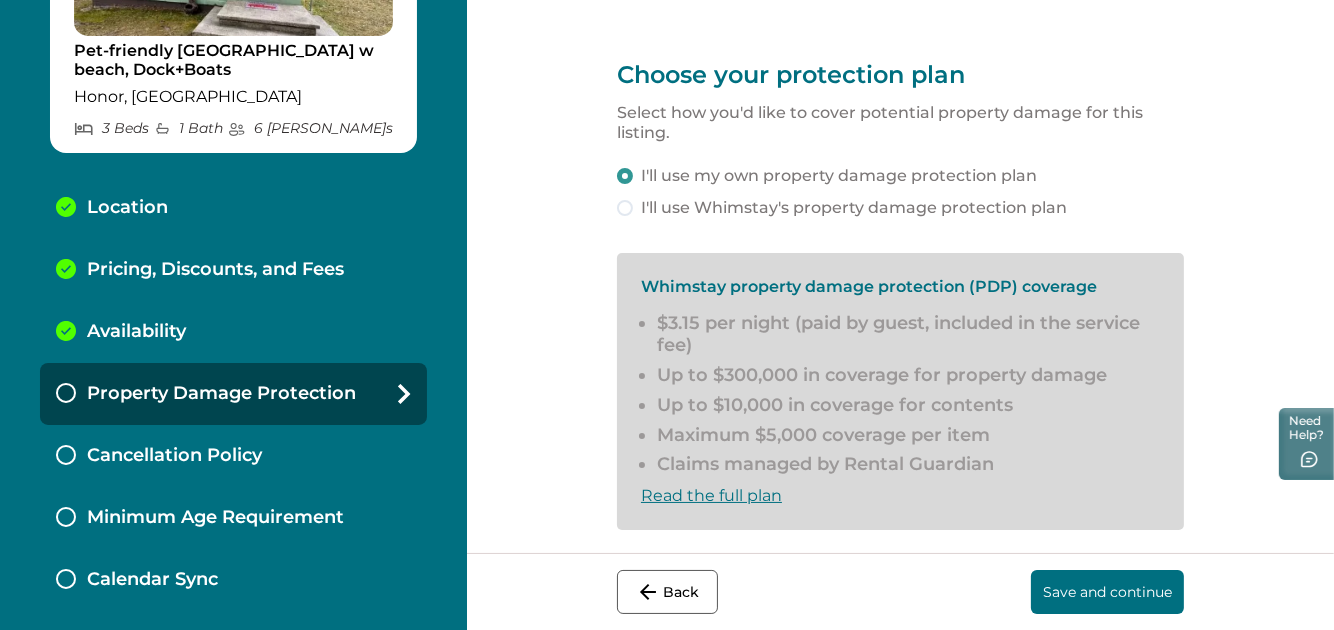 click on "I'll use Whimstay's property damage protection plan" at bounding box center (900, 208) 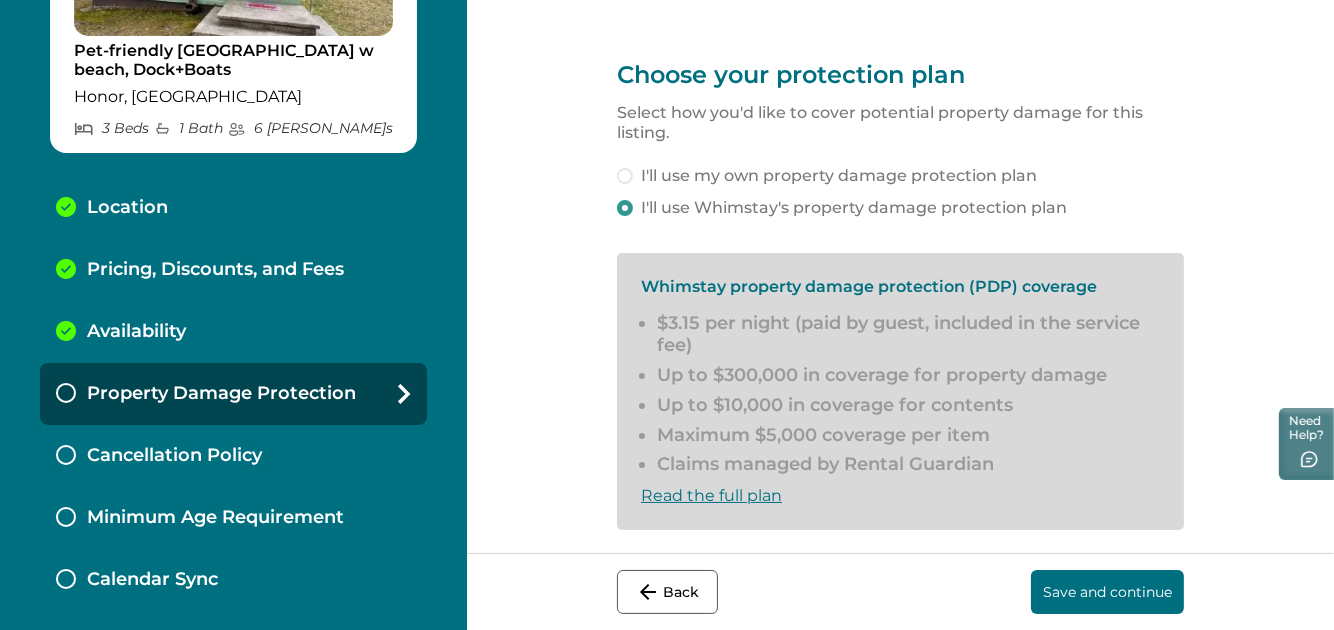 click on "Save and continue" at bounding box center (1107, 592) 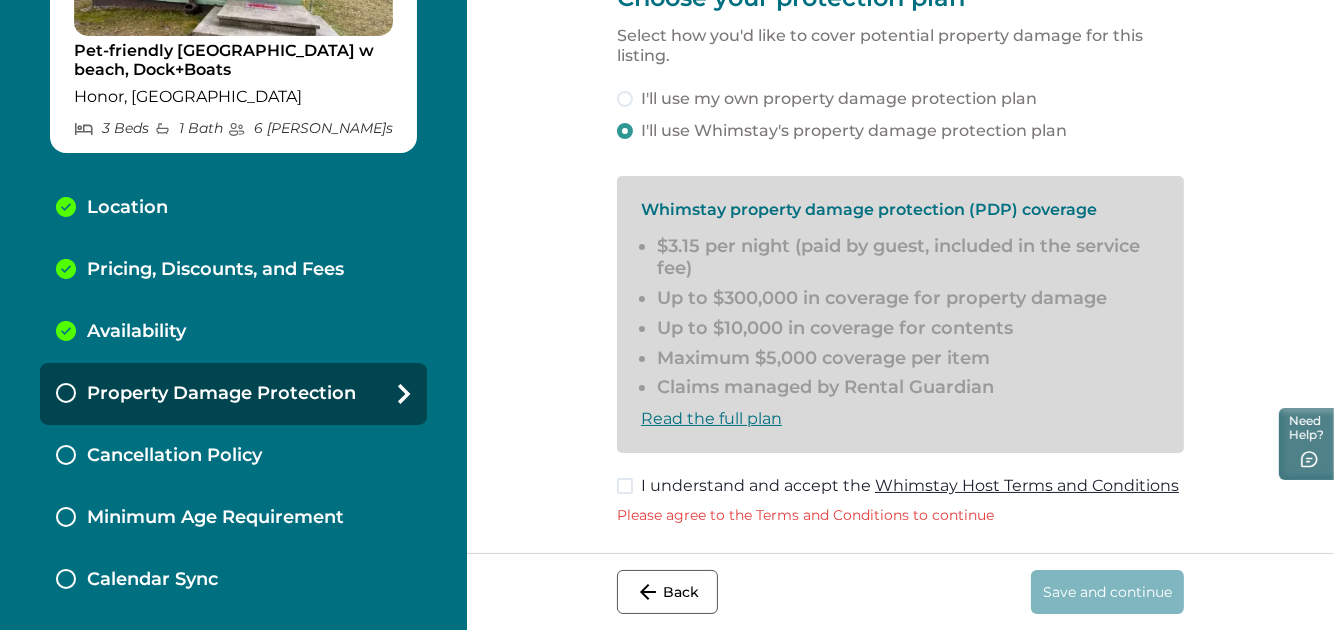 scroll, scrollTop: 100, scrollLeft: 0, axis: vertical 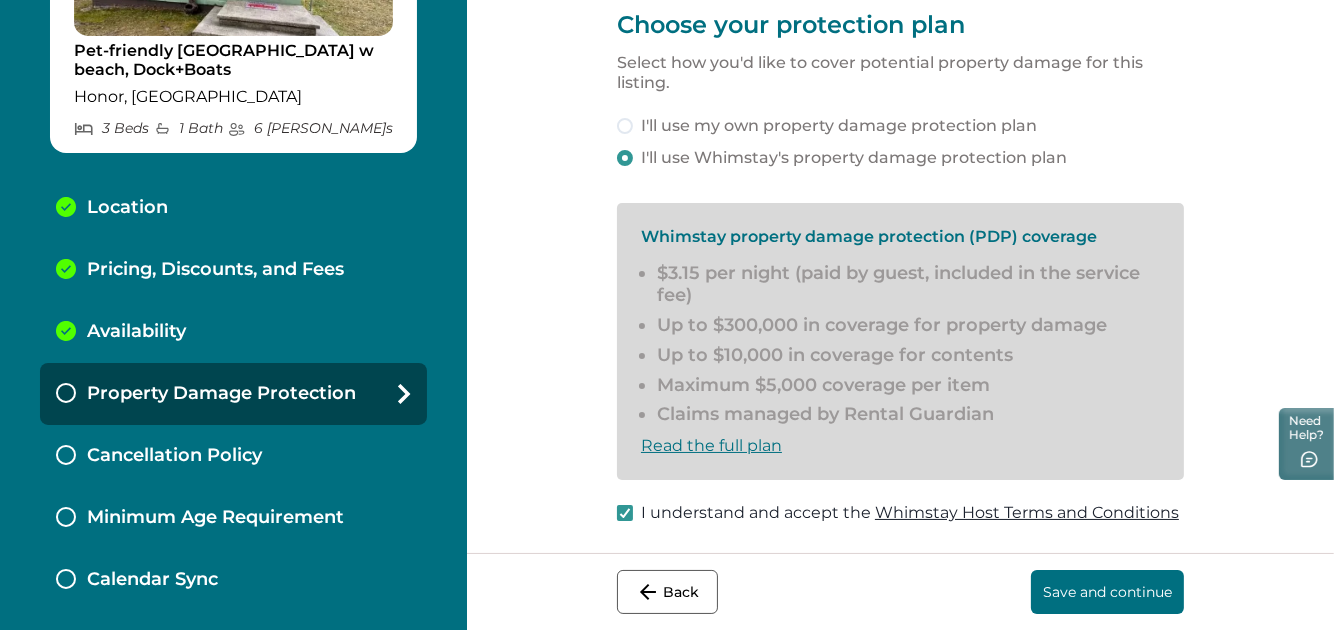 drag, startPoint x: 975, startPoint y: 361, endPoint x: 657, endPoint y: 375, distance: 318.308 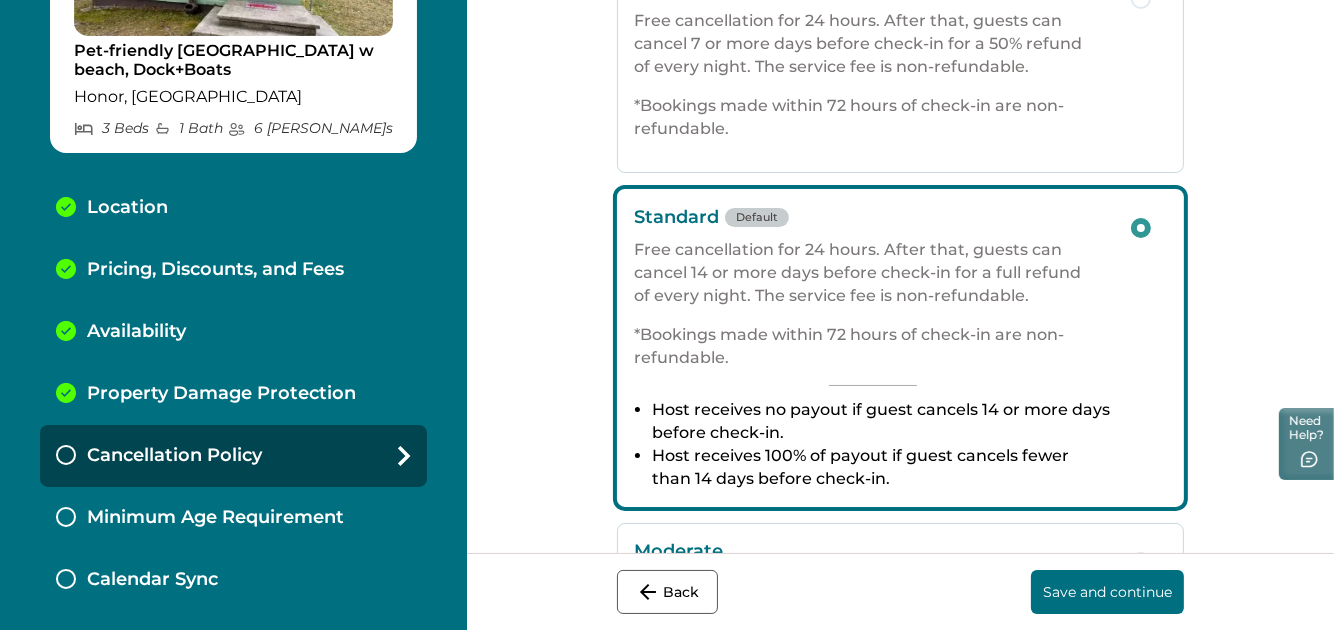 scroll, scrollTop: 477, scrollLeft: 0, axis: vertical 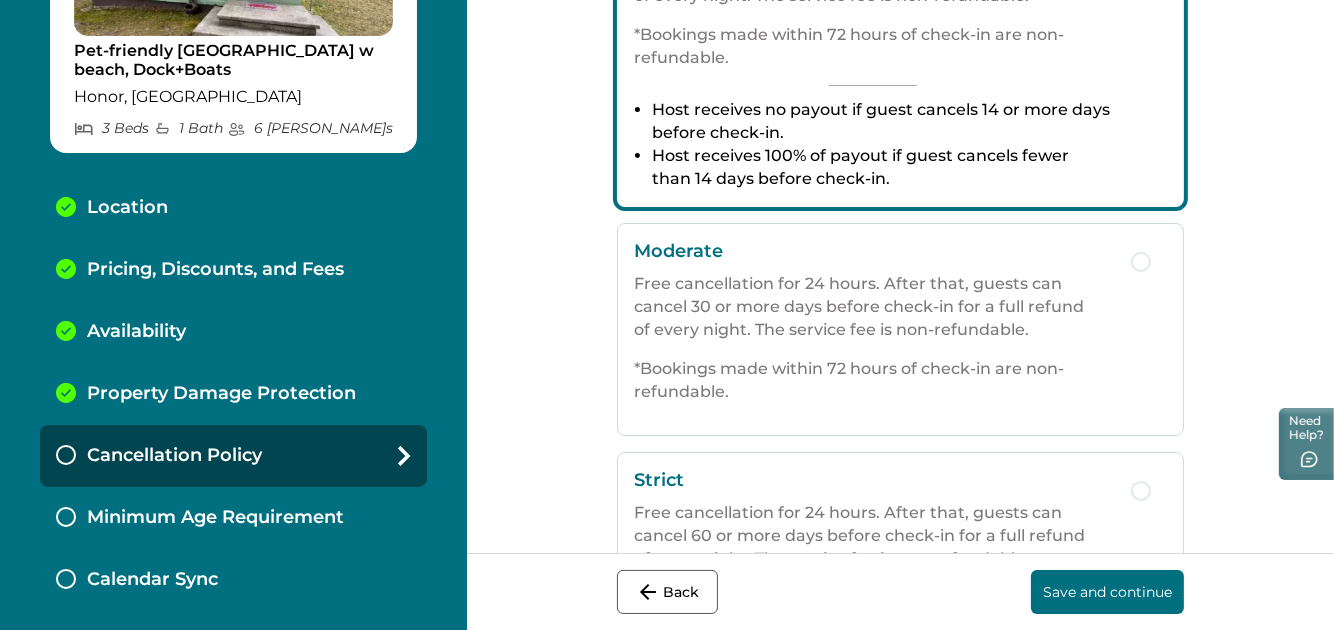 click on "Moderate Free cancellation for 24 hours. After that, guests can cancel 30 or more days before check-in for a full refund of every night. The service fee is non-refundable. *Bookings made within 72 hours of check-in are non-refundable." at bounding box center [900, 329] 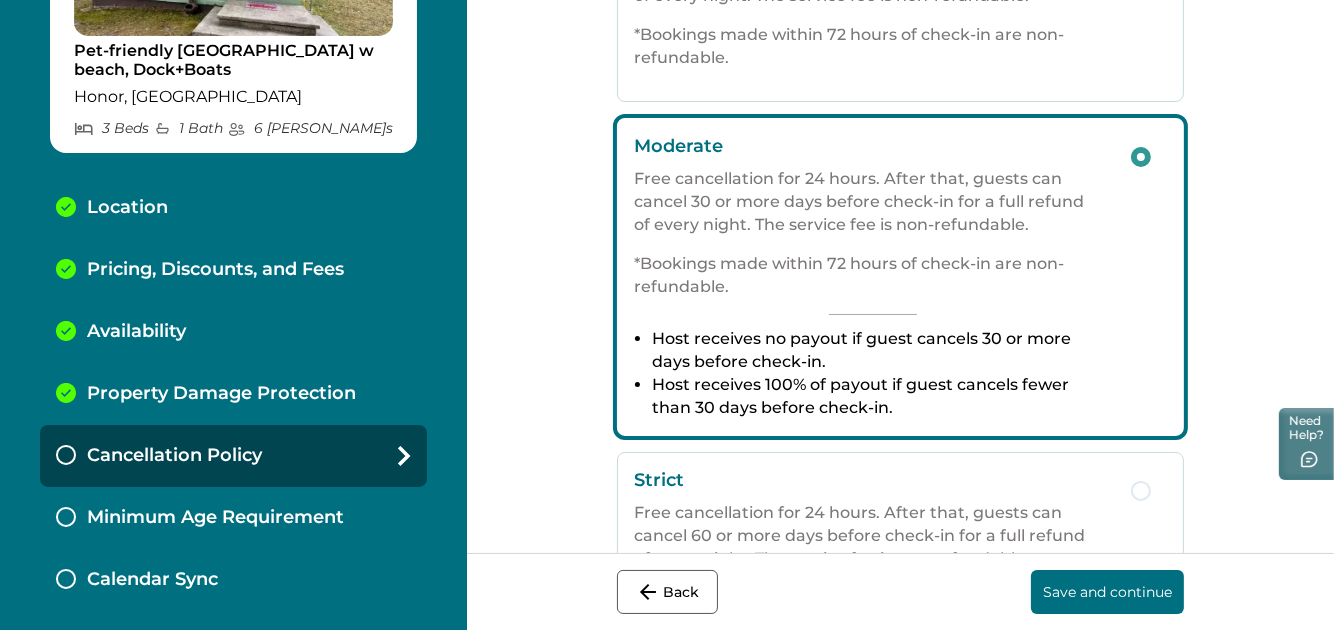 scroll, scrollTop: 677, scrollLeft: 0, axis: vertical 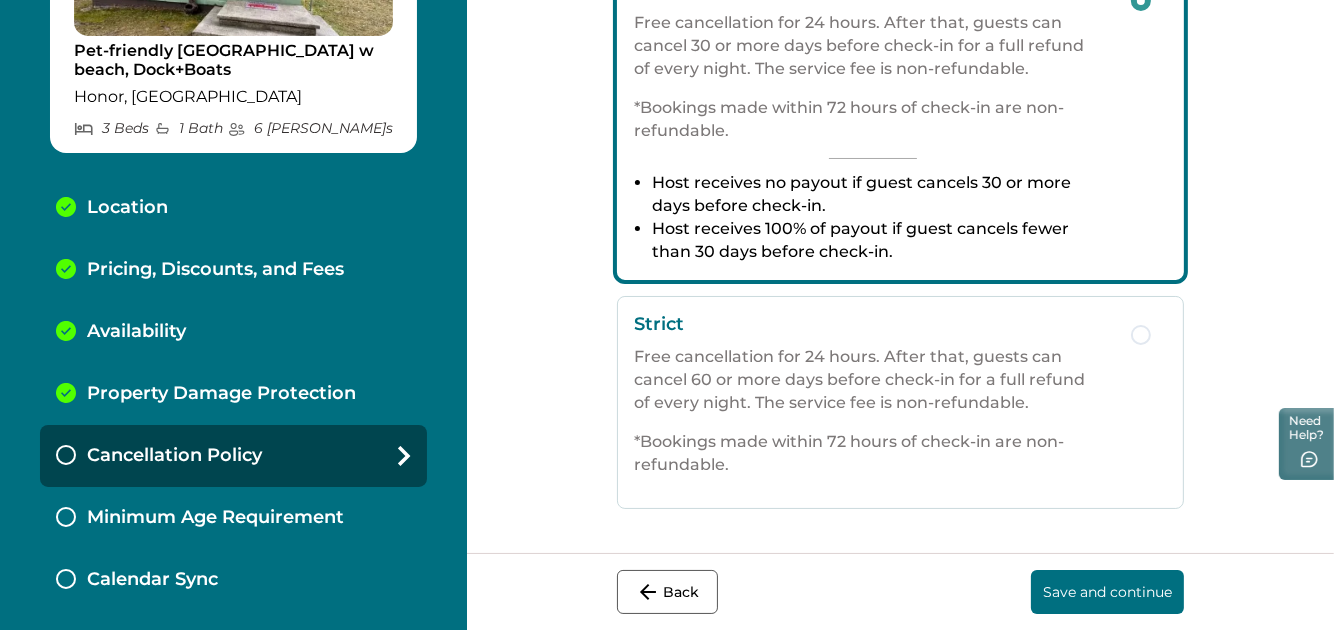 click on "Save and continue" at bounding box center (1107, 592) 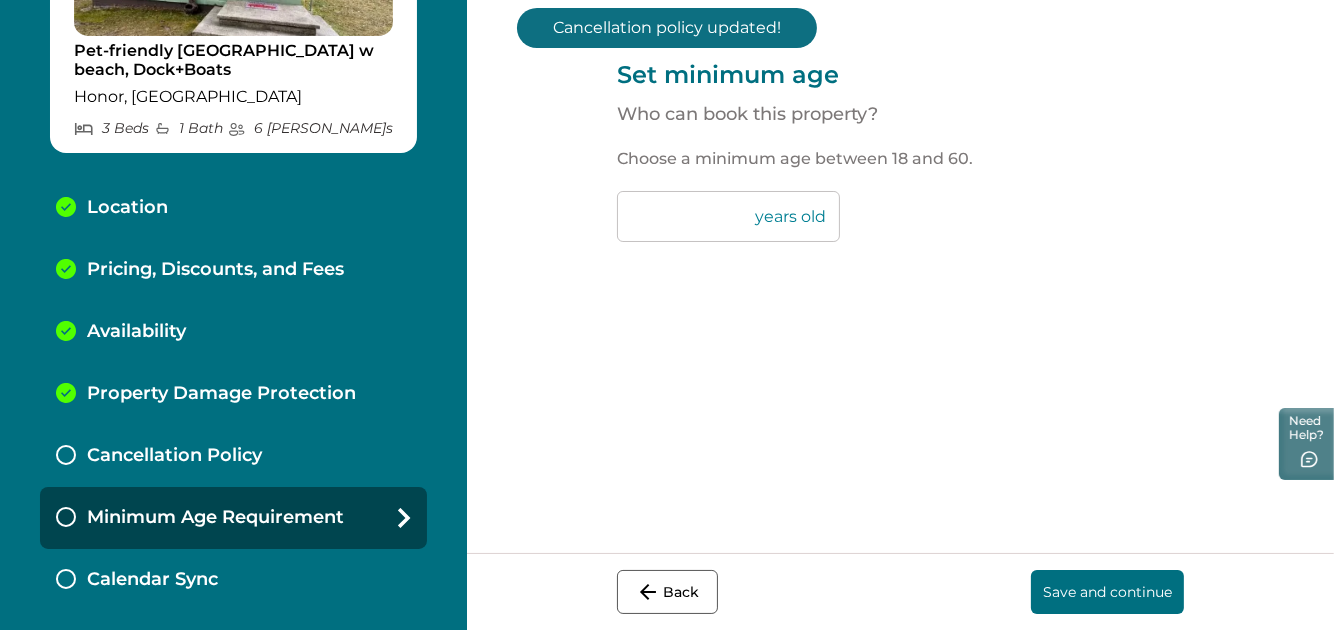 scroll, scrollTop: 0, scrollLeft: 0, axis: both 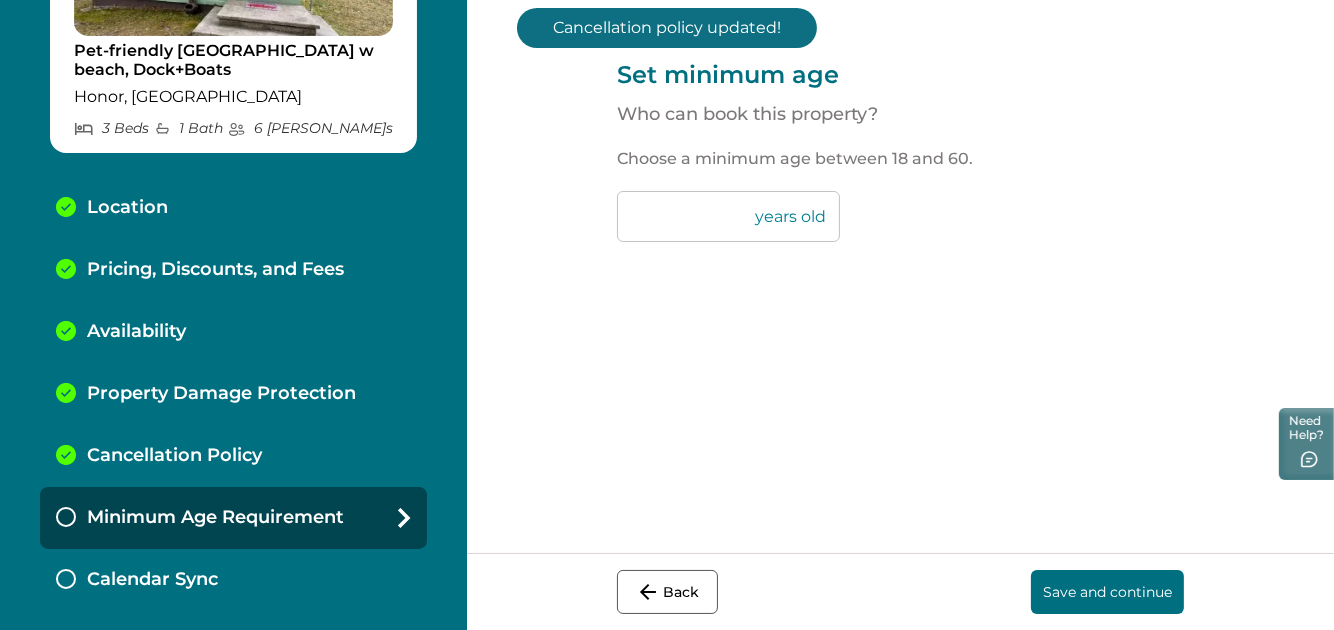 click on "Save and continue" at bounding box center [1107, 592] 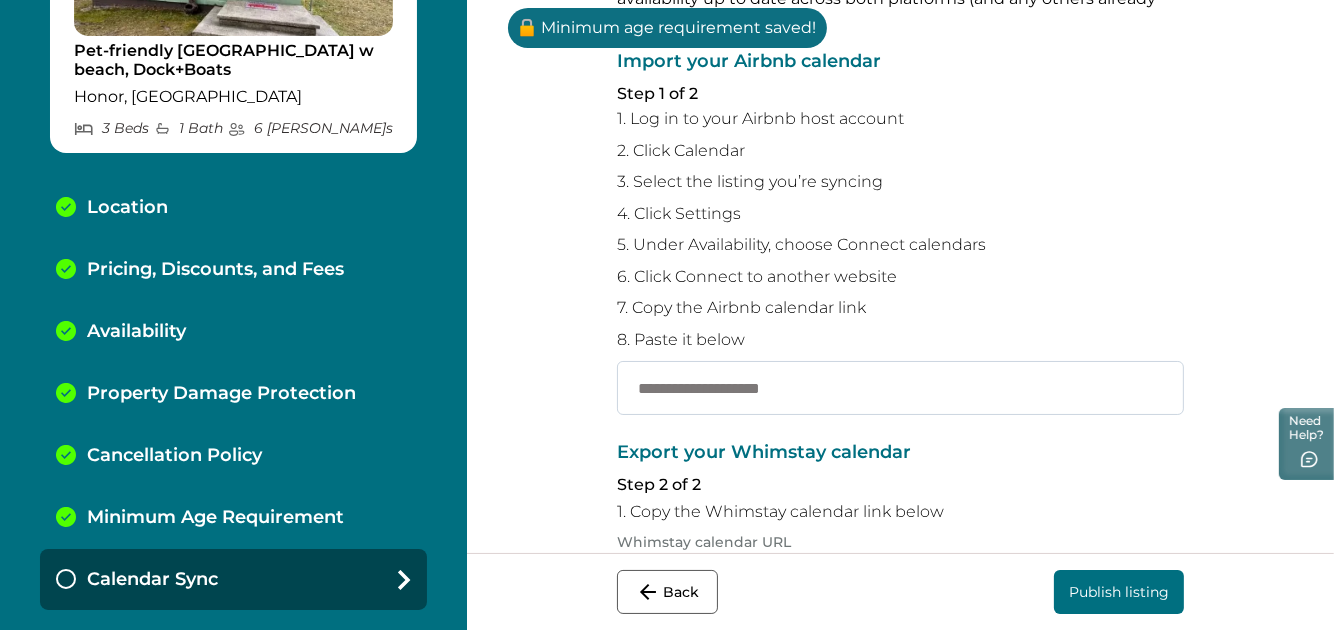 scroll, scrollTop: 99, scrollLeft: 0, axis: vertical 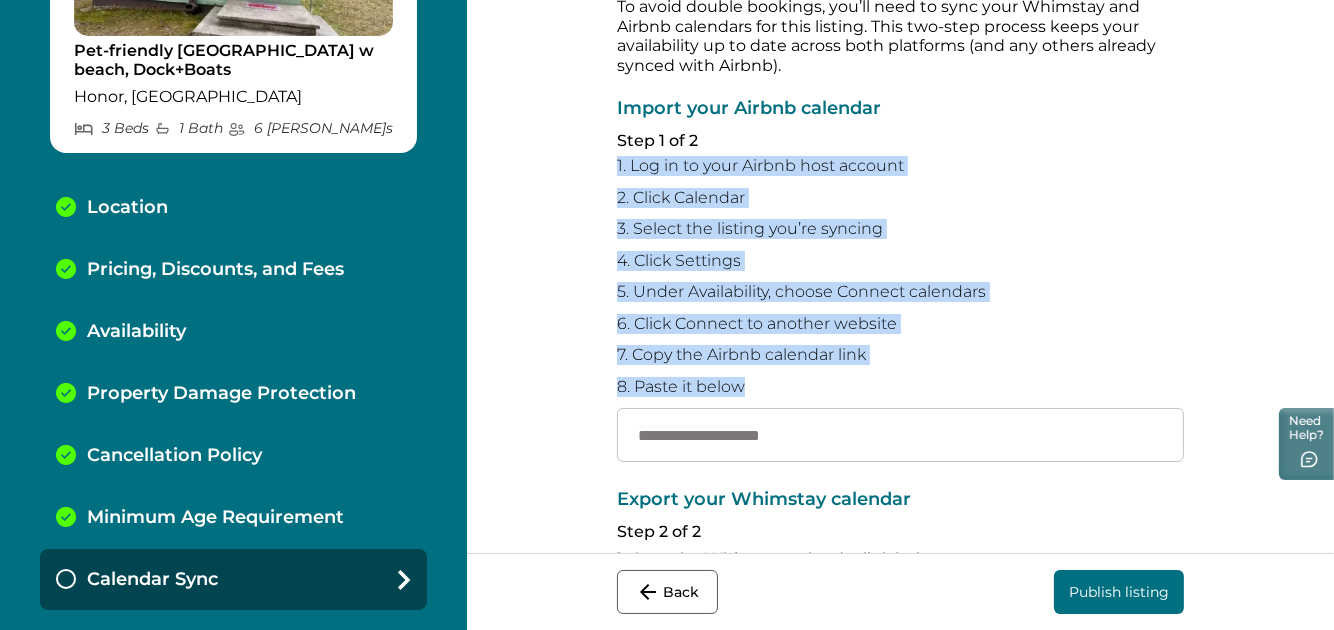 drag, startPoint x: 615, startPoint y: 162, endPoint x: 795, endPoint y: 377, distance: 280.4015 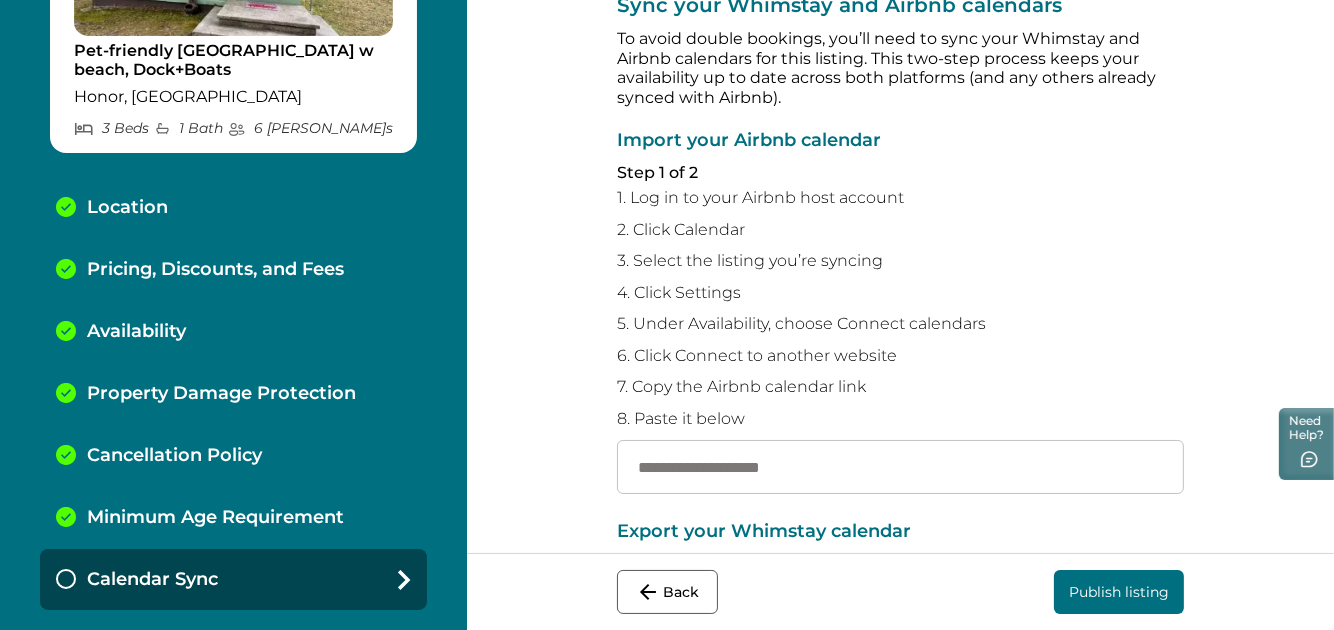 scroll, scrollTop: 0, scrollLeft: 0, axis: both 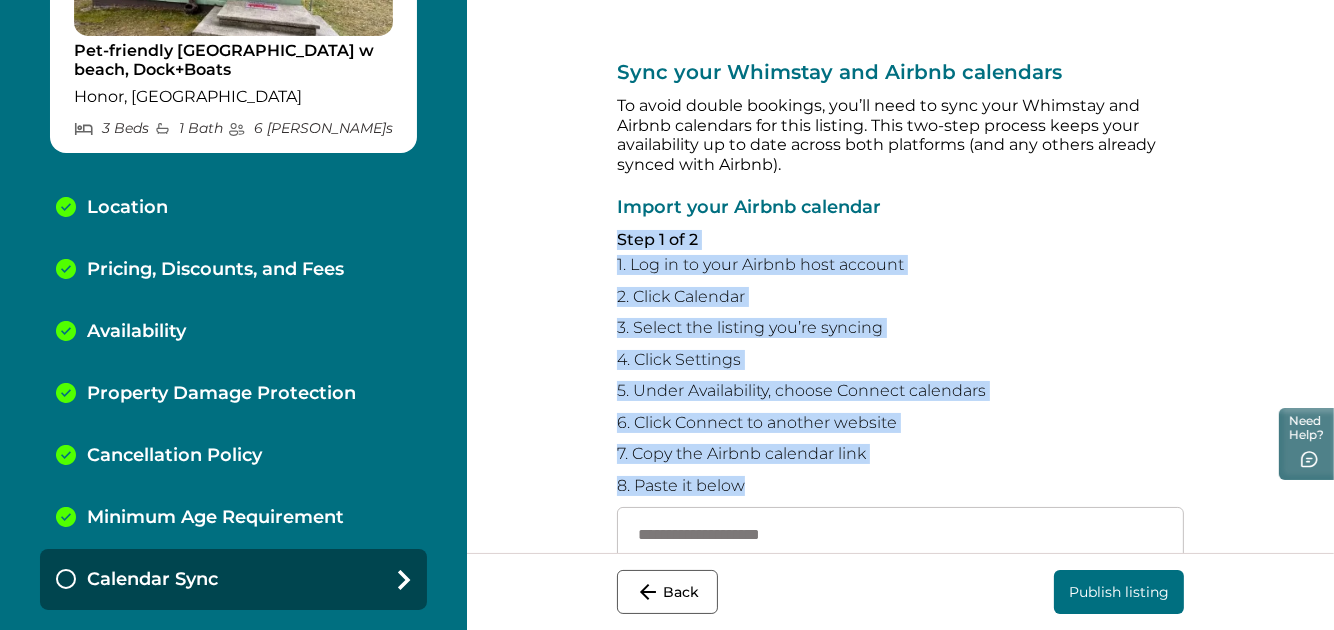 drag, startPoint x: 620, startPoint y: 244, endPoint x: 860, endPoint y: 488, distance: 342.25137 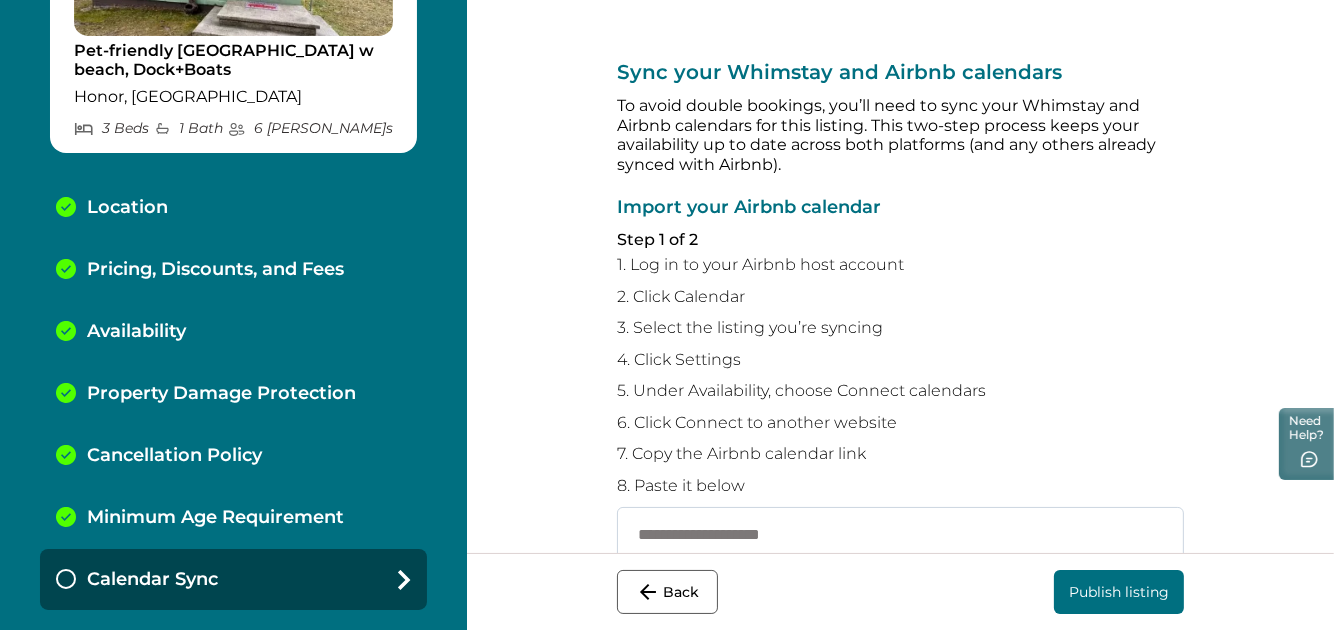 scroll, scrollTop: 199, scrollLeft: 0, axis: vertical 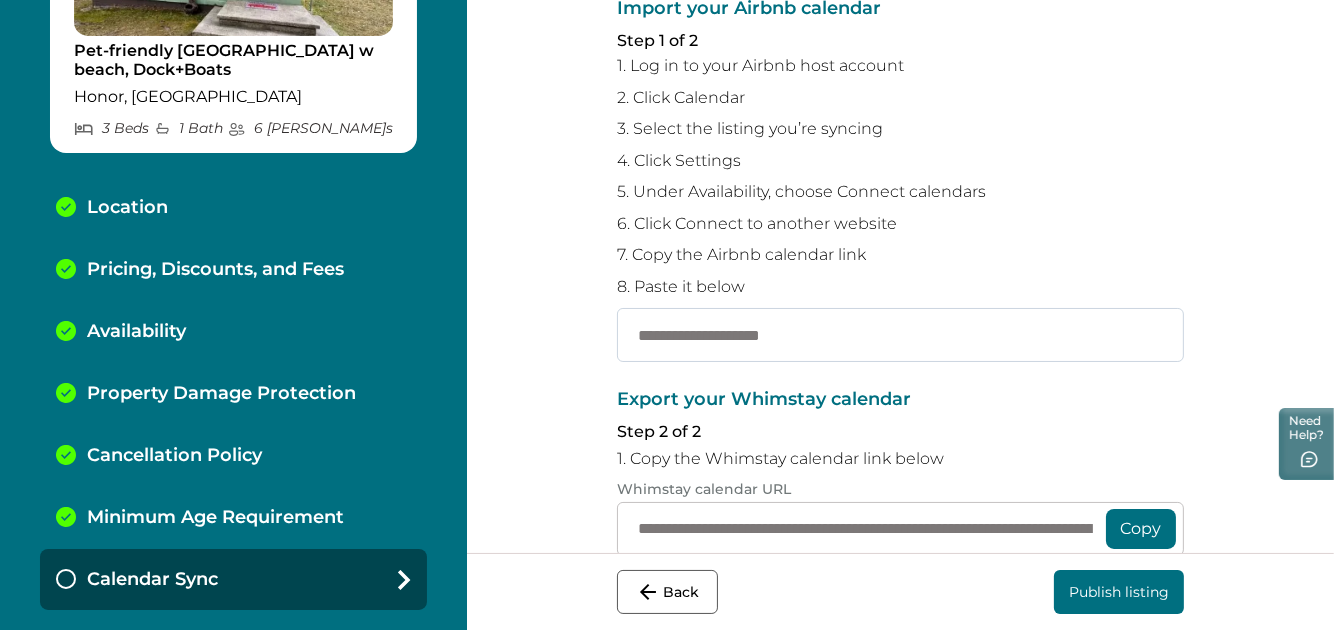 drag, startPoint x: 855, startPoint y: 308, endPoint x: 856, endPoint y: 318, distance: 10.049875 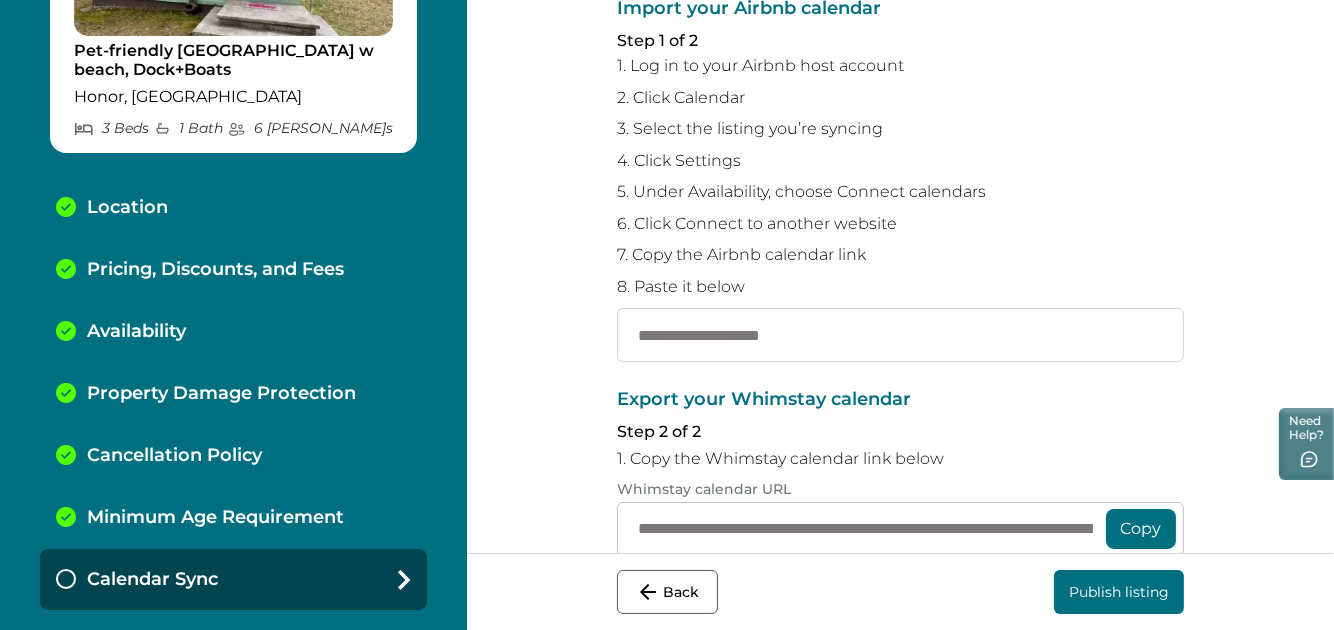 paste on "**********" 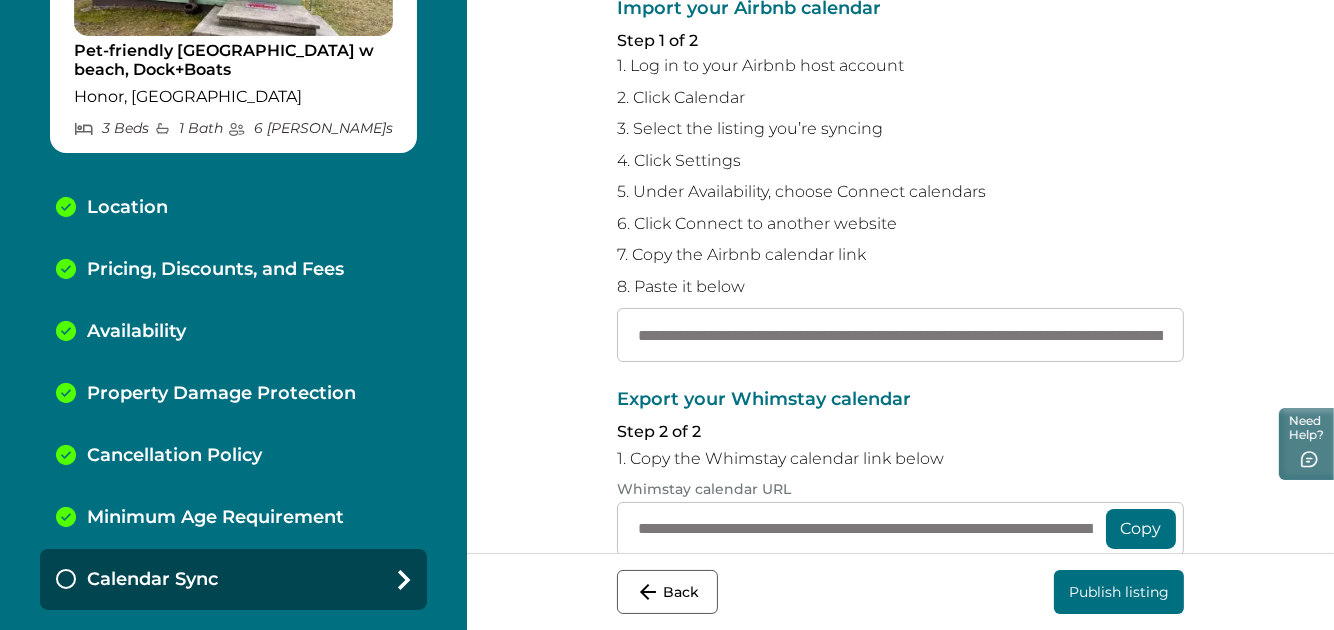 scroll, scrollTop: 0, scrollLeft: 330, axis: horizontal 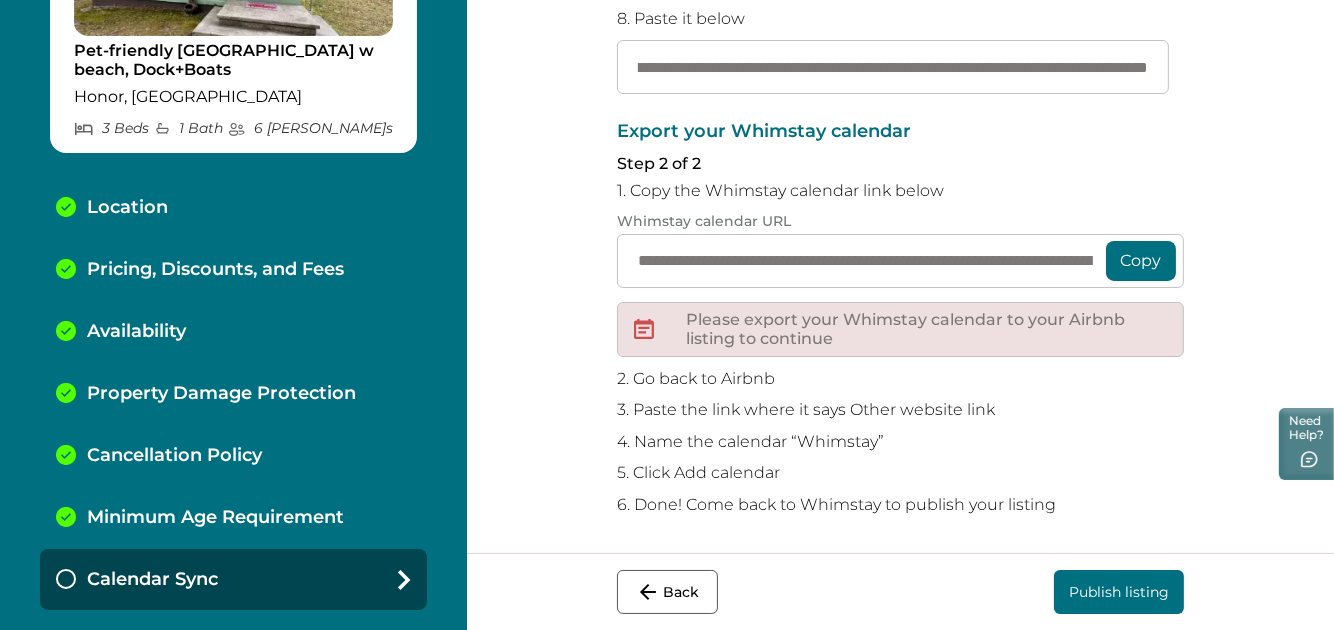 type on "**********" 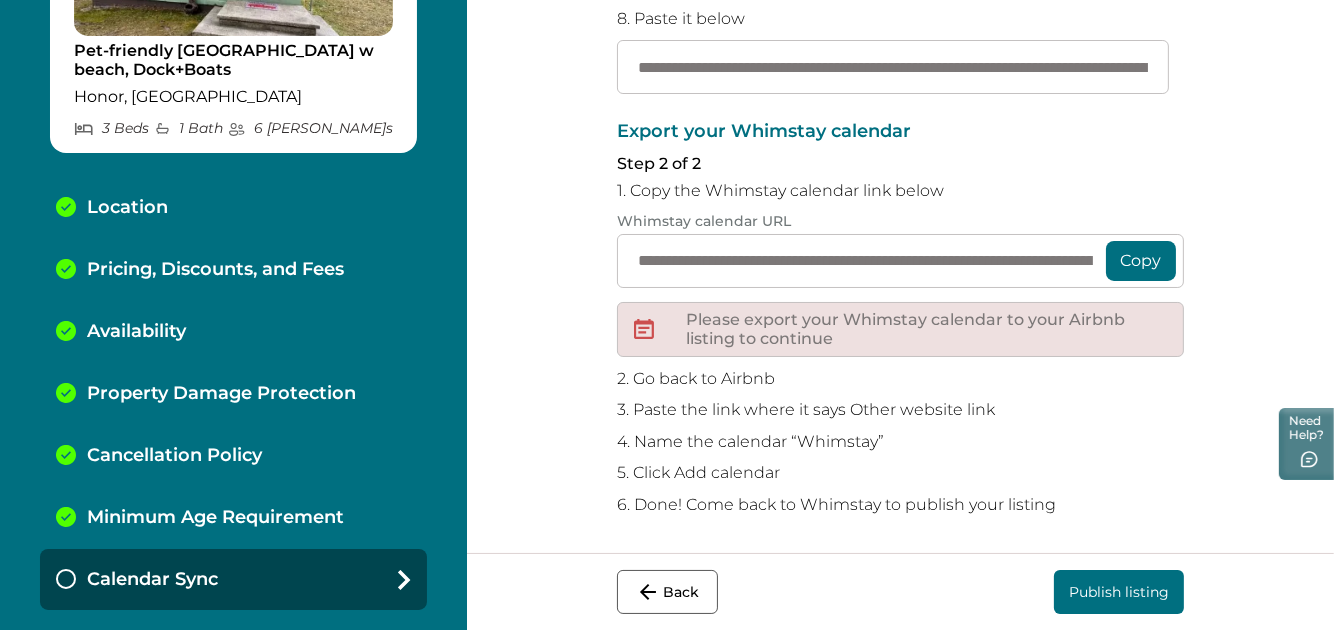 click on "Copy" at bounding box center [1141, 261] 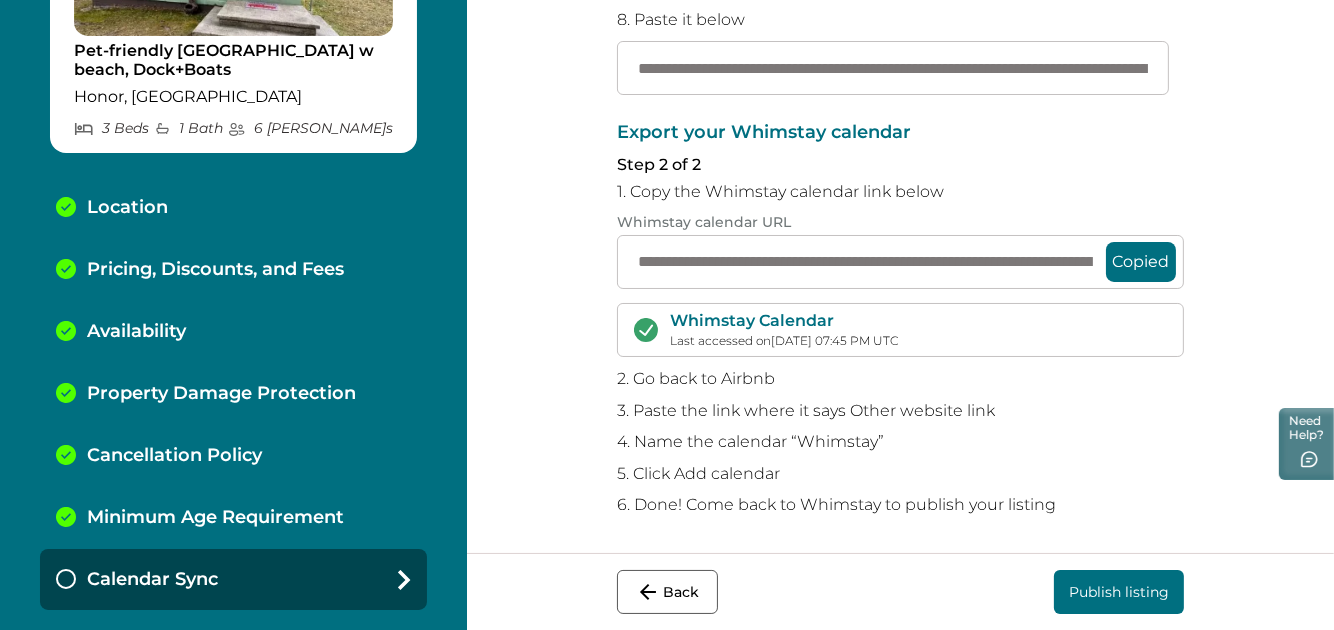 click on "Publish listing" at bounding box center [1119, 592] 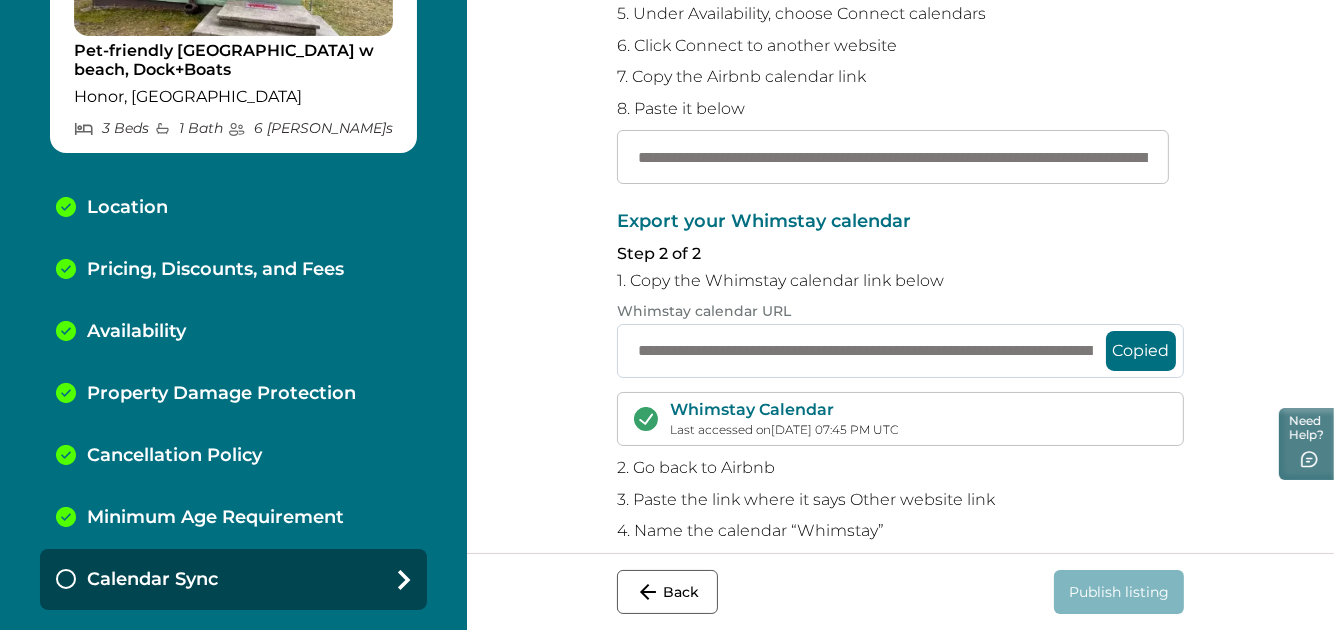 scroll, scrollTop: 466, scrollLeft: 0, axis: vertical 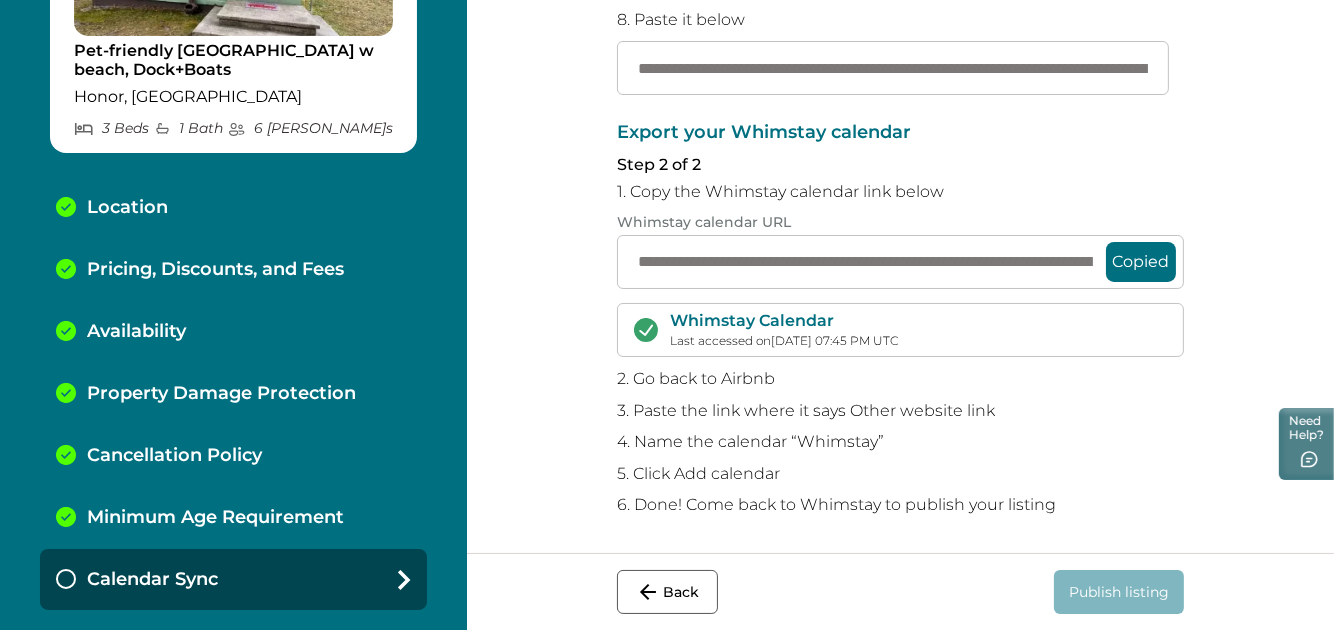 click on "4. Name the calendar “Whimstay”" at bounding box center (900, 442) 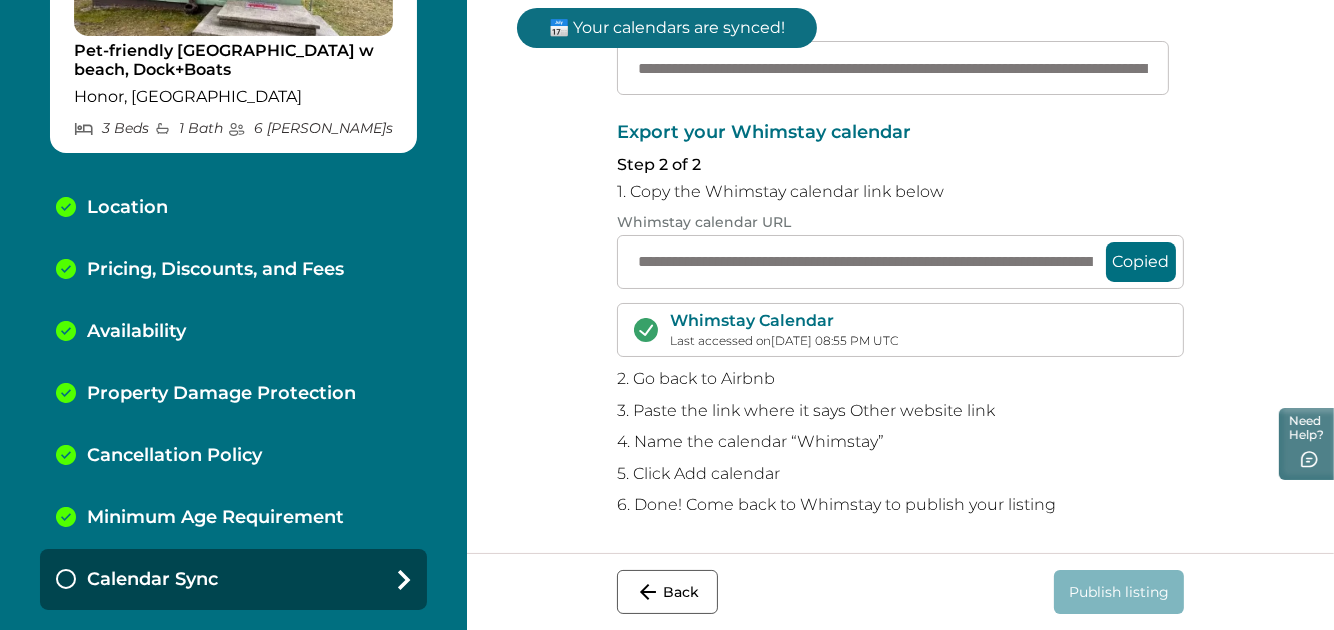 scroll, scrollTop: 71, scrollLeft: 0, axis: vertical 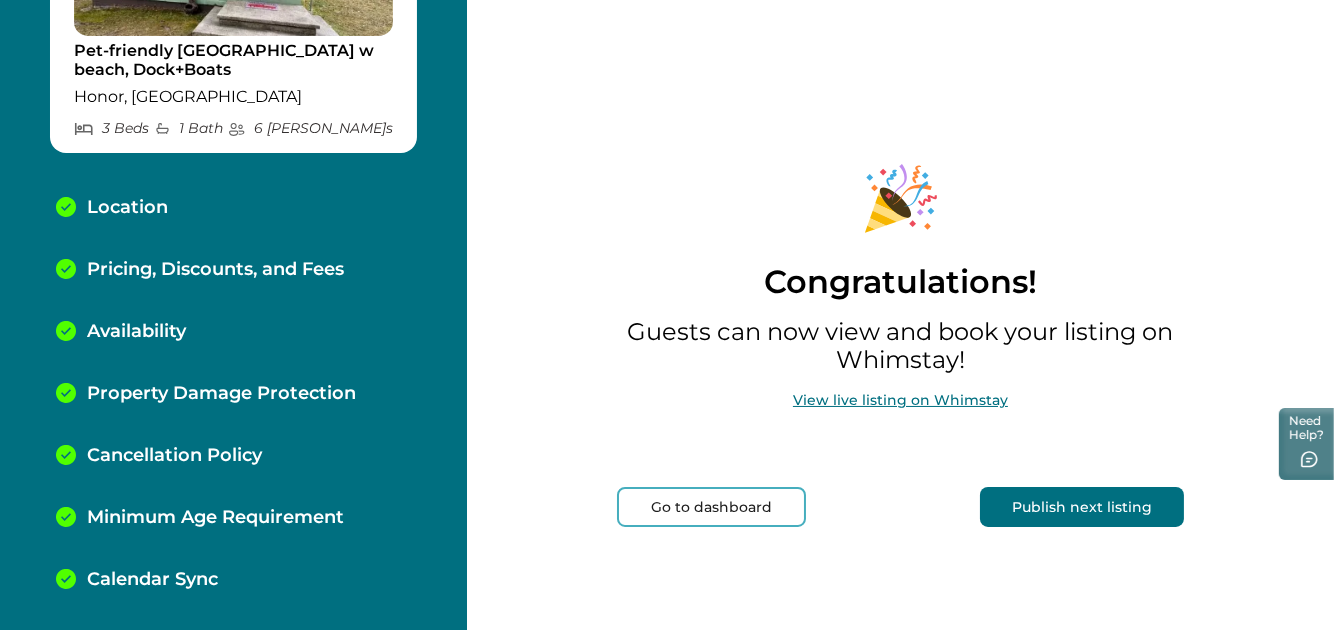 click on "Pricing, Discounts, and Fees" at bounding box center (215, 270) 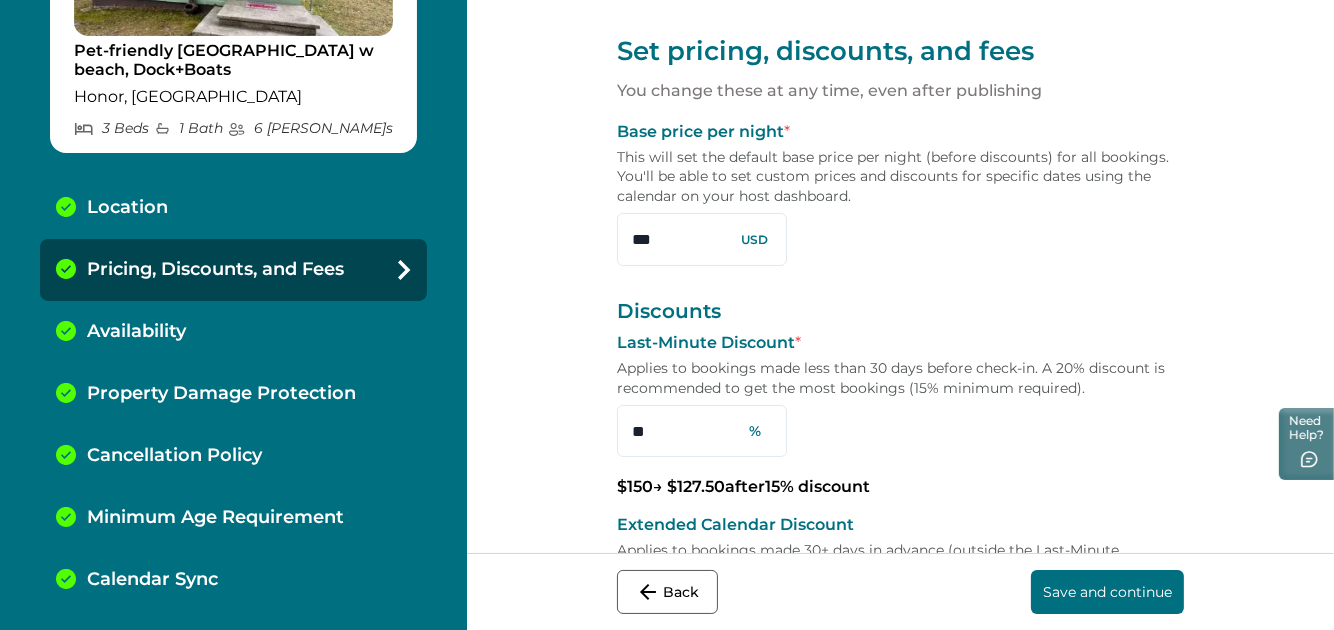 scroll, scrollTop: 0, scrollLeft: 0, axis: both 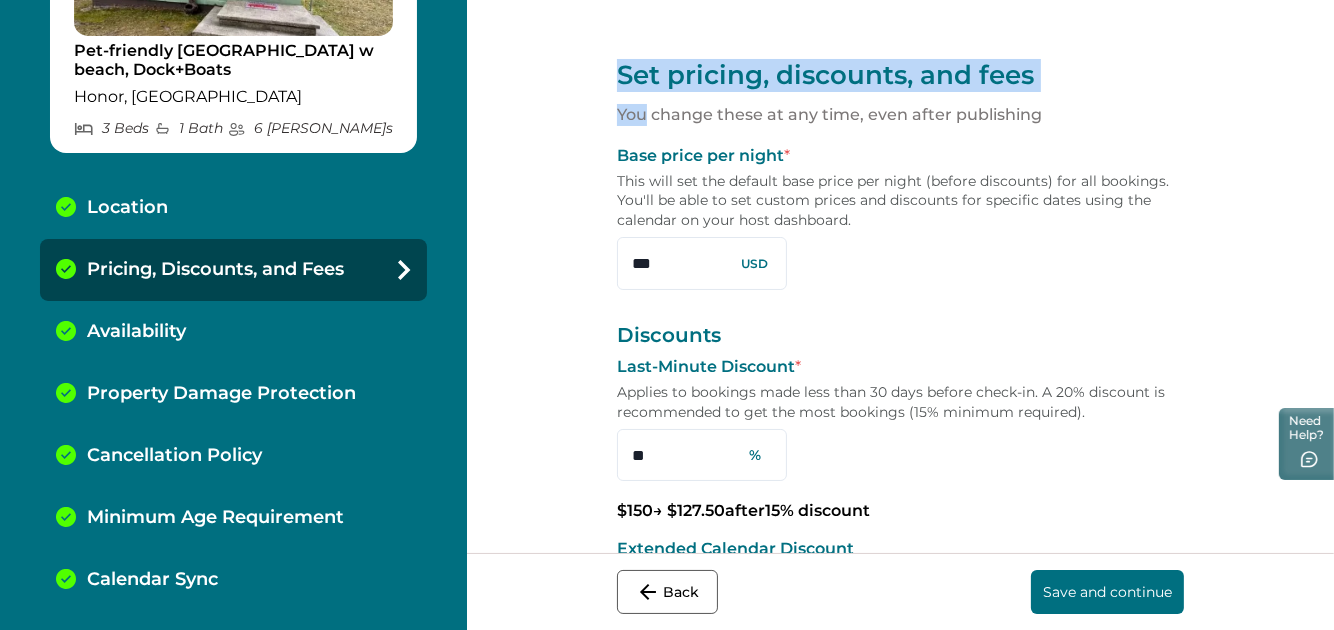 drag, startPoint x: 689, startPoint y: 73, endPoint x: 600, endPoint y: 113, distance: 97.575615 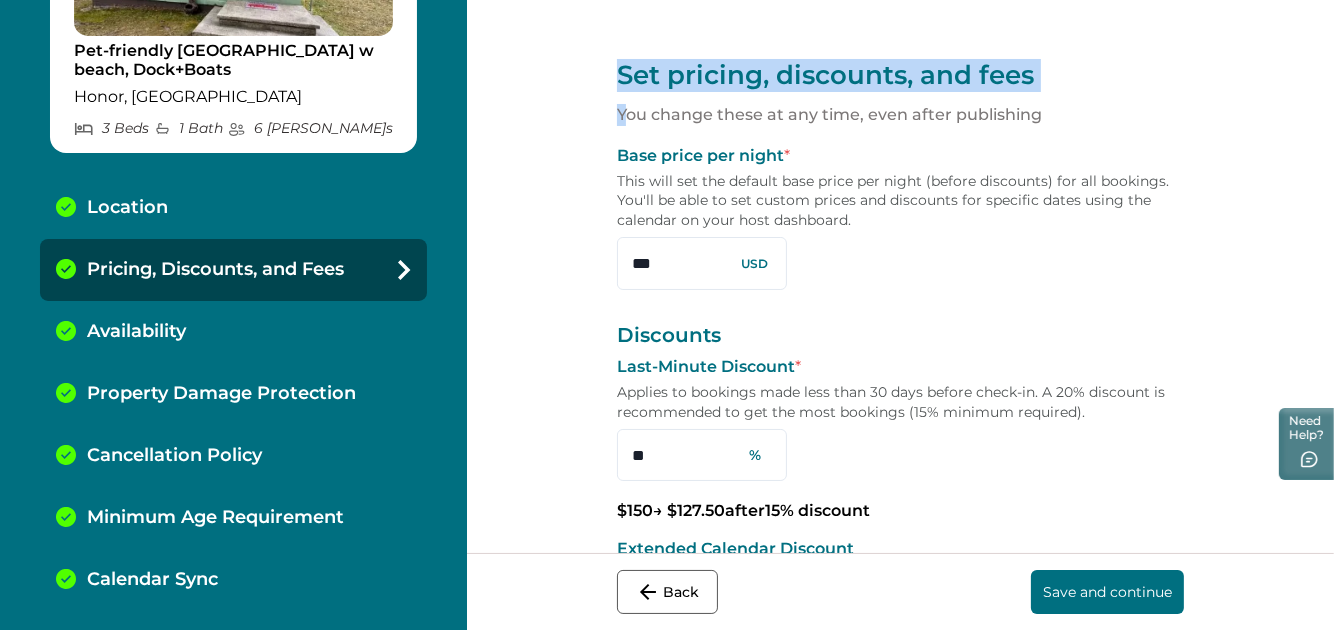 click on "Set pricing, discounts, and fees You change these at any time, even after publishing Base price per night * This will set the default base price per night (before discounts) for all bookings. You'll be able
to set custom prices and discounts for specific dates using the calendar on your host dashboard. *** USD Discounts Last-Minute Discount * Applies to bookings made less than 30 days before check-in. A 20% discount is recommended to get the most bookings (15% minimum required). ** % $ 150  → $ 127.50  after  15 % discount Extended Calendar Discount Applies to bookings made 30+ days in advance (outside the Last-Minute Discount window). This is optional, but encouraged to get more bookings. * % $ 150  → $ 145.50  after  3 % discount Fees Cleaning fee (per stay) *** USD Pet fee Maximum number of pets allowed: 2 Fee per stay Fee per night ** per stay Additional guest fee Charged per night for each guest after your set limit. * per night For each guest after 2 Other fees Fee per stay Fee per night *" at bounding box center (900, 276) 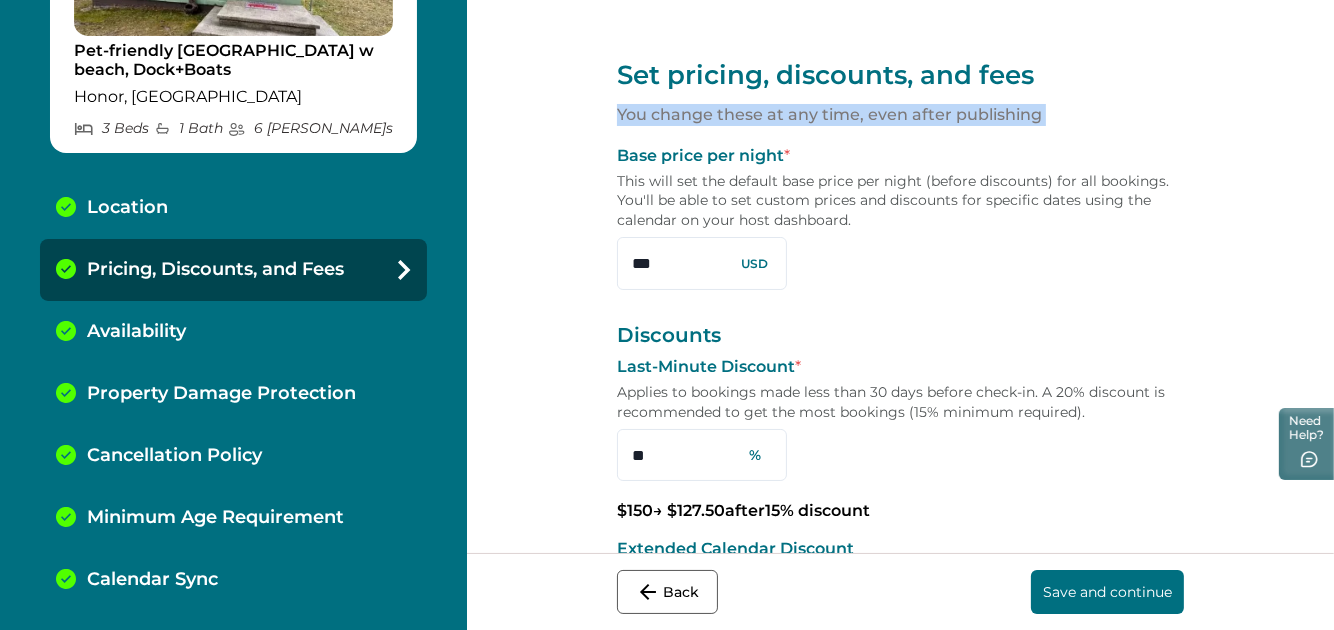 drag, startPoint x: 602, startPoint y: 112, endPoint x: 1082, endPoint y: 112, distance: 480 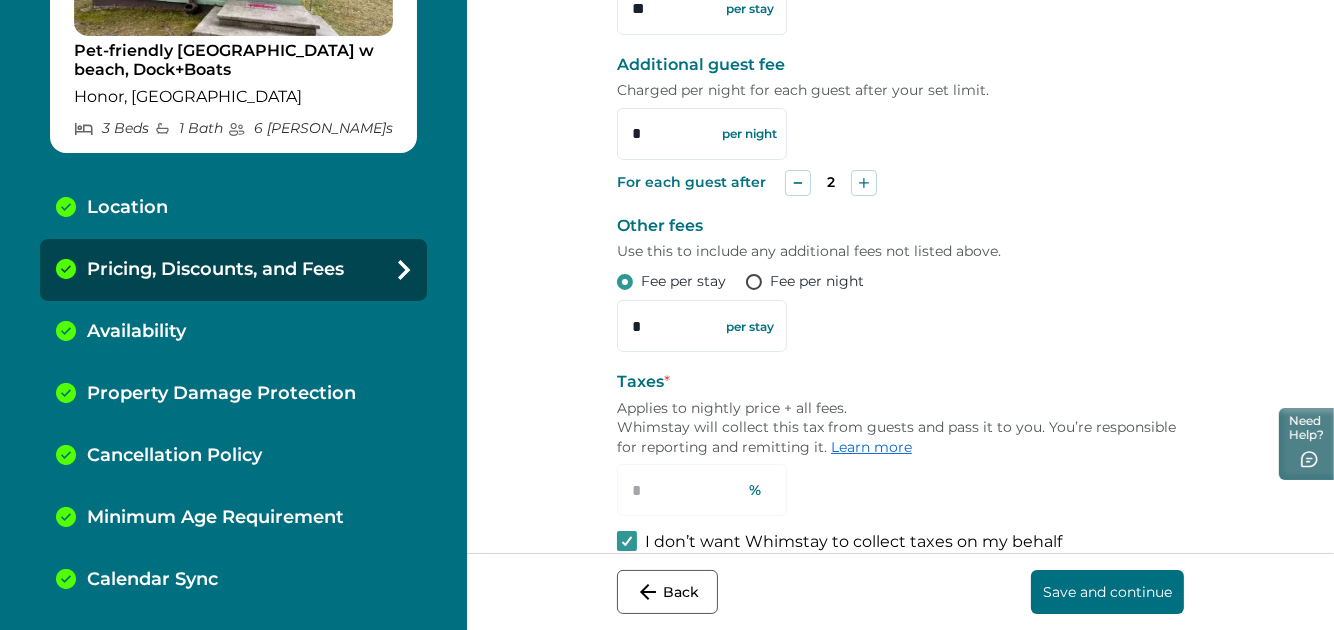 scroll, scrollTop: 989, scrollLeft: 0, axis: vertical 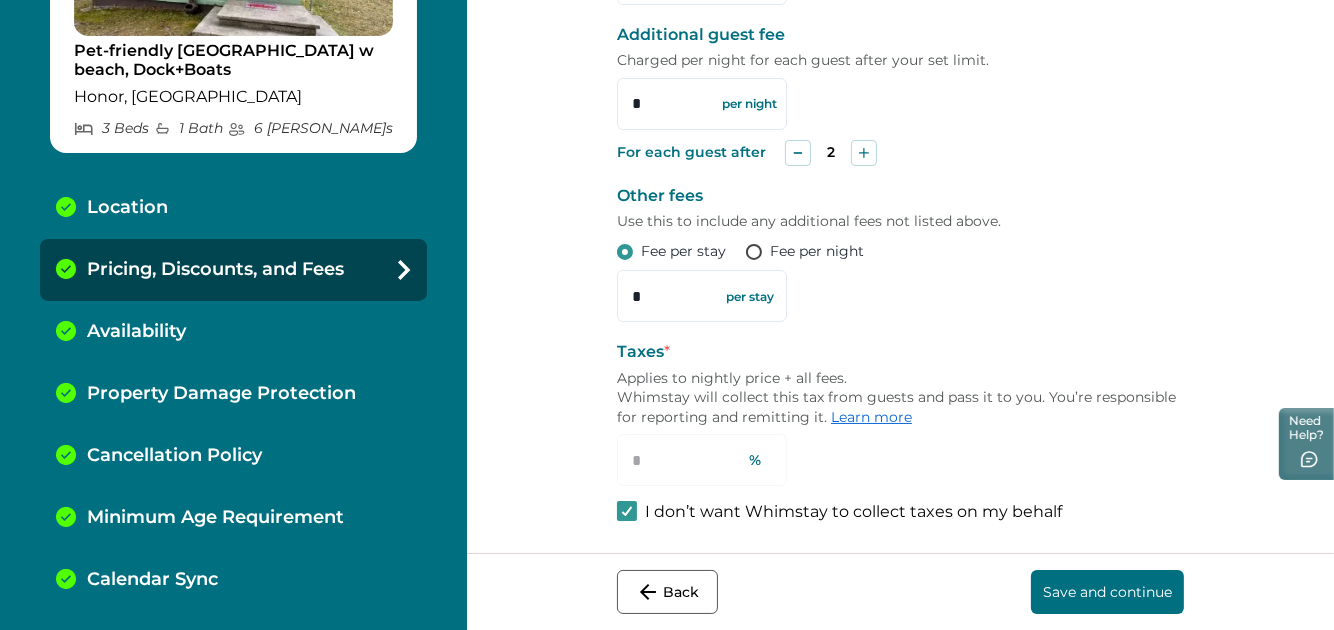 click on "Save and continue" at bounding box center [1107, 592] 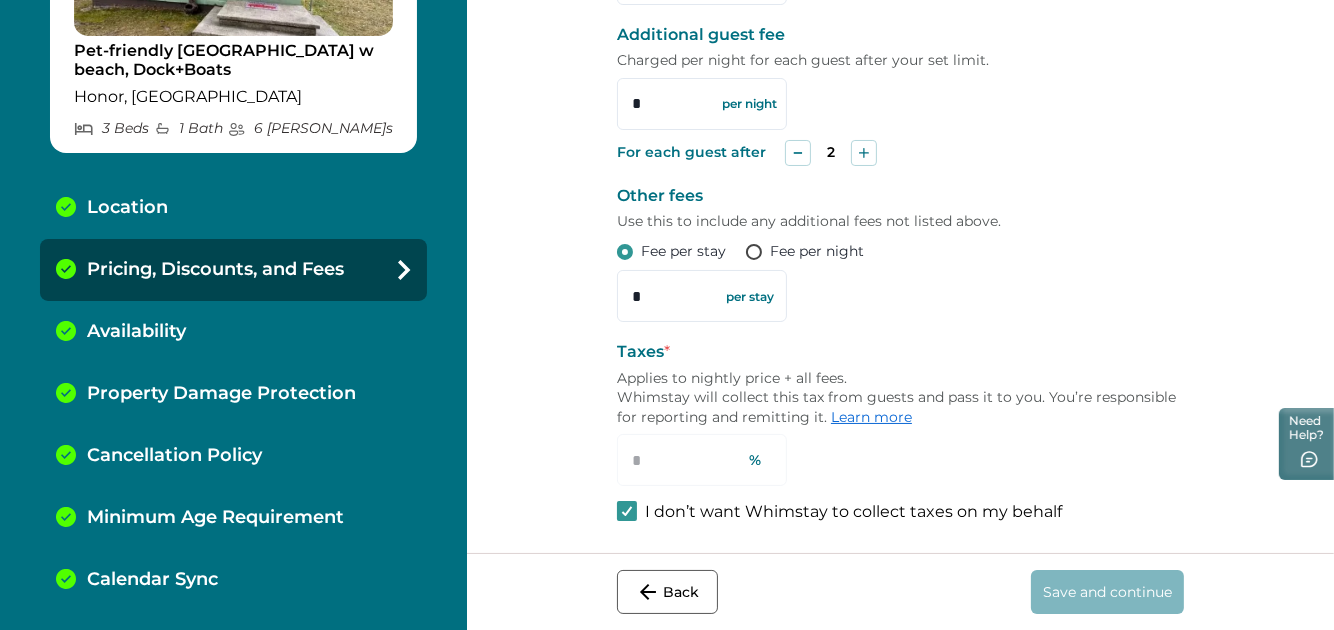 scroll, scrollTop: 0, scrollLeft: 0, axis: both 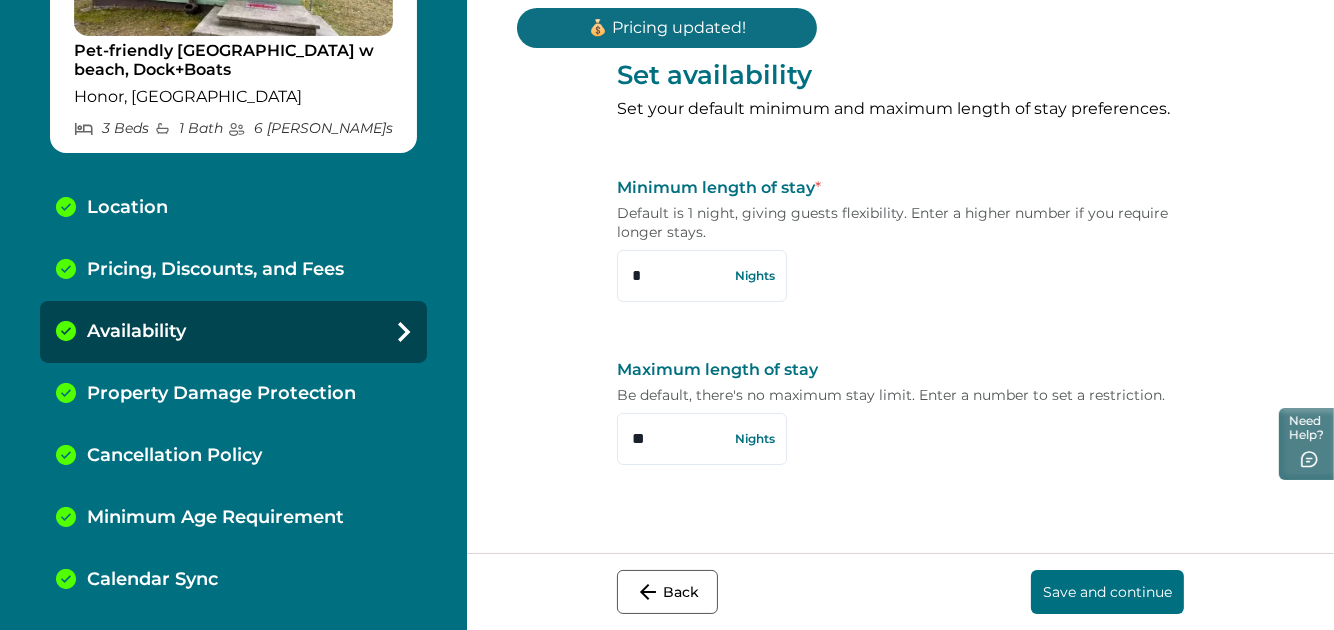 click on "Calendar Sync" at bounding box center [233, 580] 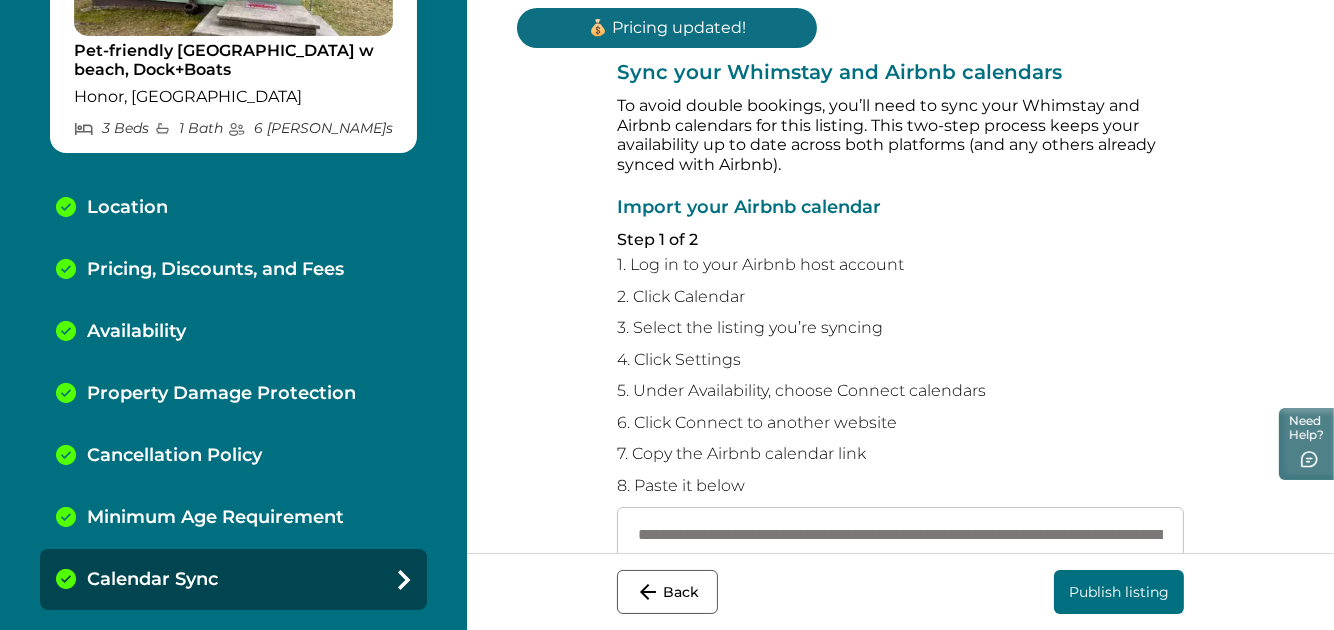 click on "Publish listing" at bounding box center [1119, 592] 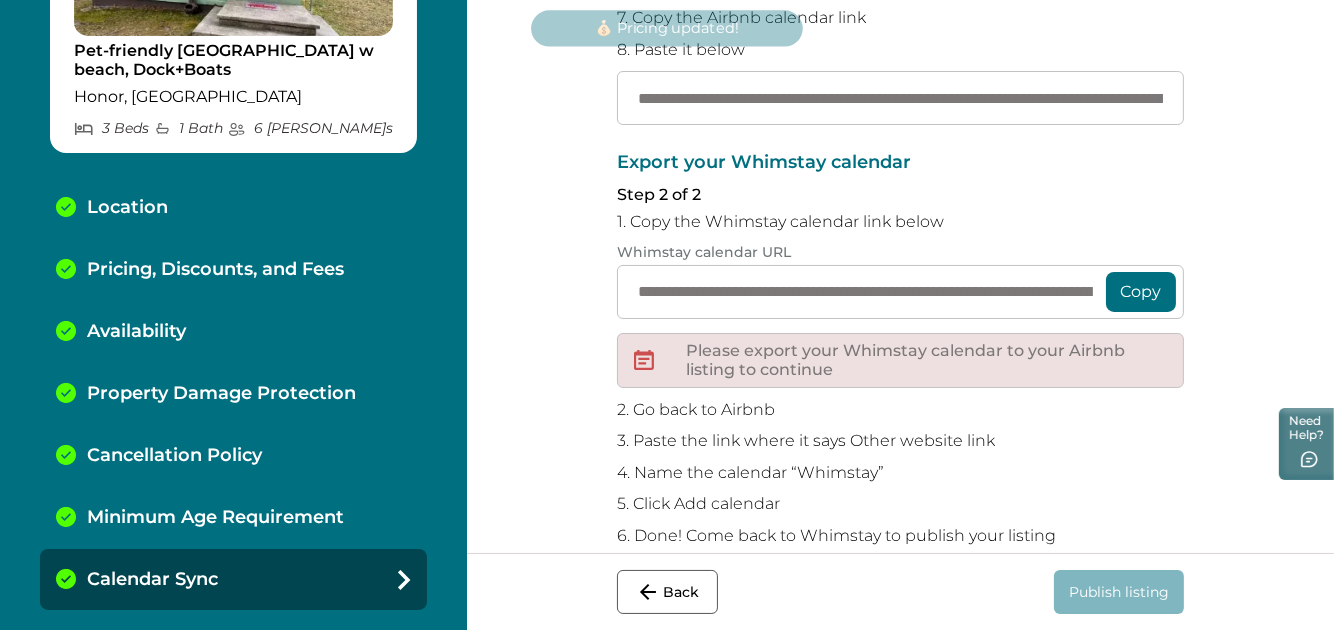 scroll, scrollTop: 467, scrollLeft: 0, axis: vertical 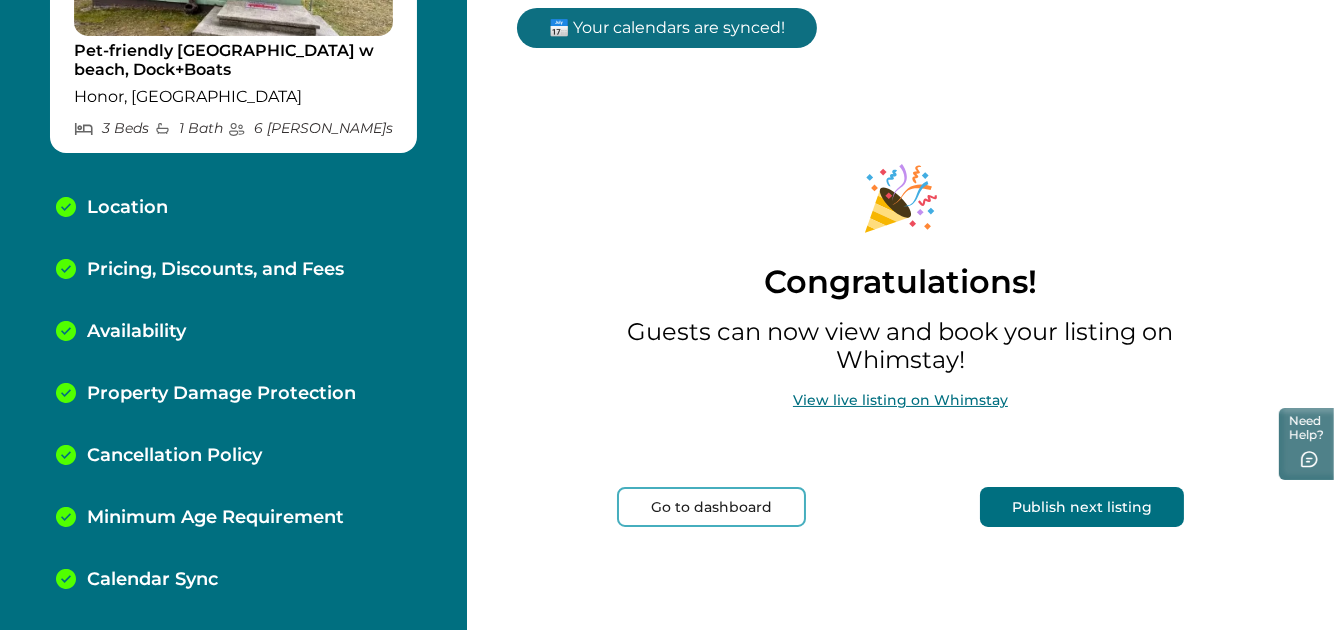 click on "Publish next listing" at bounding box center (1082, 507) 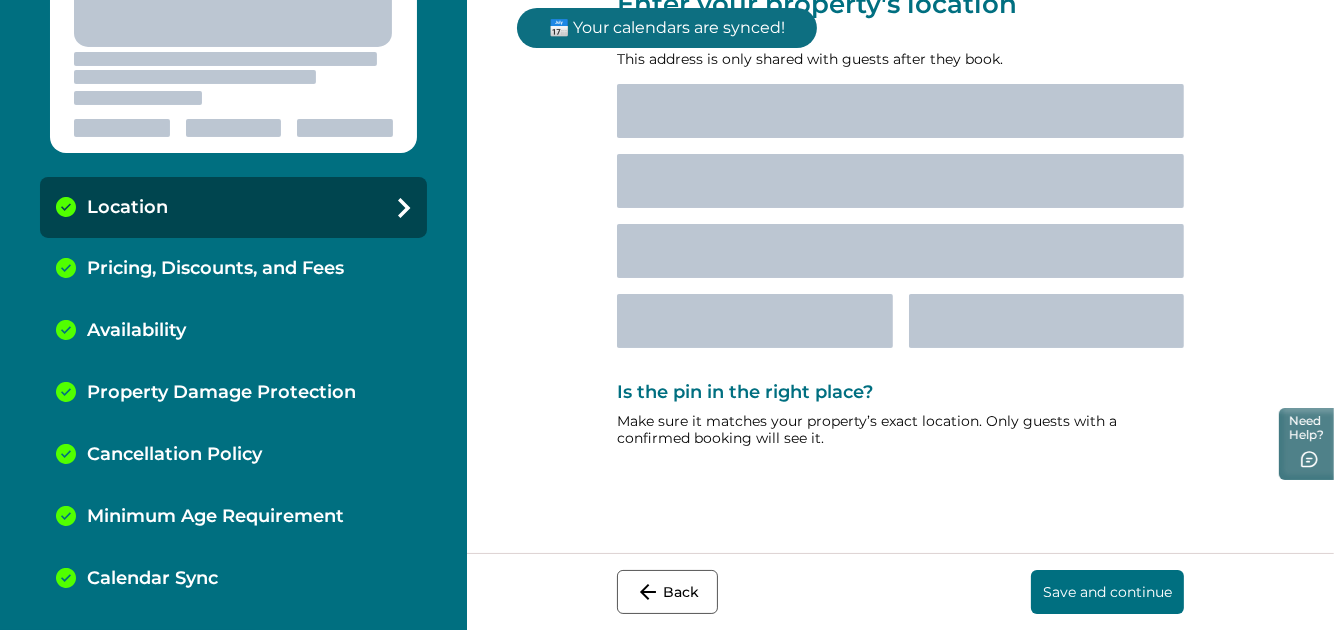 scroll, scrollTop: 223, scrollLeft: 0, axis: vertical 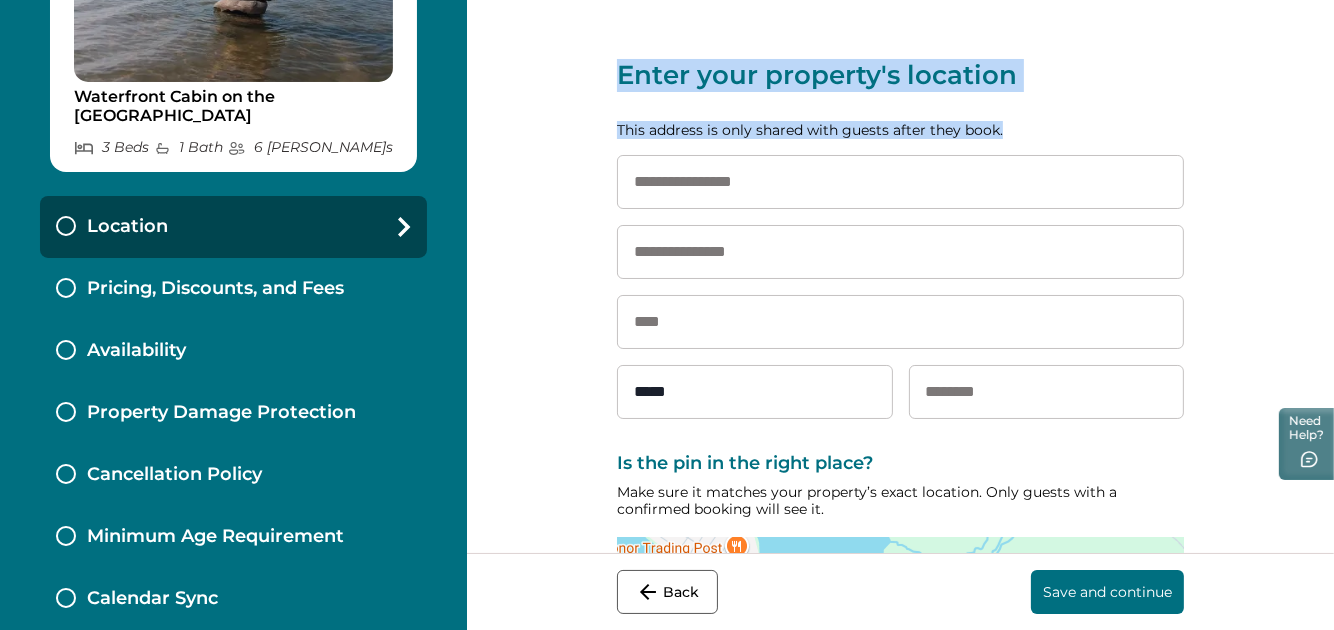 drag, startPoint x: 606, startPoint y: 59, endPoint x: 1029, endPoint y: 126, distance: 428.2733 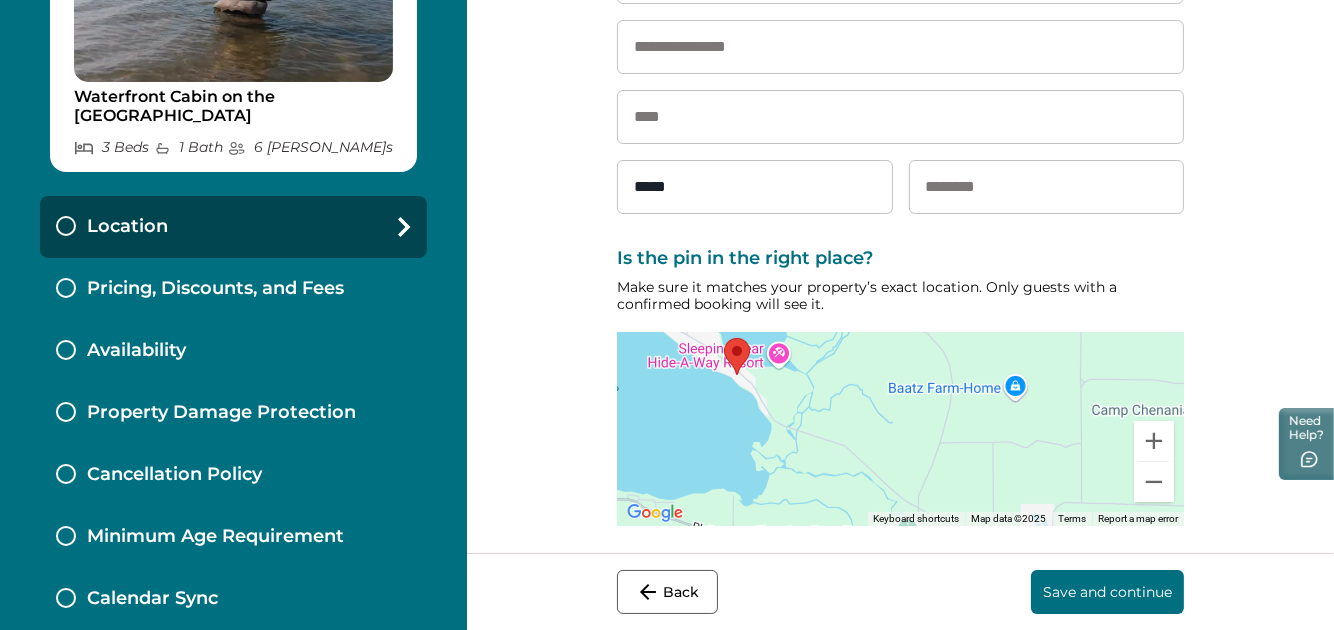 scroll, scrollTop: 0, scrollLeft: 0, axis: both 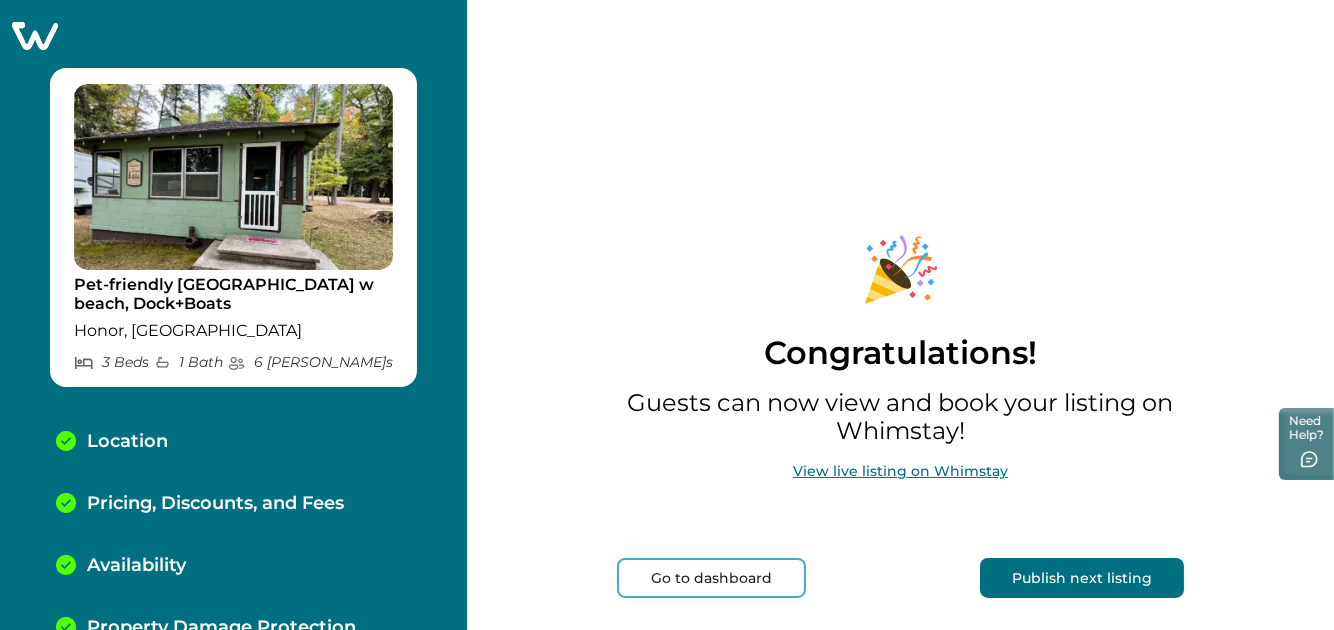 click on "Go to dashboard" at bounding box center [711, 578] 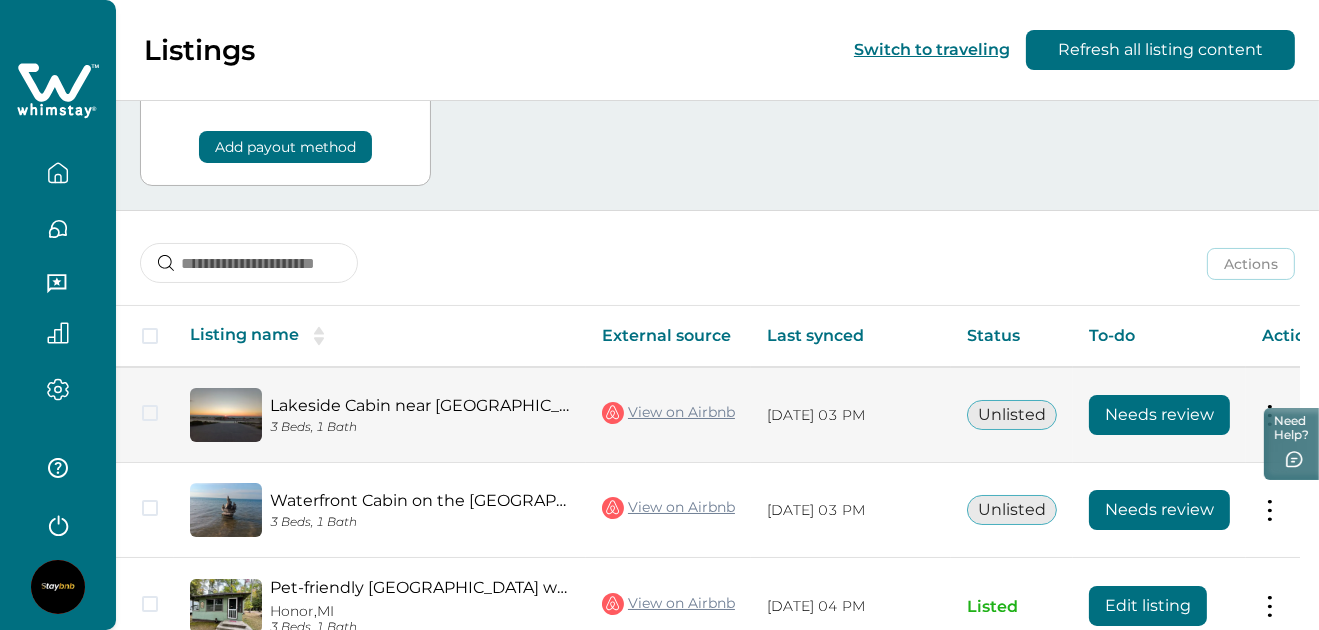 scroll, scrollTop: 236, scrollLeft: 0, axis: vertical 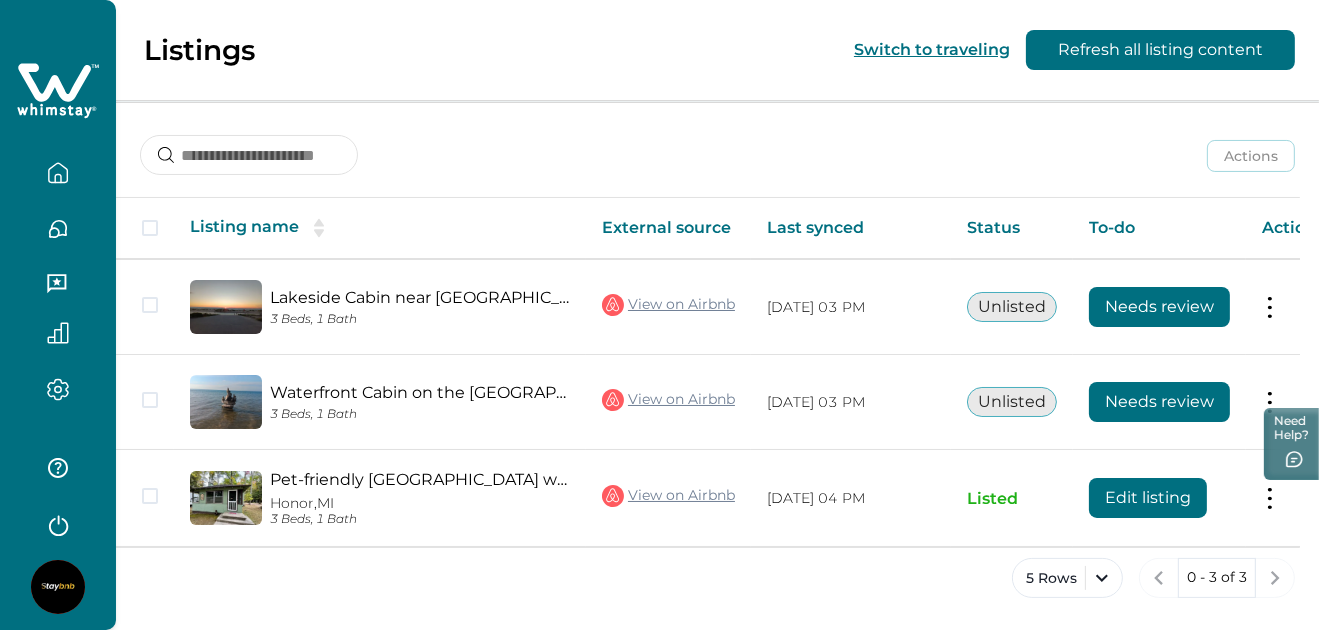 click on "Refresh all listing content" at bounding box center [1160, 50] 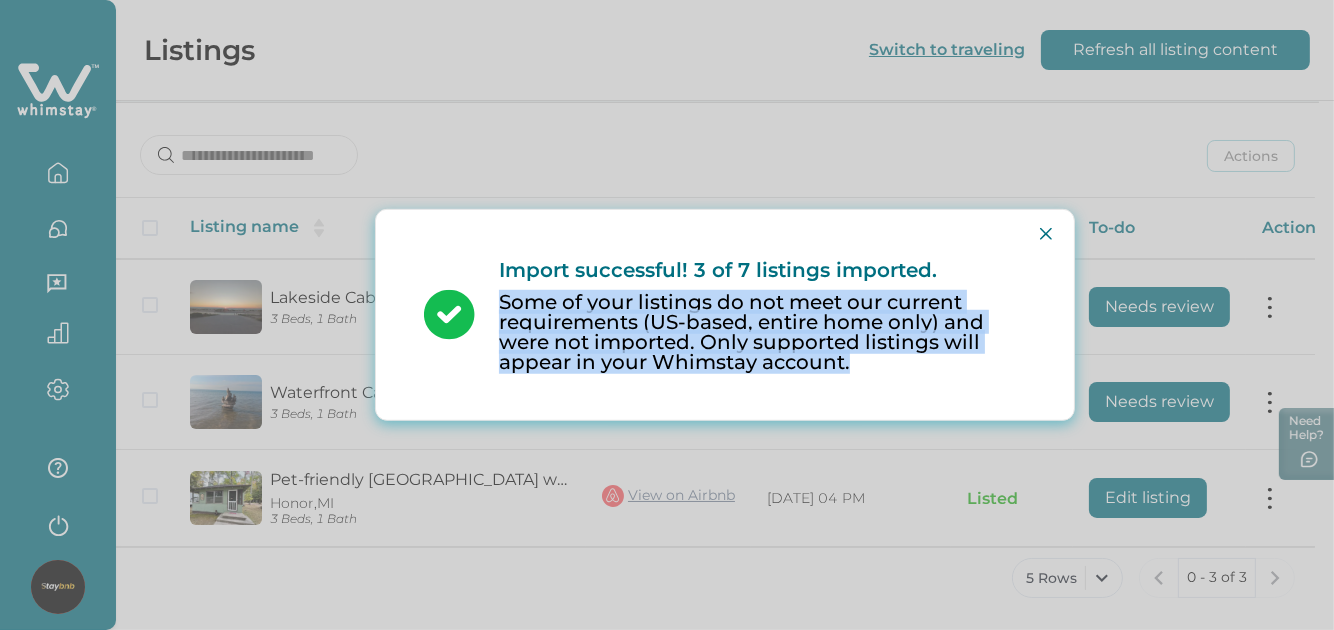 drag, startPoint x: 482, startPoint y: 293, endPoint x: 873, endPoint y: 371, distance: 398.70416 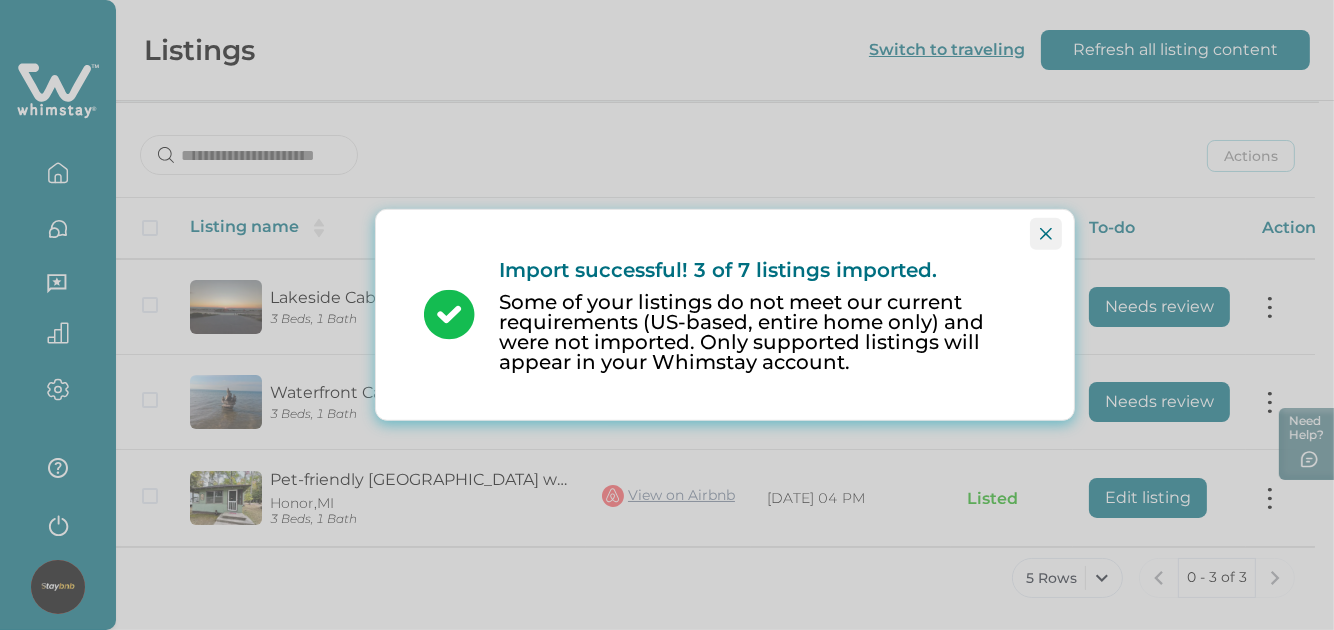 click at bounding box center [1046, 234] 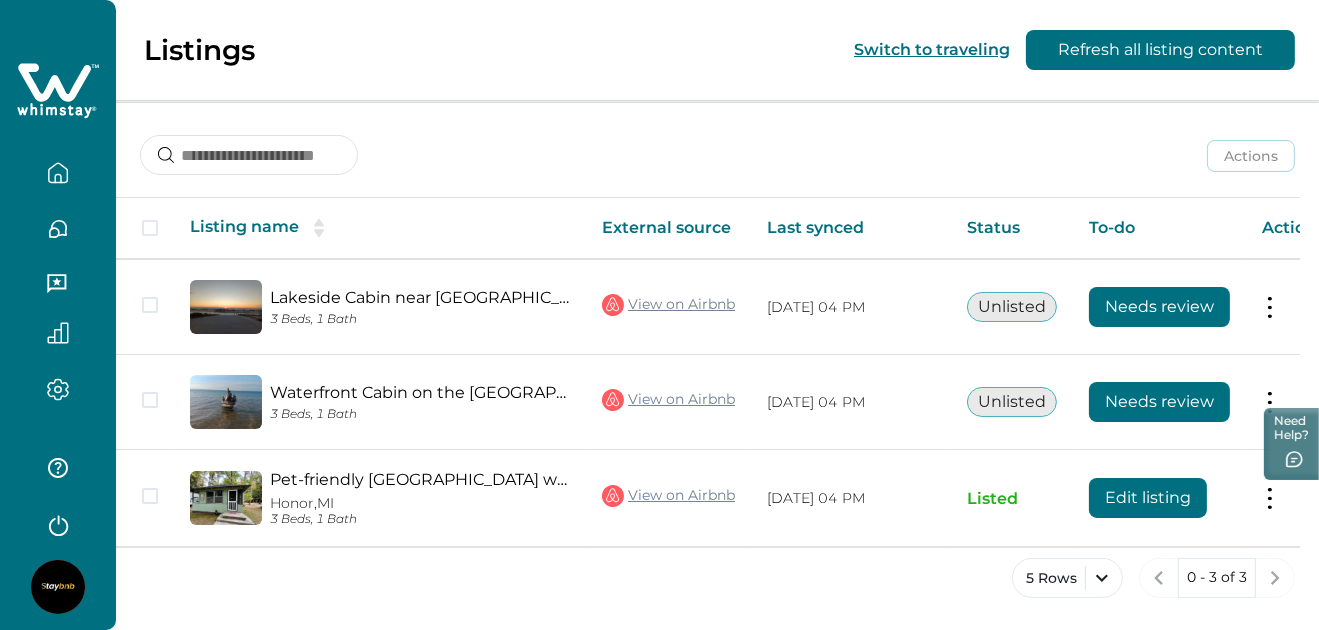 click on "Refresh all listing content" at bounding box center [1160, 50] 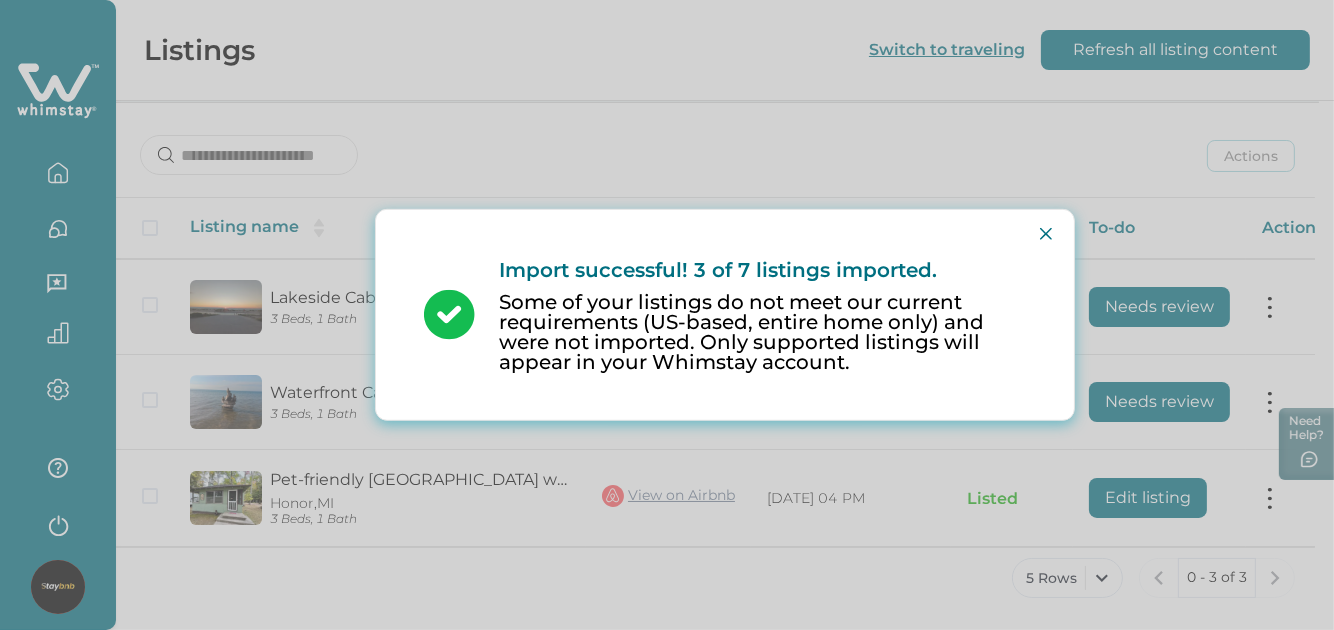 click 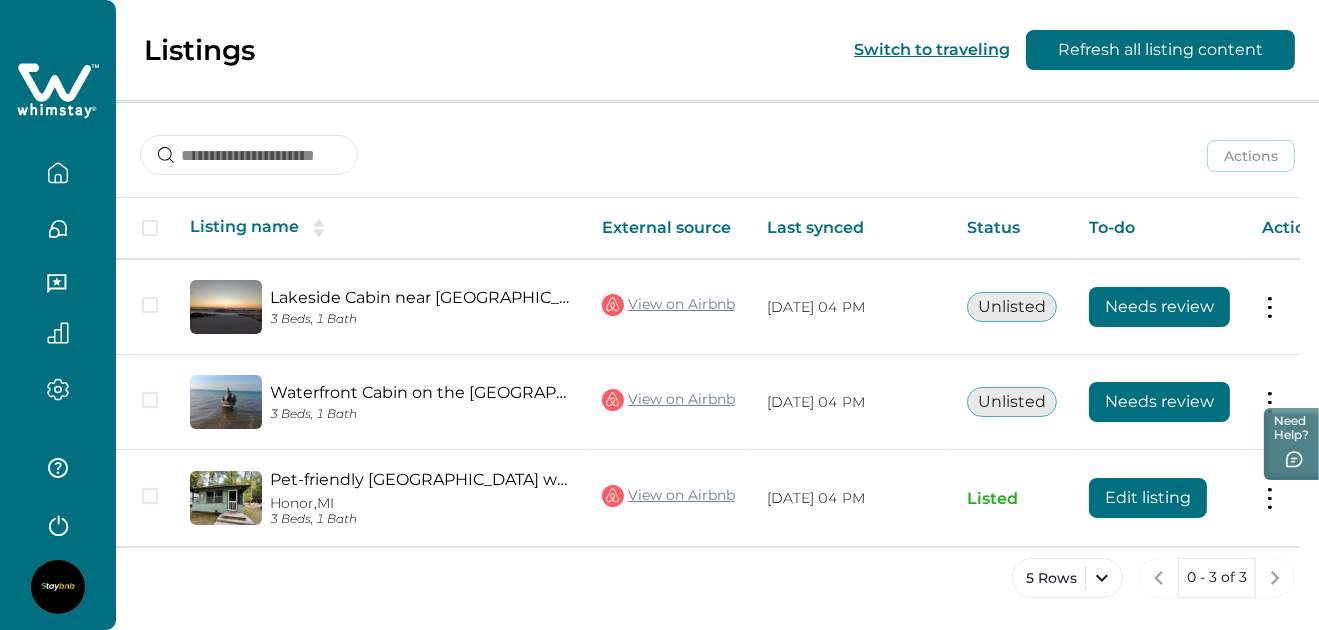 click on "Actions Actions Publish listing Unlist listing" at bounding box center (717, 140) 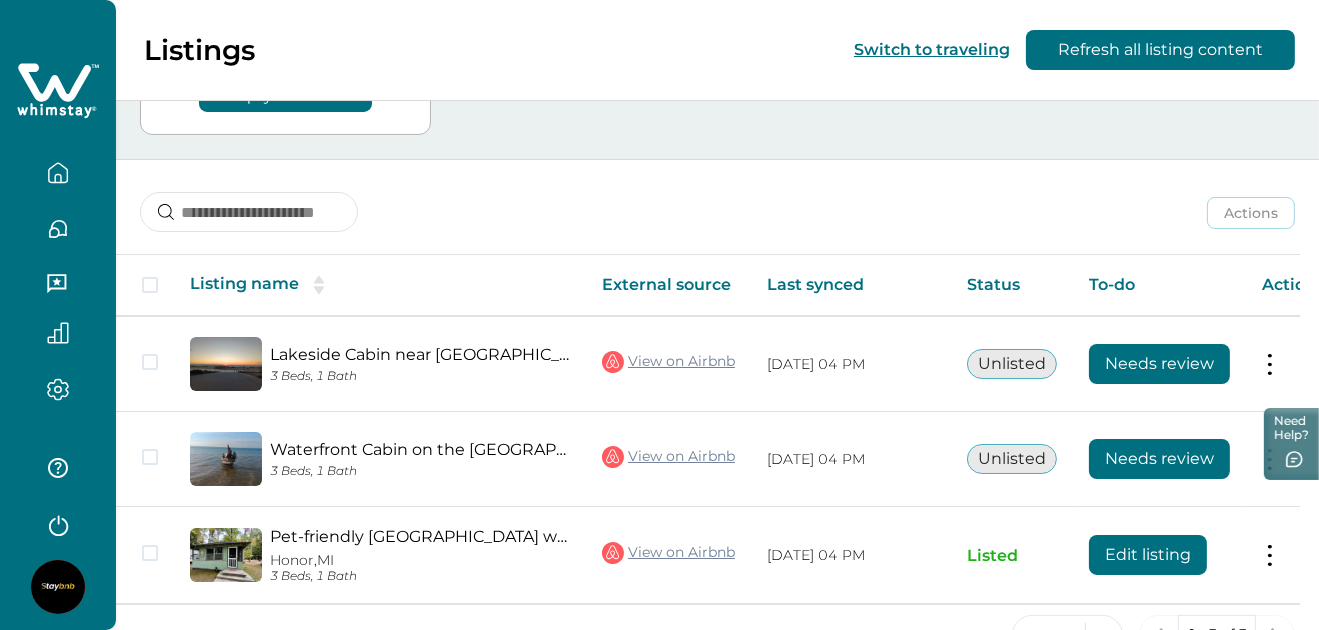 scroll, scrollTop: 0, scrollLeft: 0, axis: both 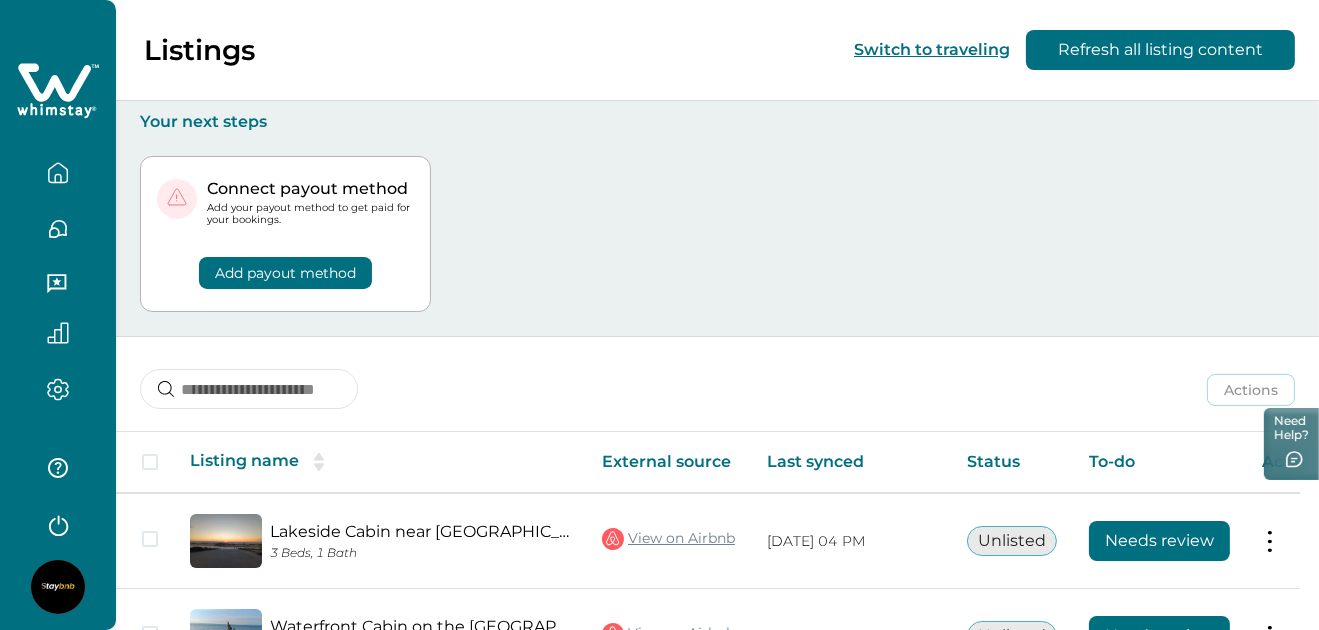click at bounding box center (58, 587) 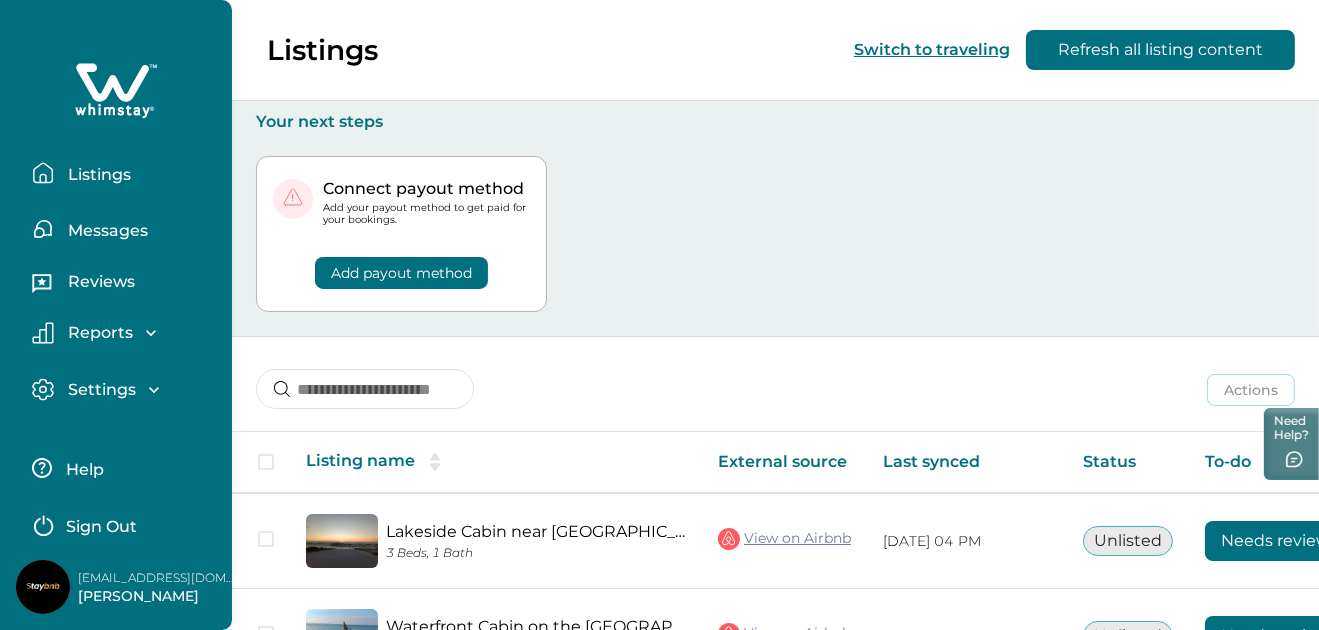 click at bounding box center (43, 587) 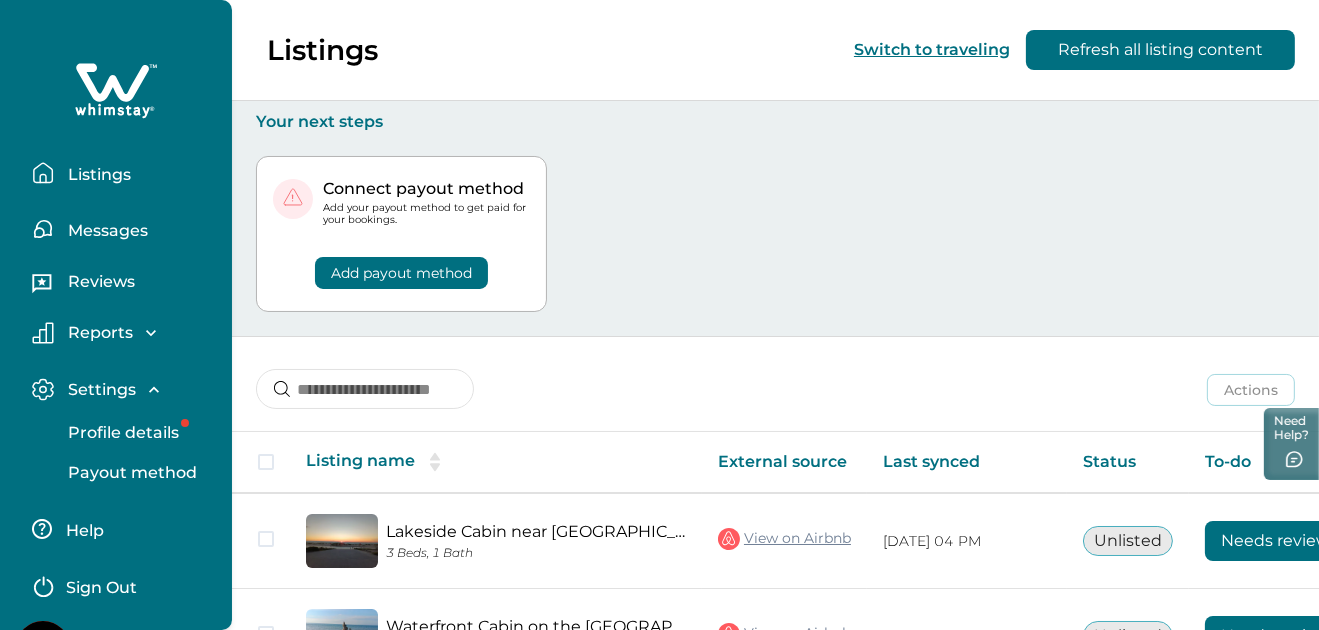 click on "Profile details" at bounding box center (120, 433) 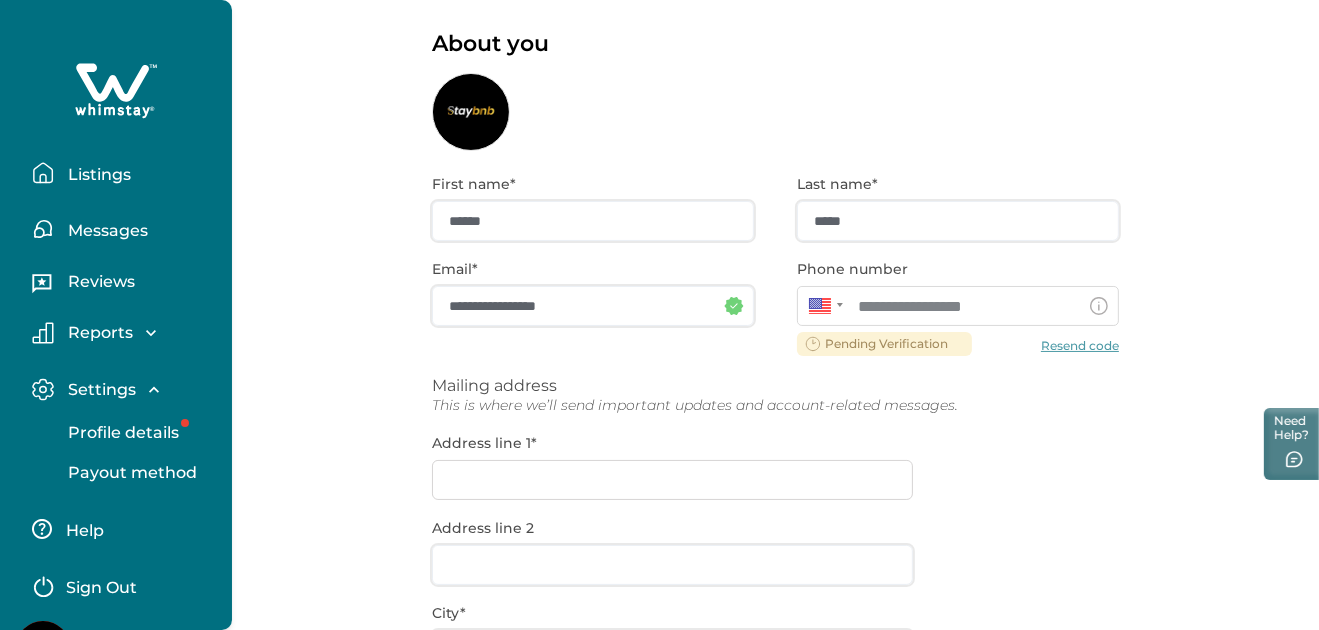 scroll, scrollTop: 199, scrollLeft: 0, axis: vertical 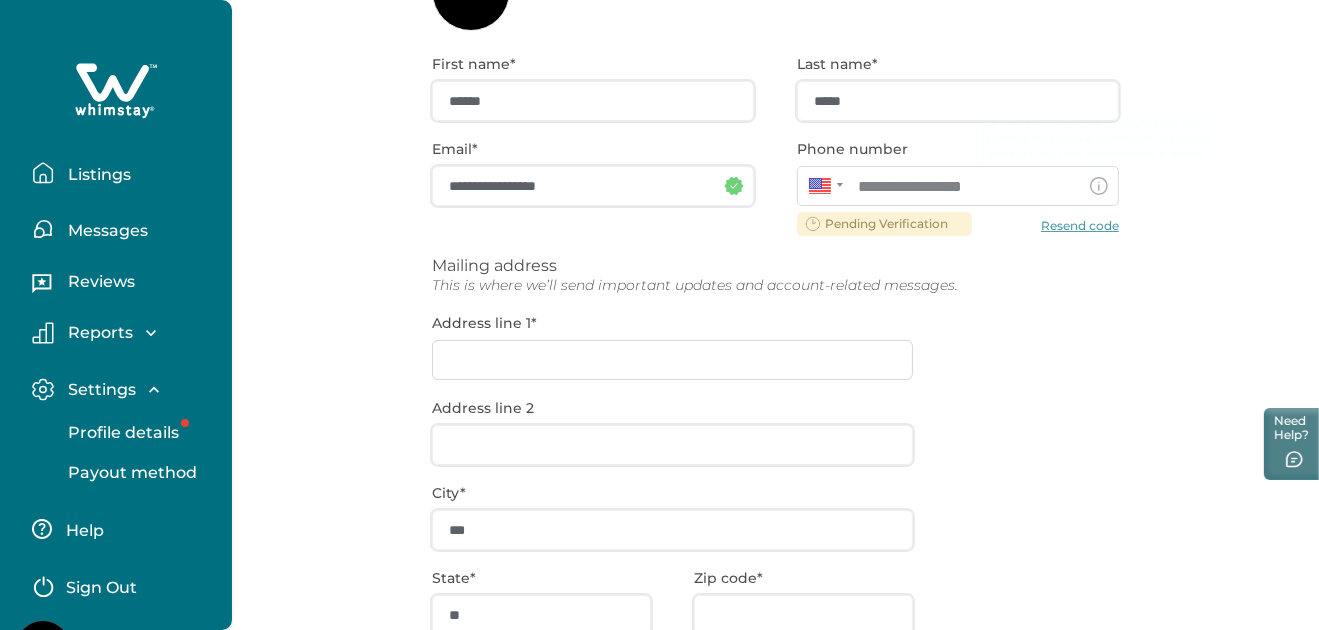 click 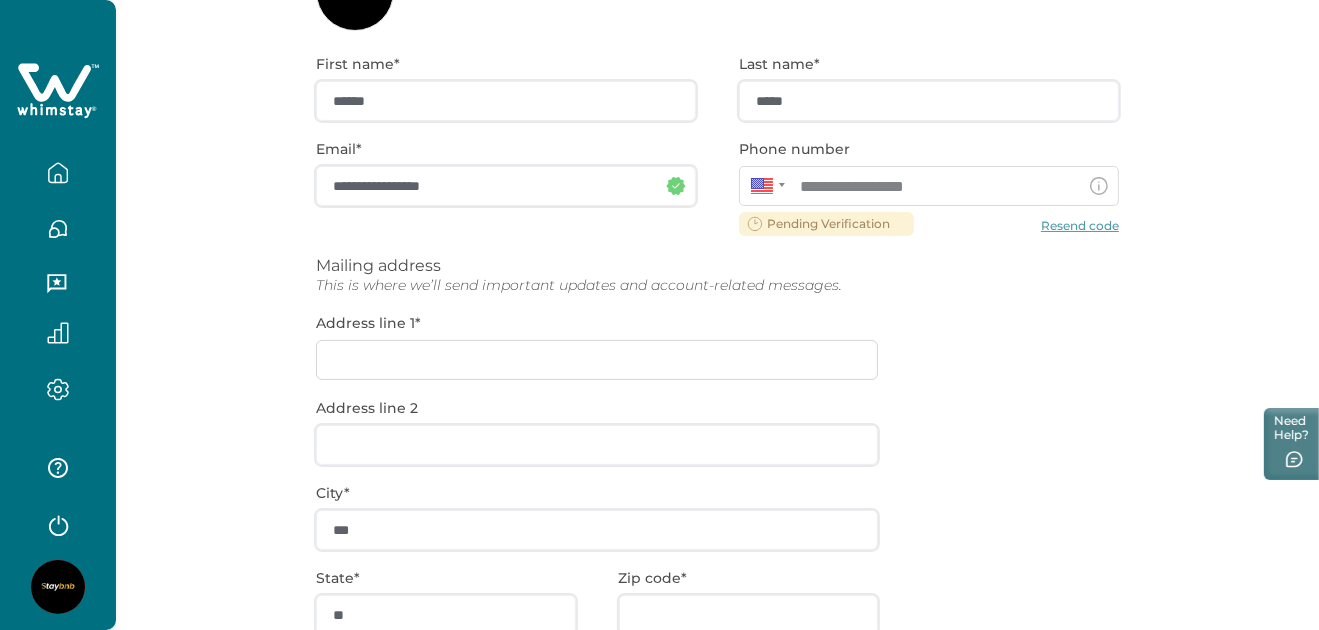 click 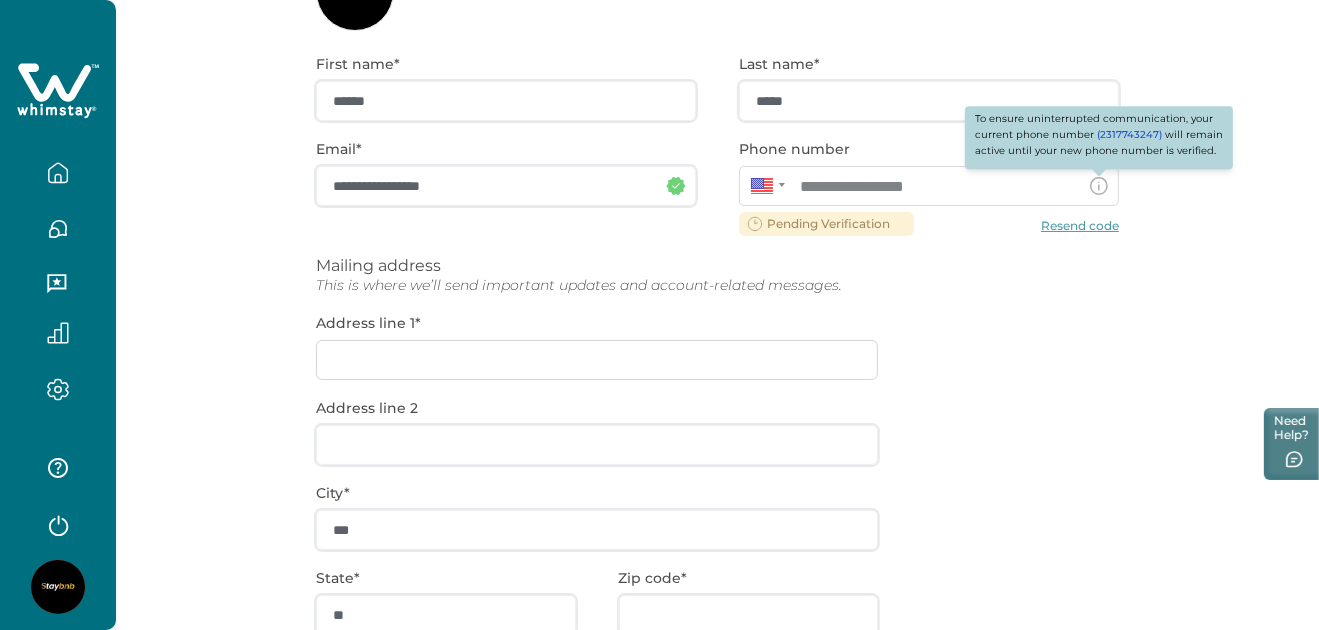 click 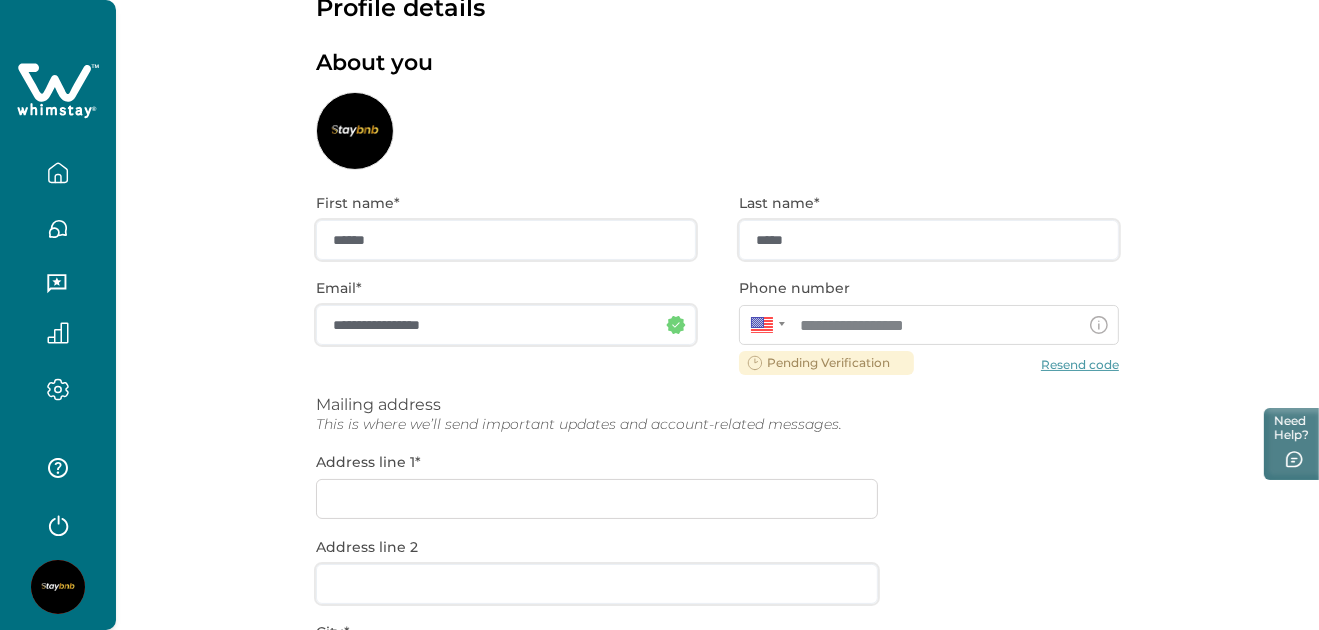 scroll, scrollTop: 0, scrollLeft: 0, axis: both 